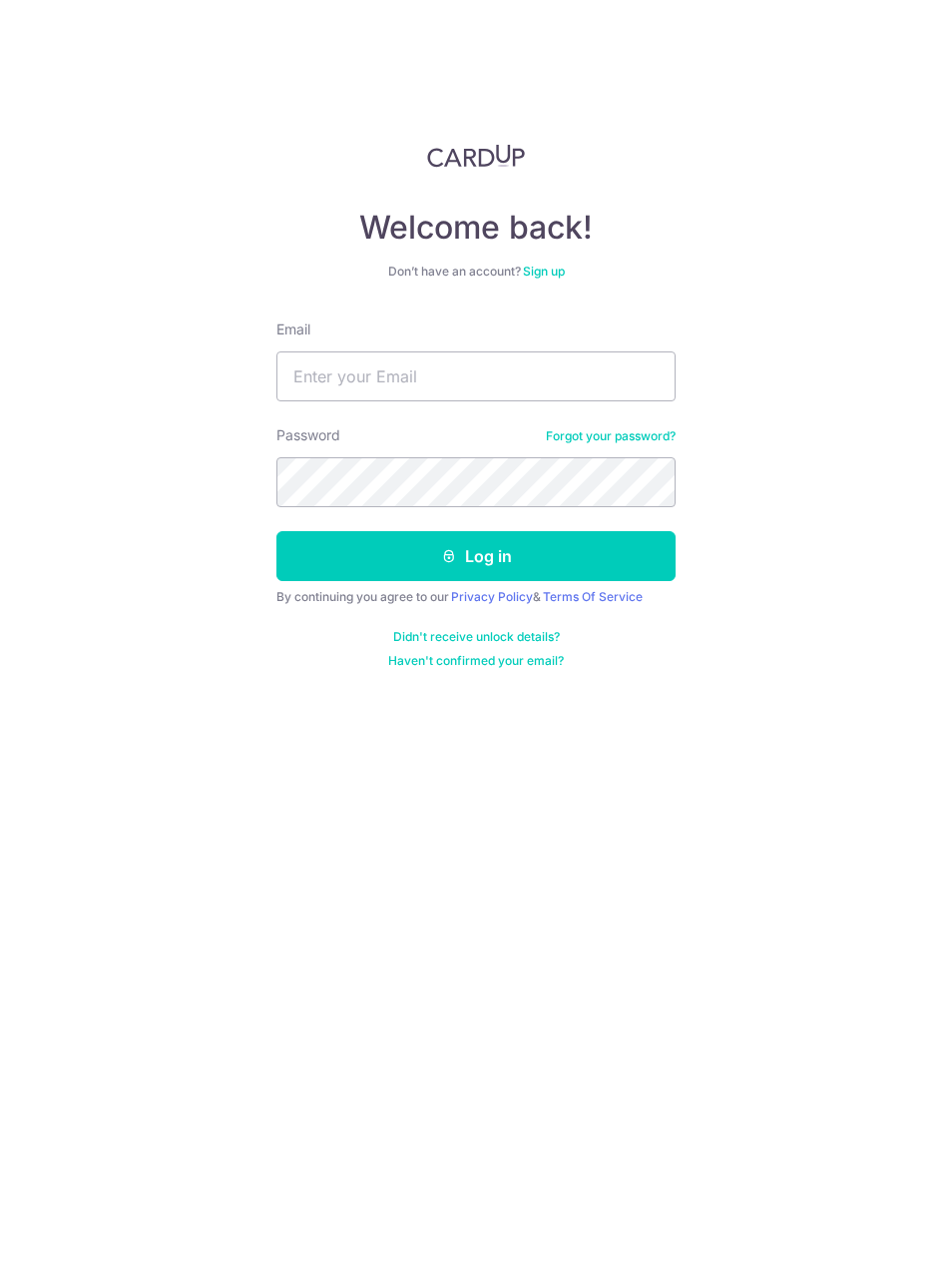 scroll, scrollTop: 0, scrollLeft: 0, axis: both 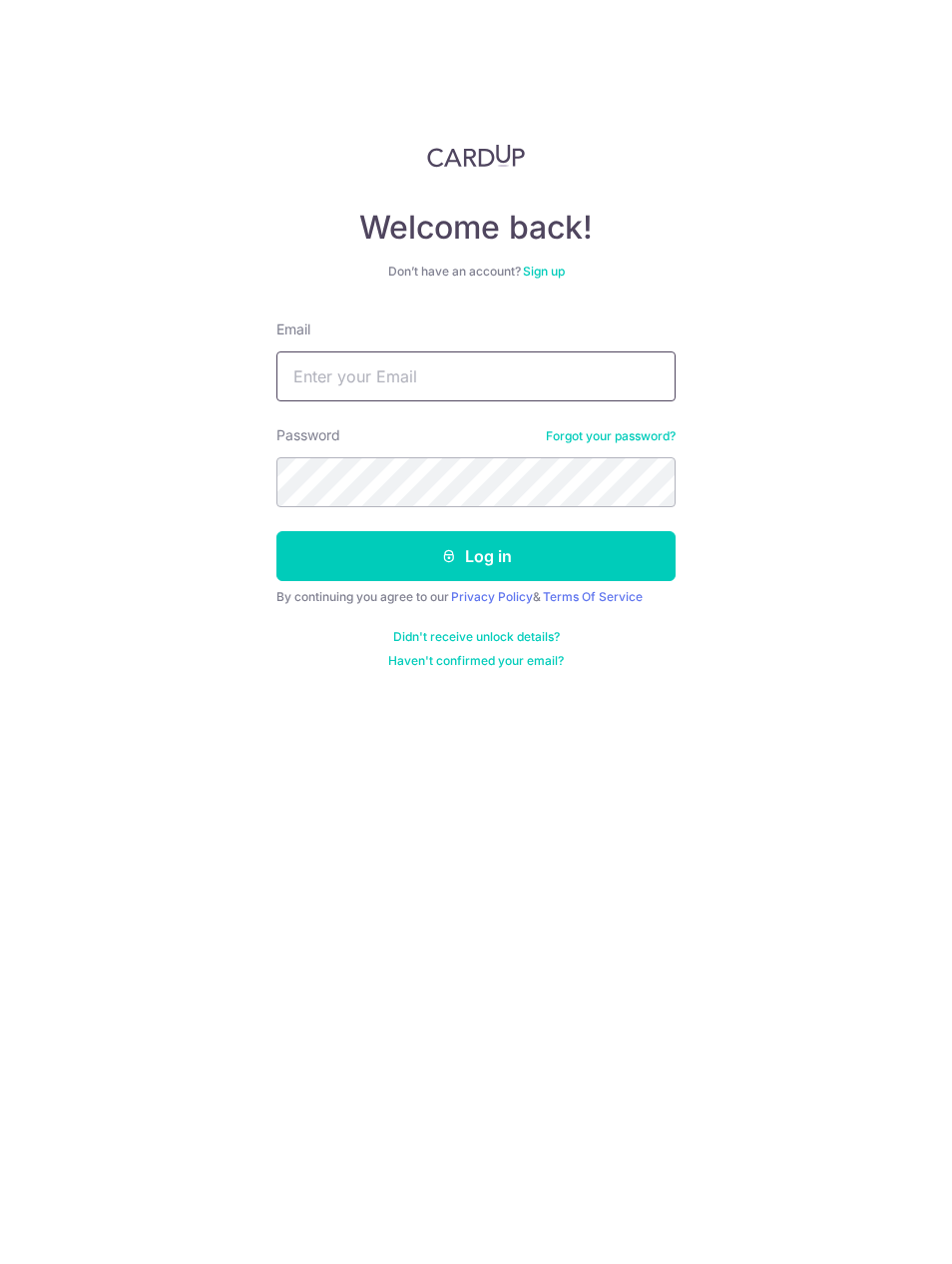 click on "Email" at bounding box center (476, 376) 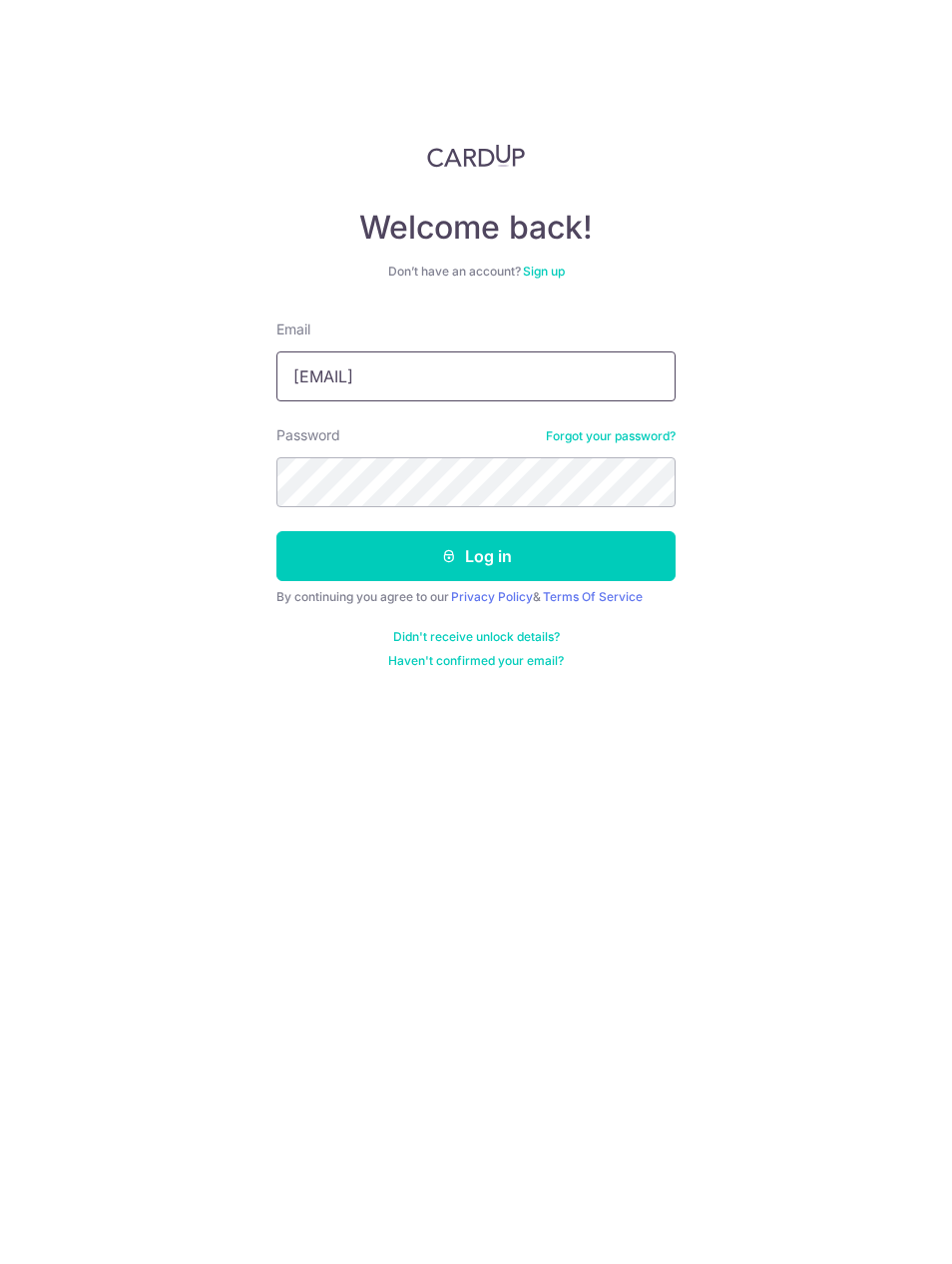 type on "Samkohkm@gmail.com" 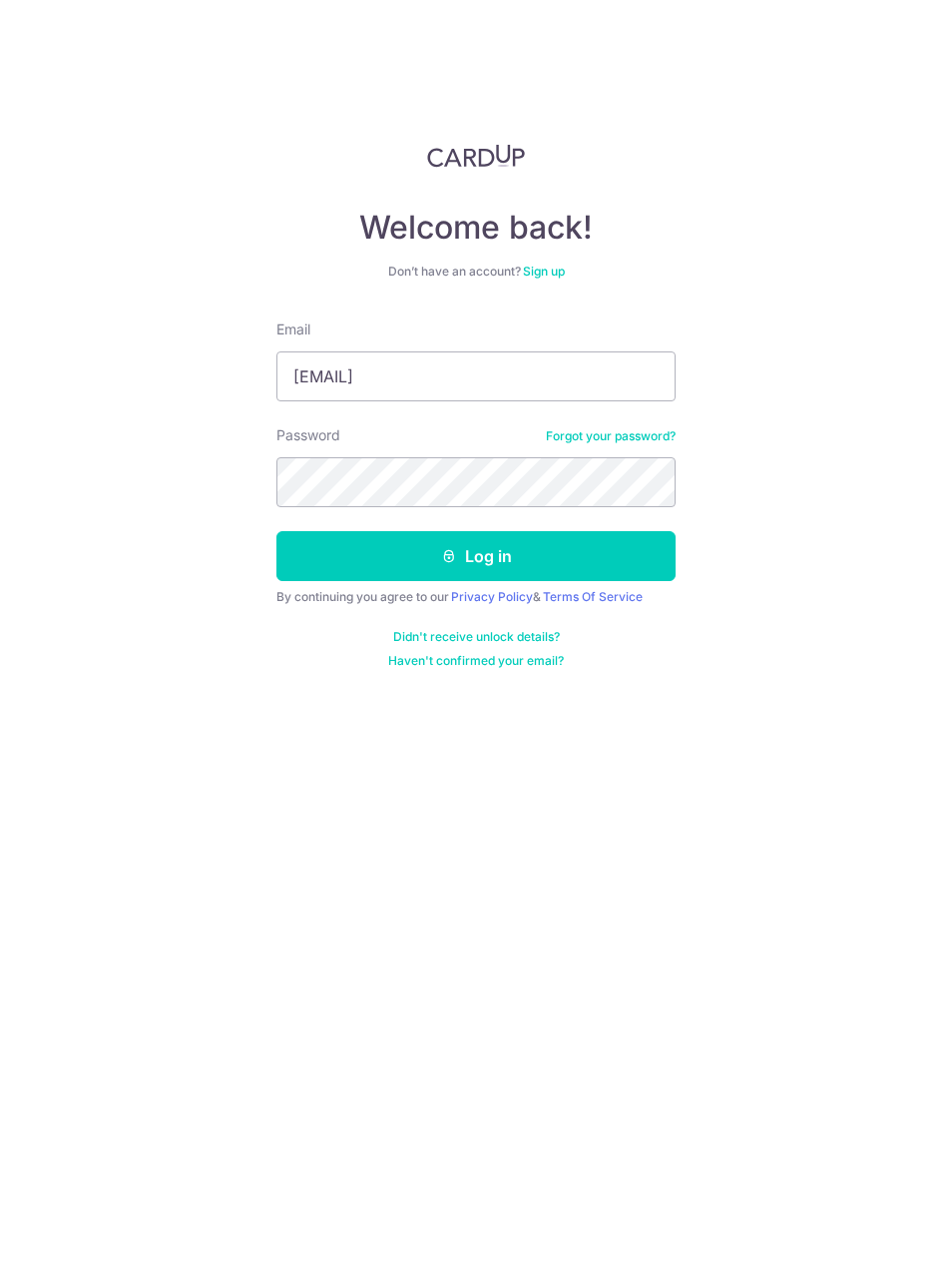 click on "Log in" at bounding box center (476, 556) 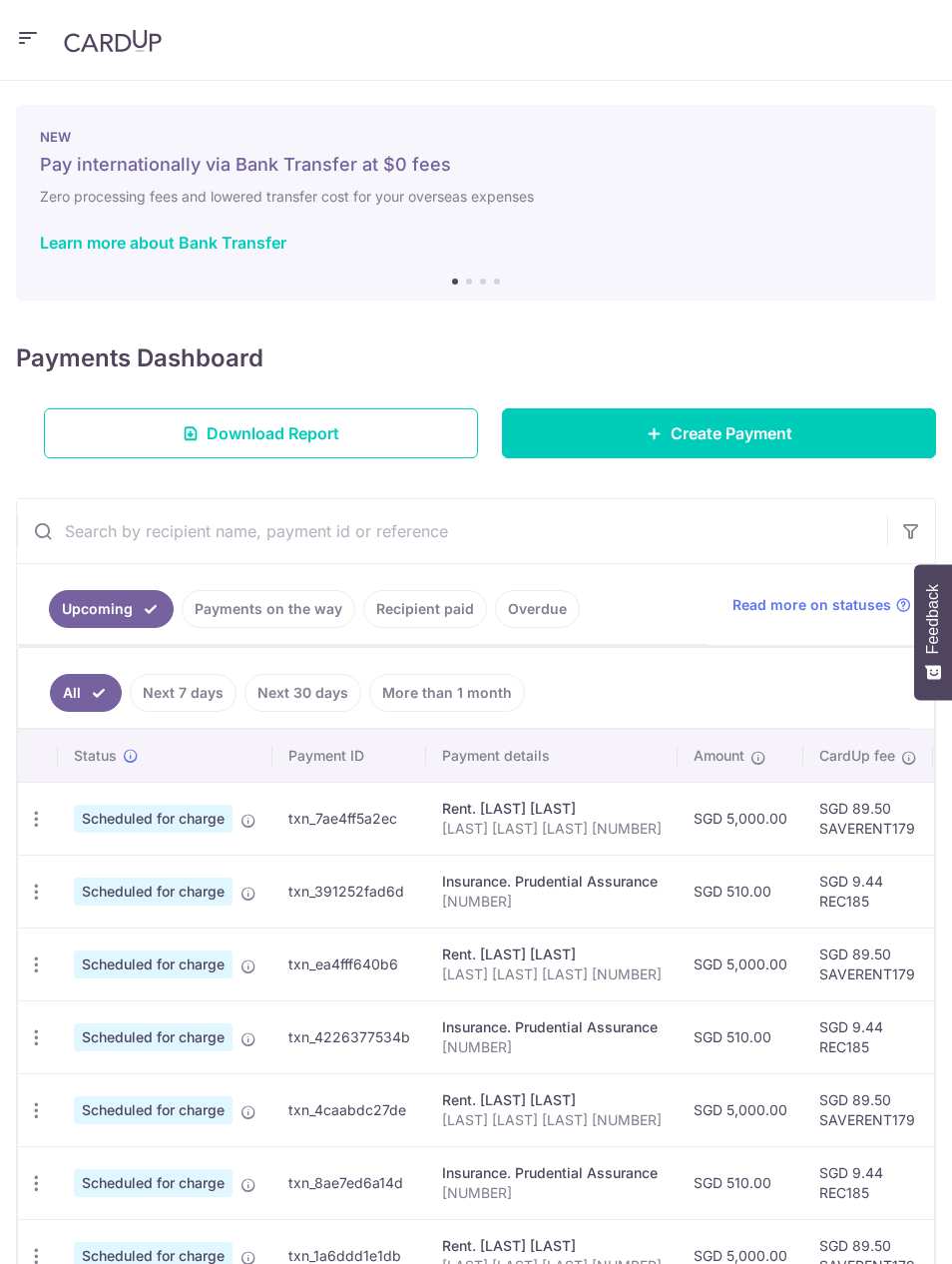 scroll, scrollTop: 0, scrollLeft: 0, axis: both 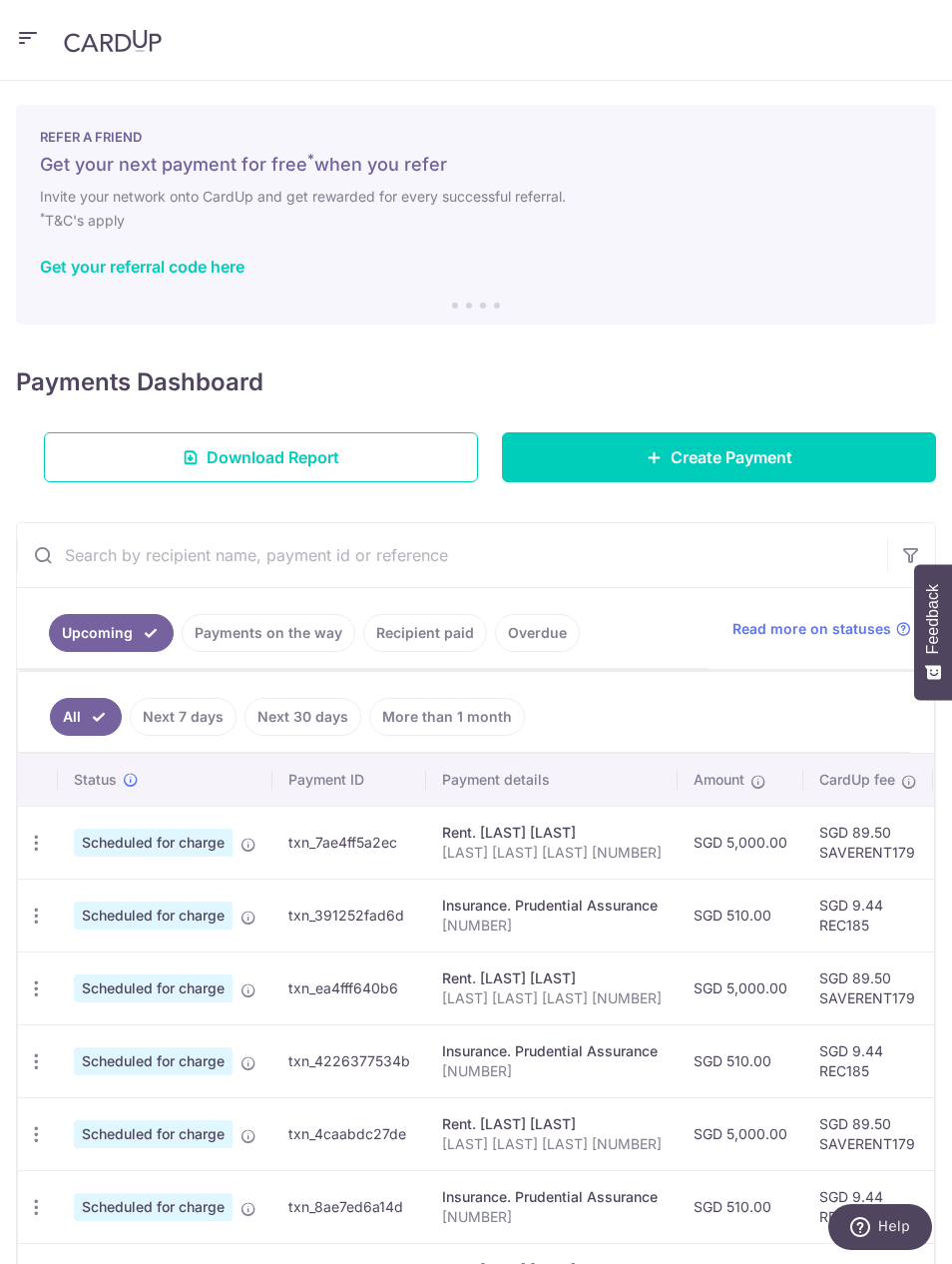click on "Overdue" at bounding box center (537, 633) 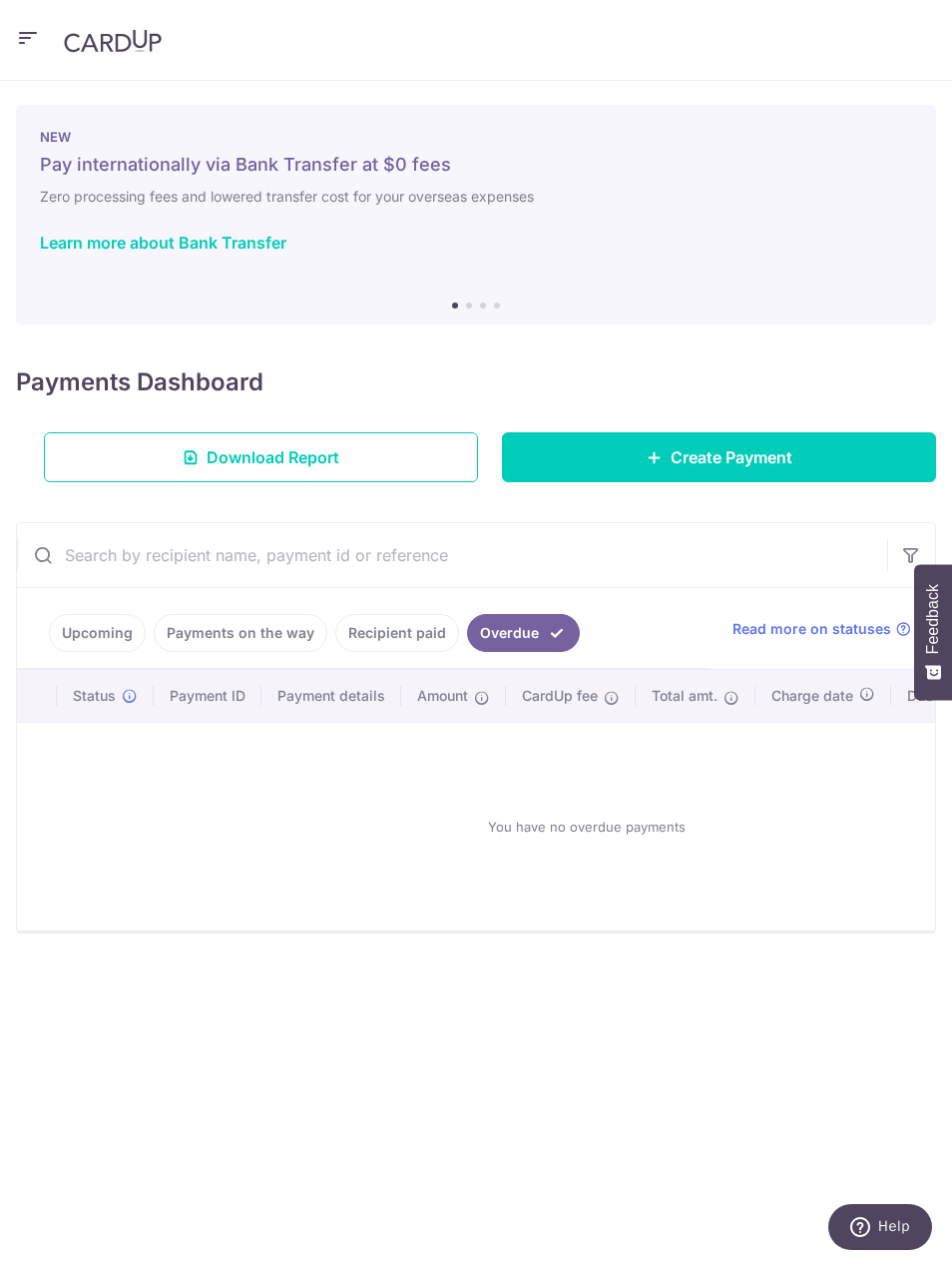 click on "Recipient paid" at bounding box center (397, 633) 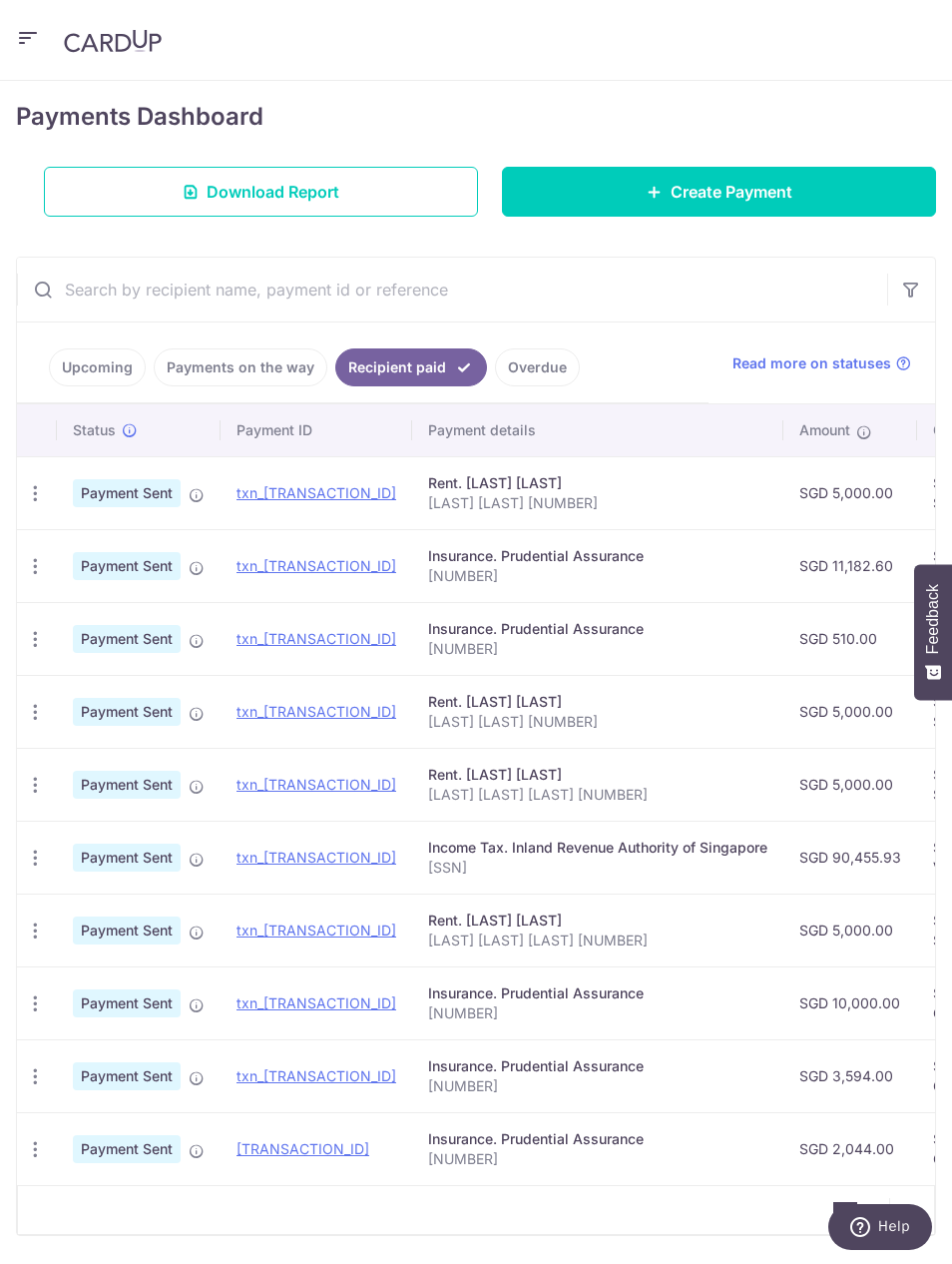 scroll, scrollTop: 266, scrollLeft: 0, axis: vertical 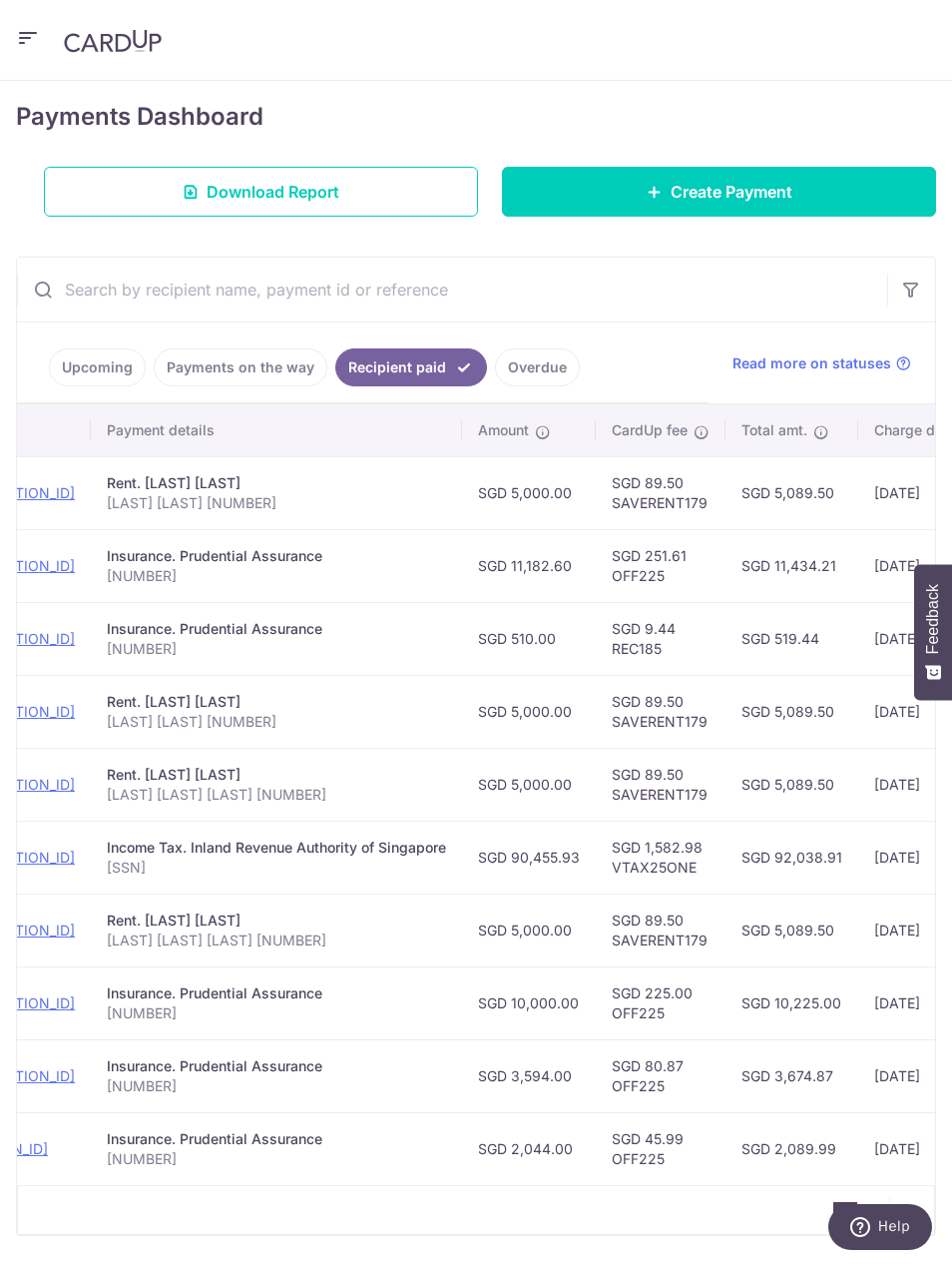 click on "Upcoming" at bounding box center [97, 367] 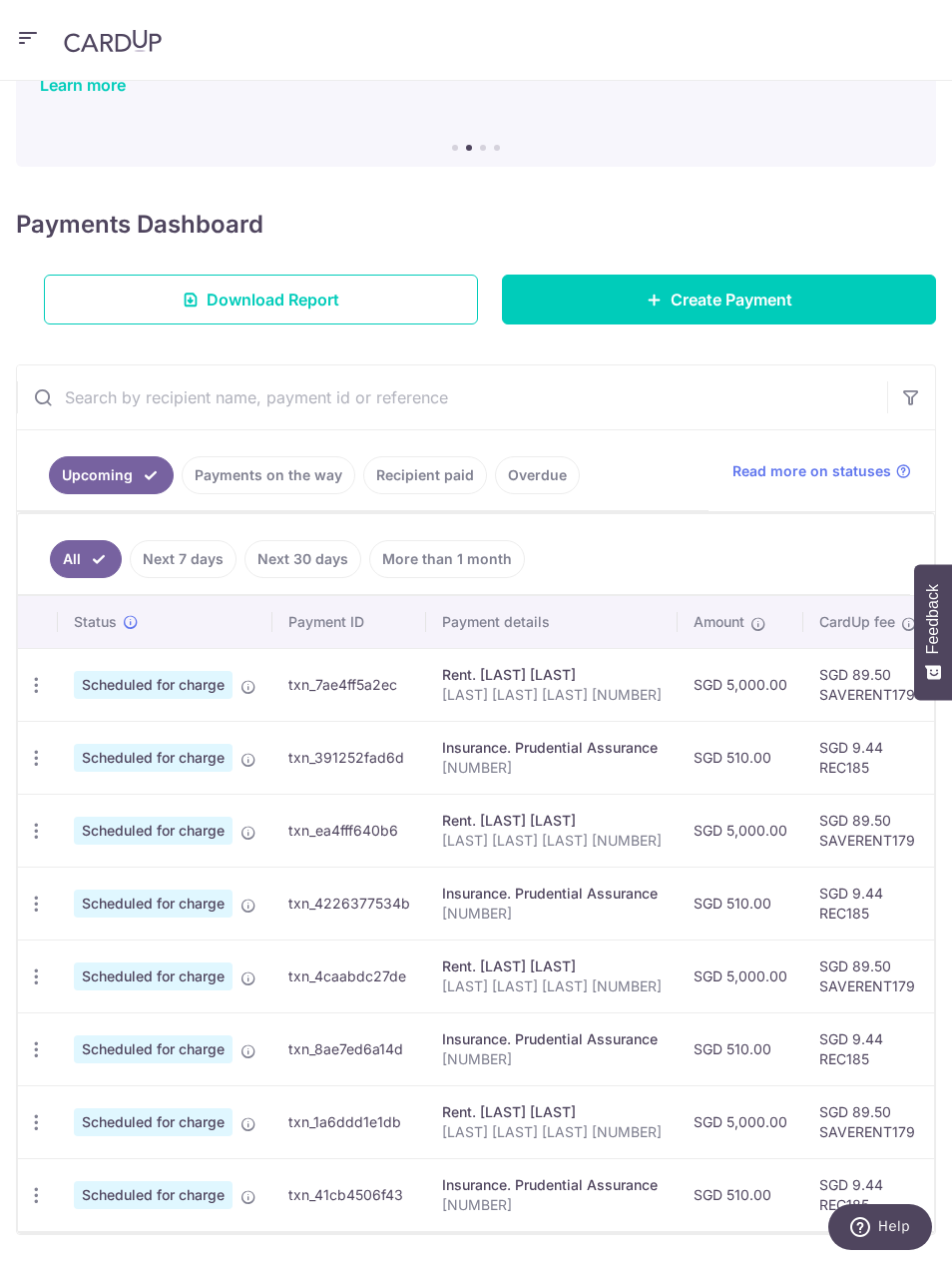 scroll, scrollTop: 157, scrollLeft: 0, axis: vertical 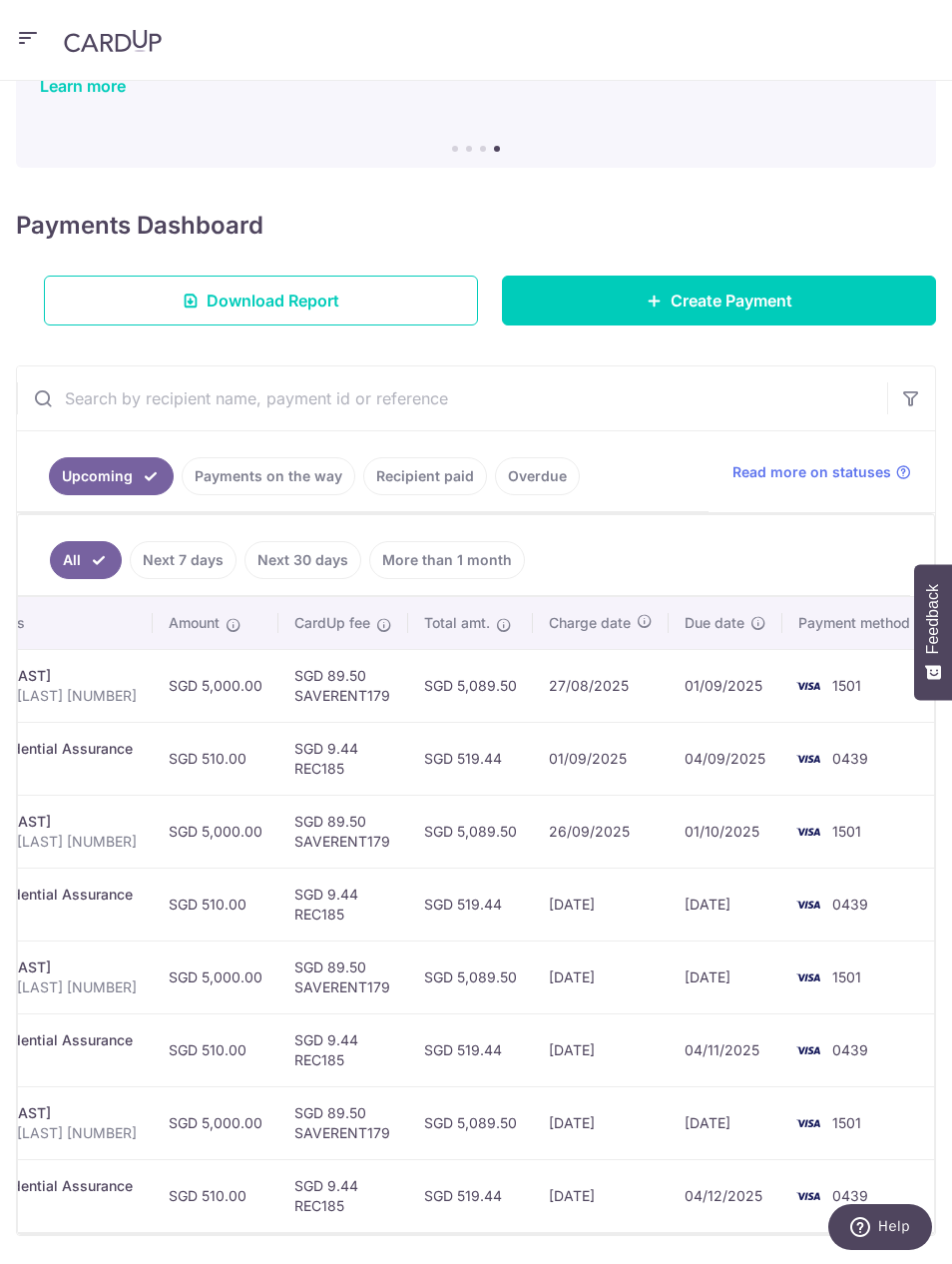 click on "Create Payment" at bounding box center (718, 301) 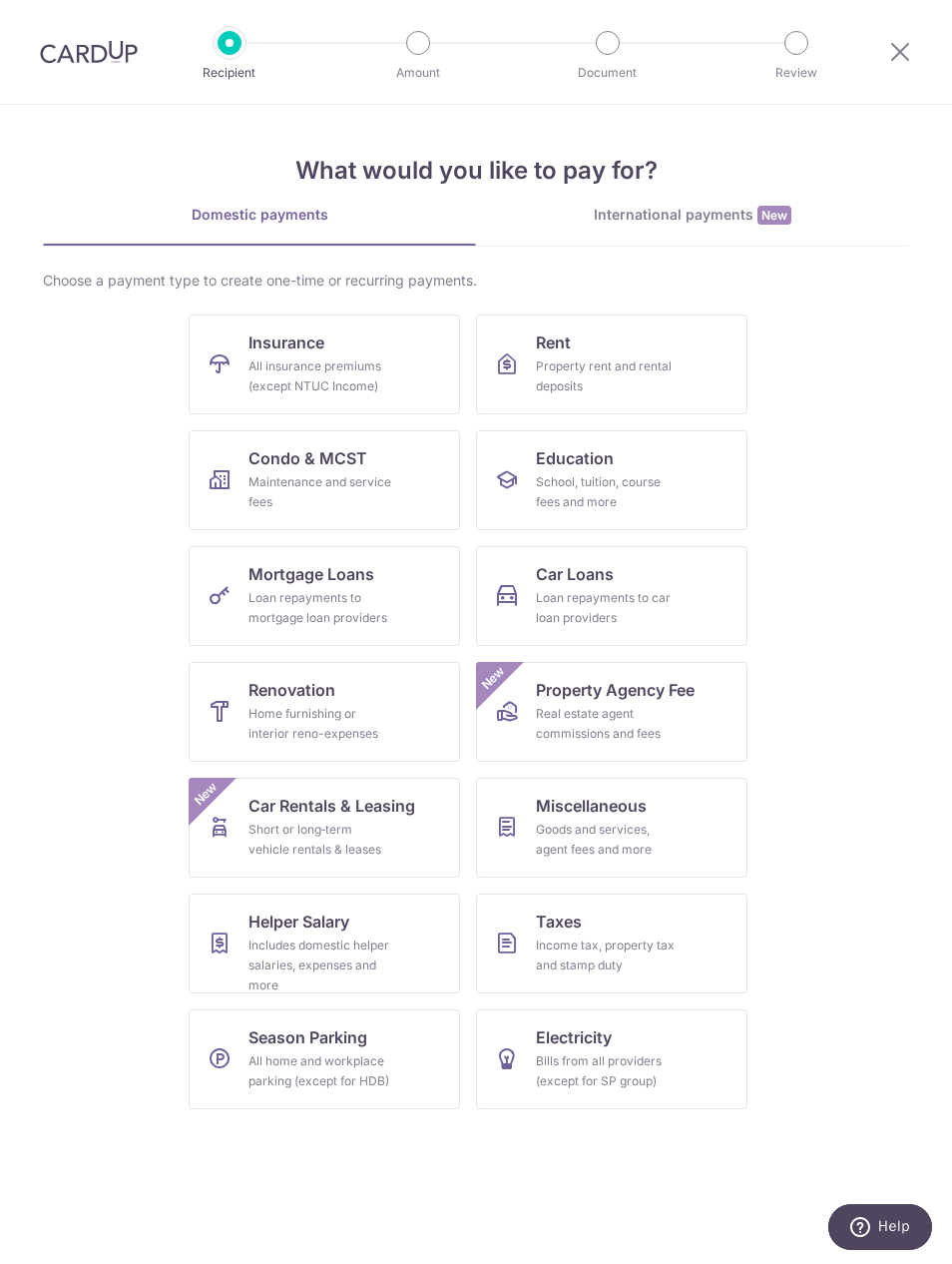 scroll, scrollTop: 0, scrollLeft: 0, axis: both 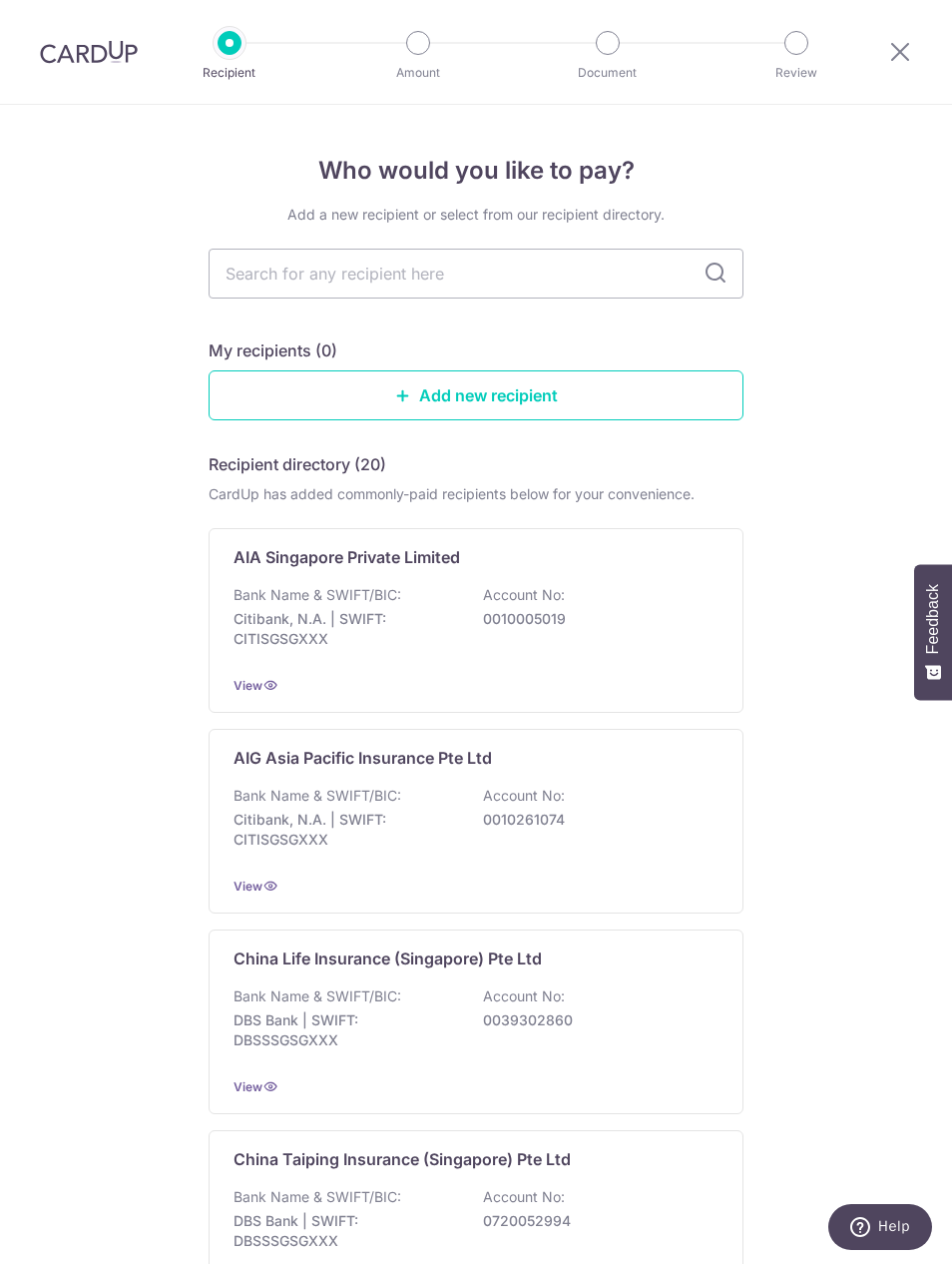 click at bounding box center (476, 274) 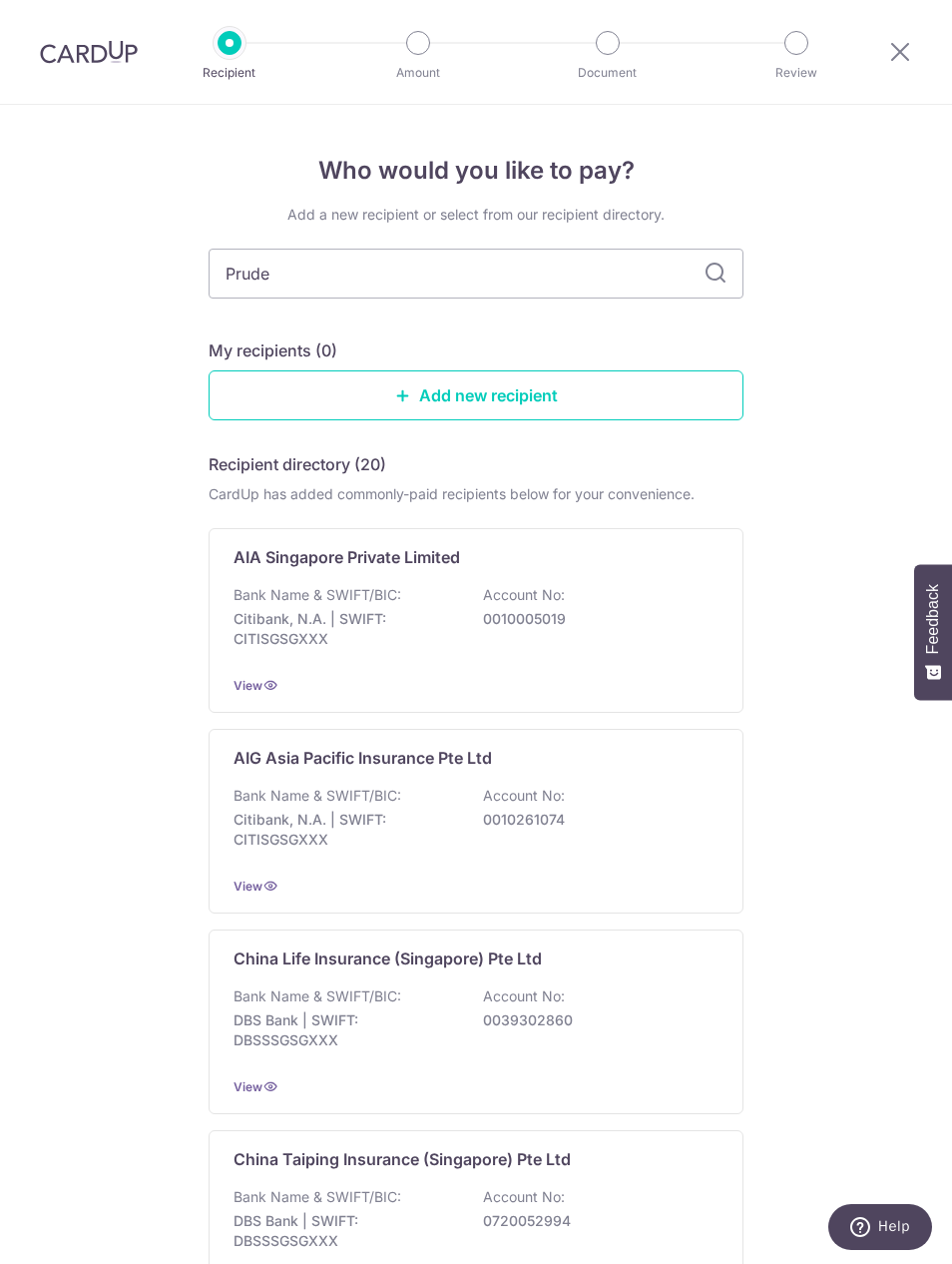 type on "Pruden" 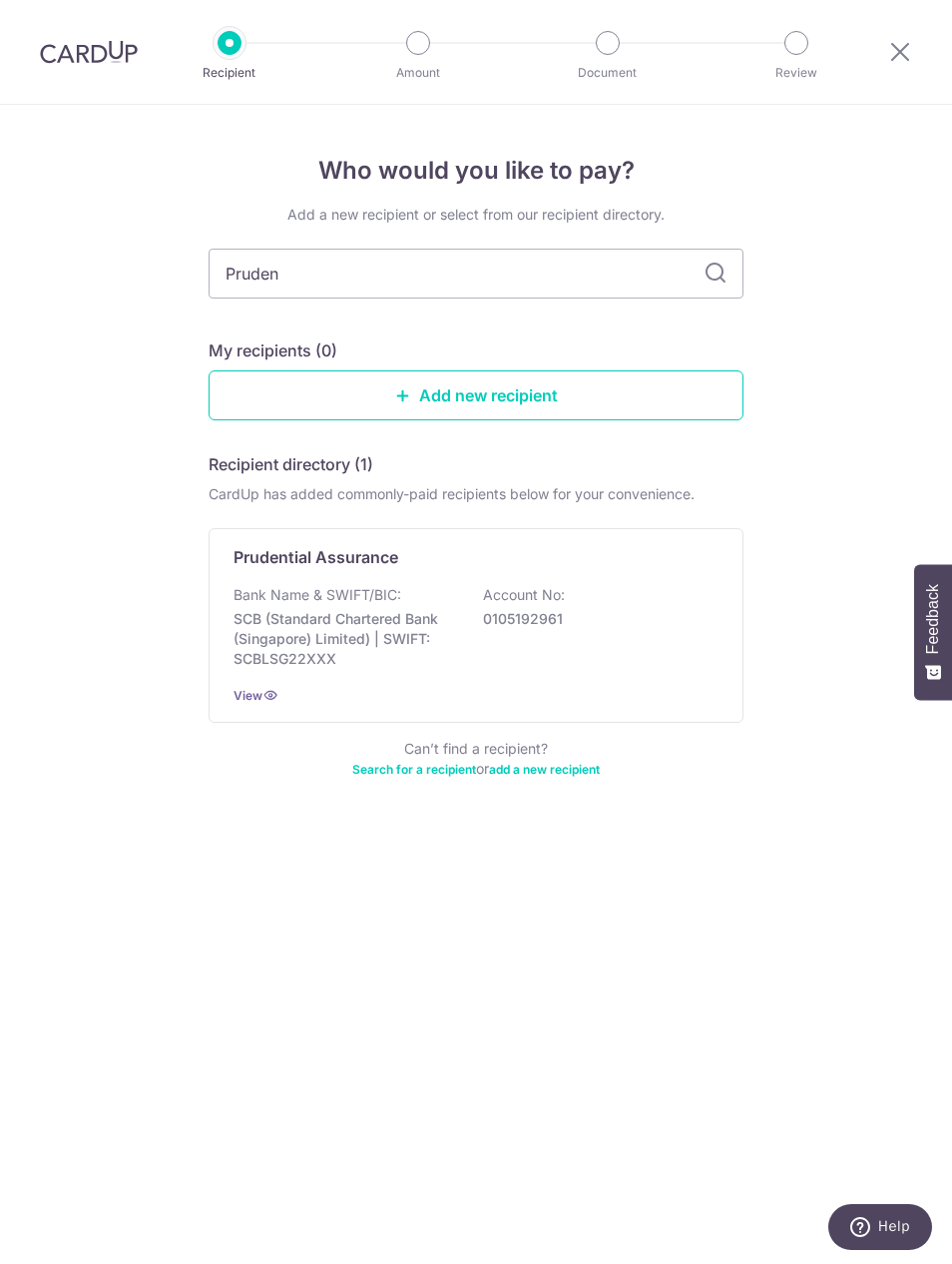 click on "Bank Name & SWIFT/BIC:" at bounding box center (317, 595) 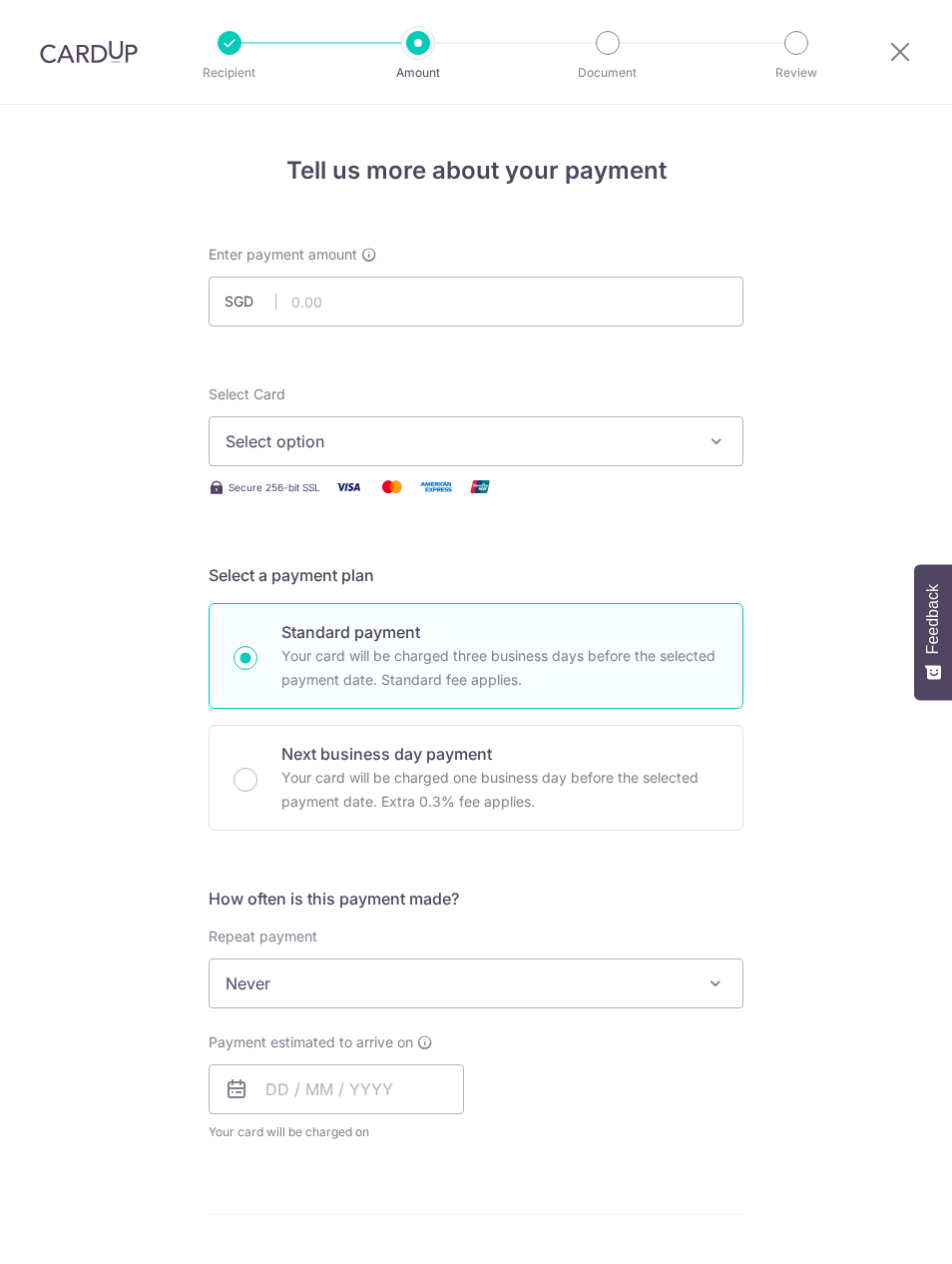 scroll, scrollTop: 0, scrollLeft: 0, axis: both 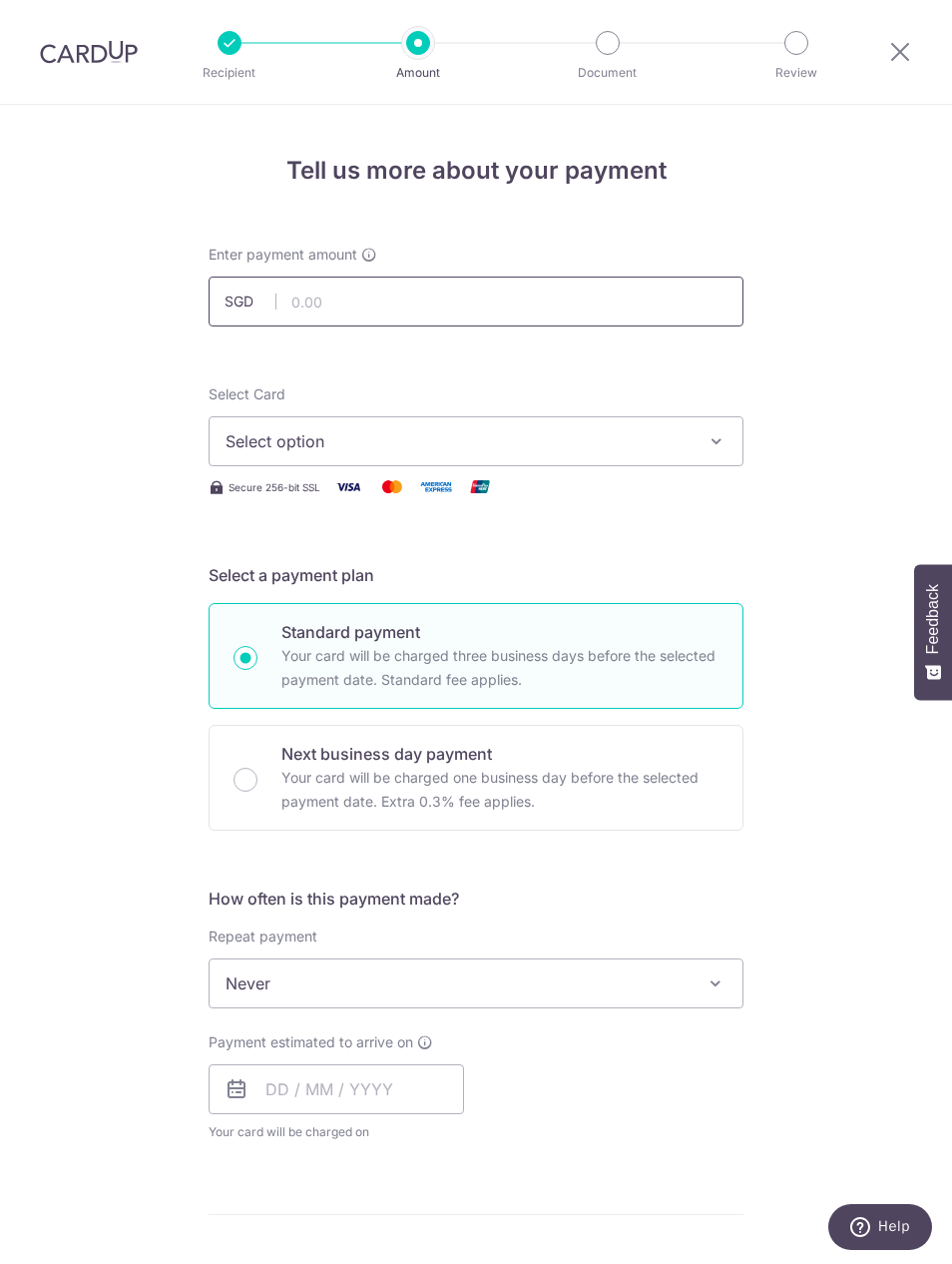 click at bounding box center [476, 302] 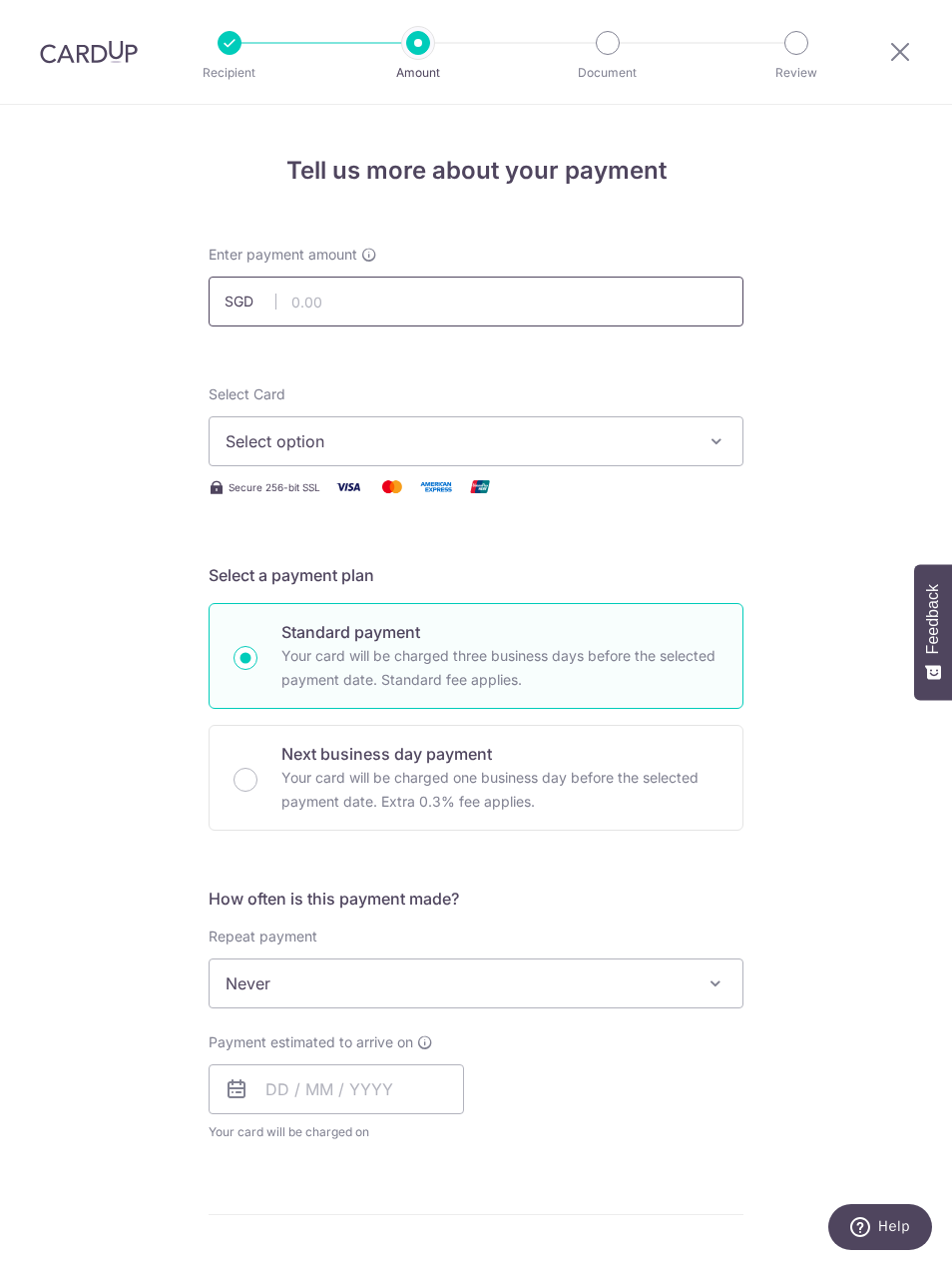 click at bounding box center (476, 302) 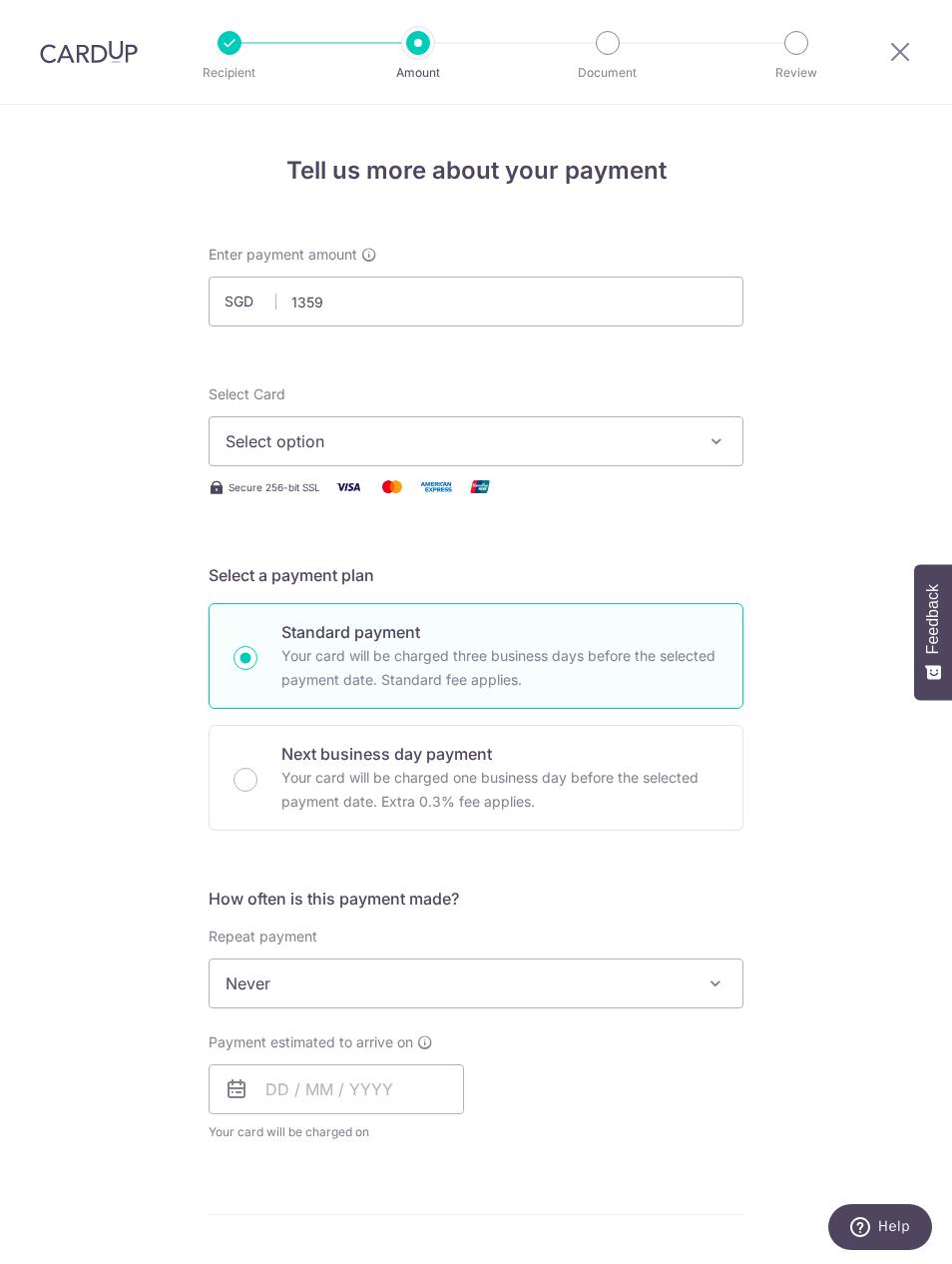 click on "Select option" at bounding box center [458, 441] 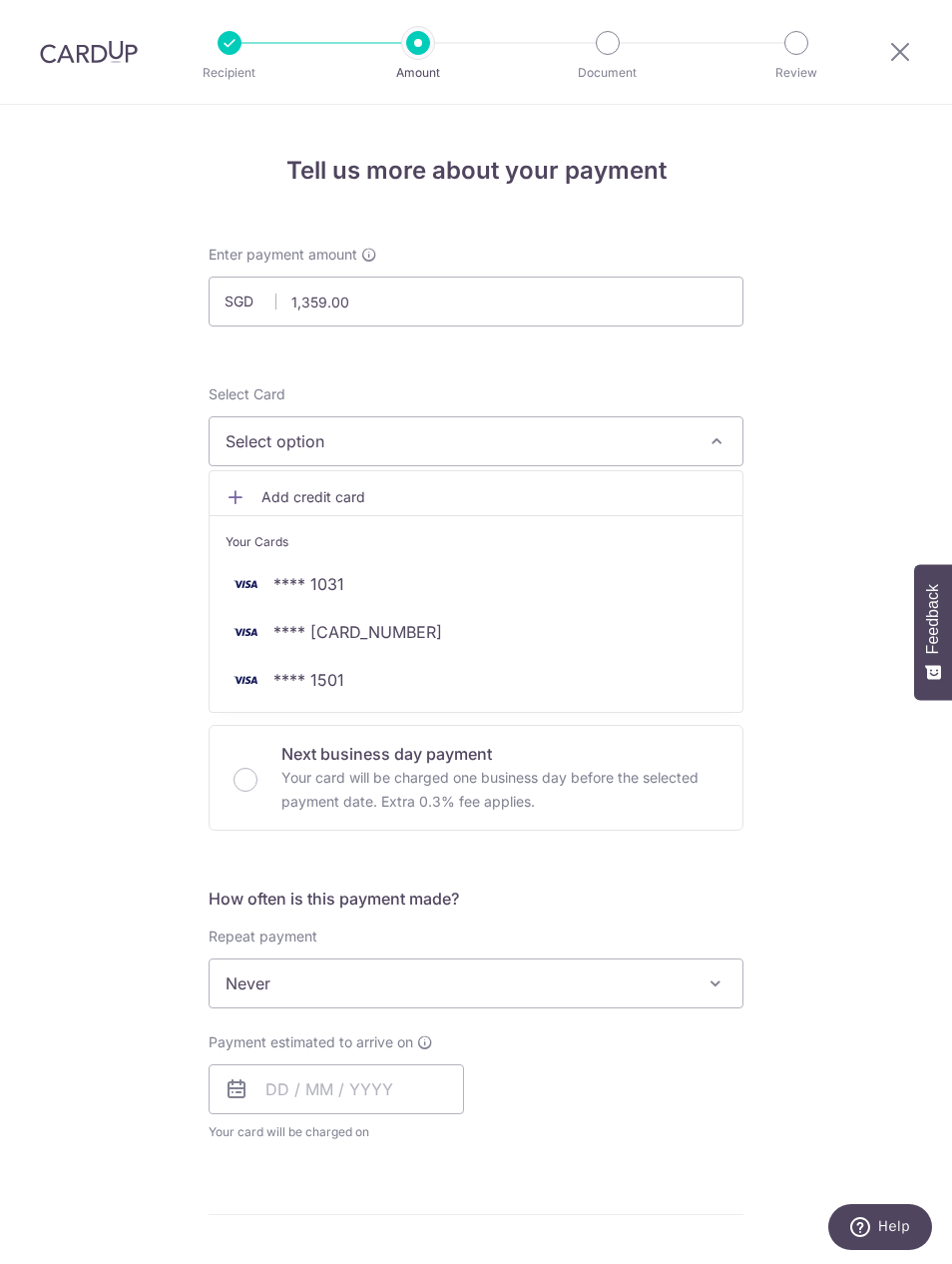 click on "**** 0439" at bounding box center (357, 632) 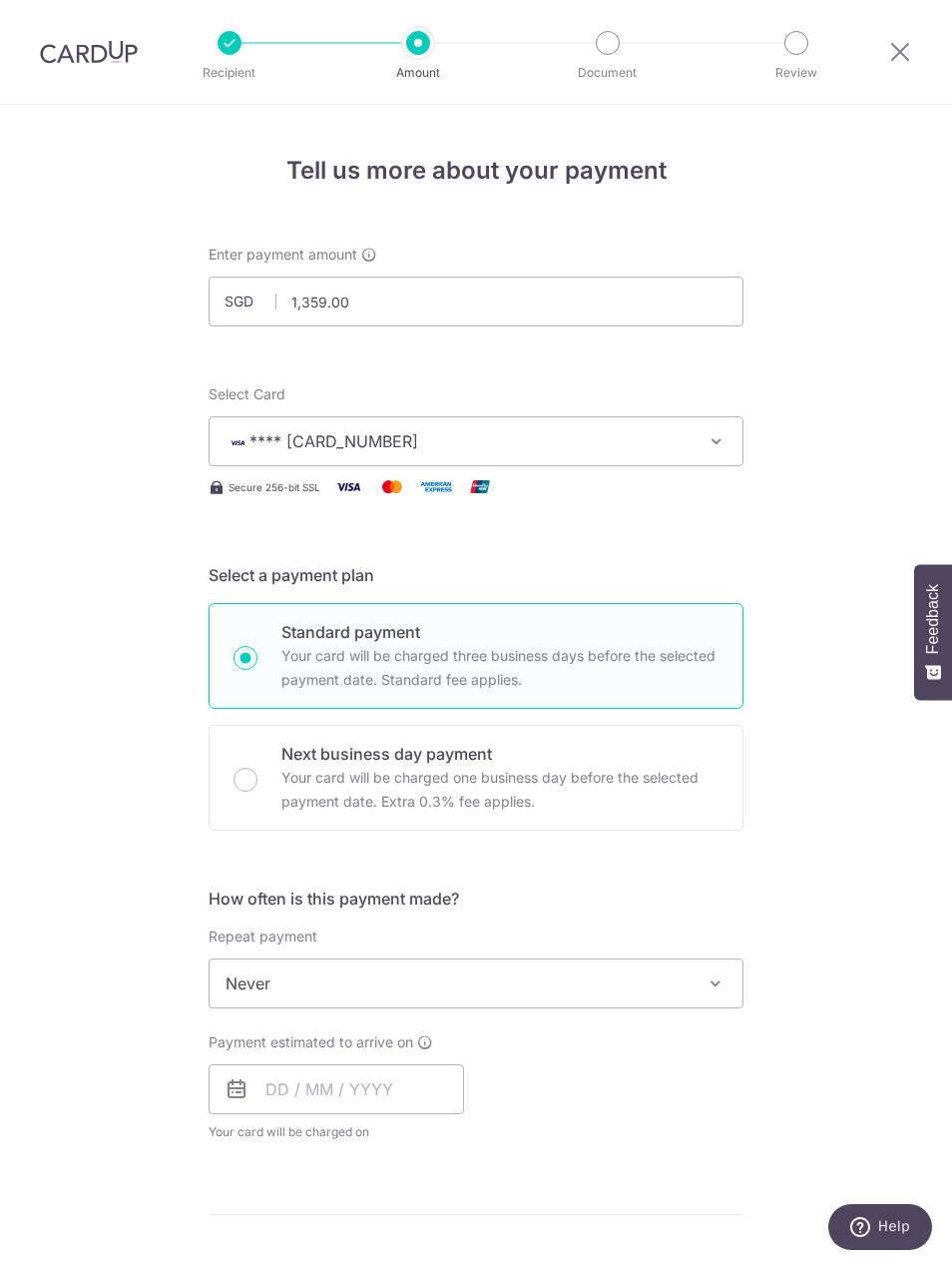 click at bounding box center (237, 1089) 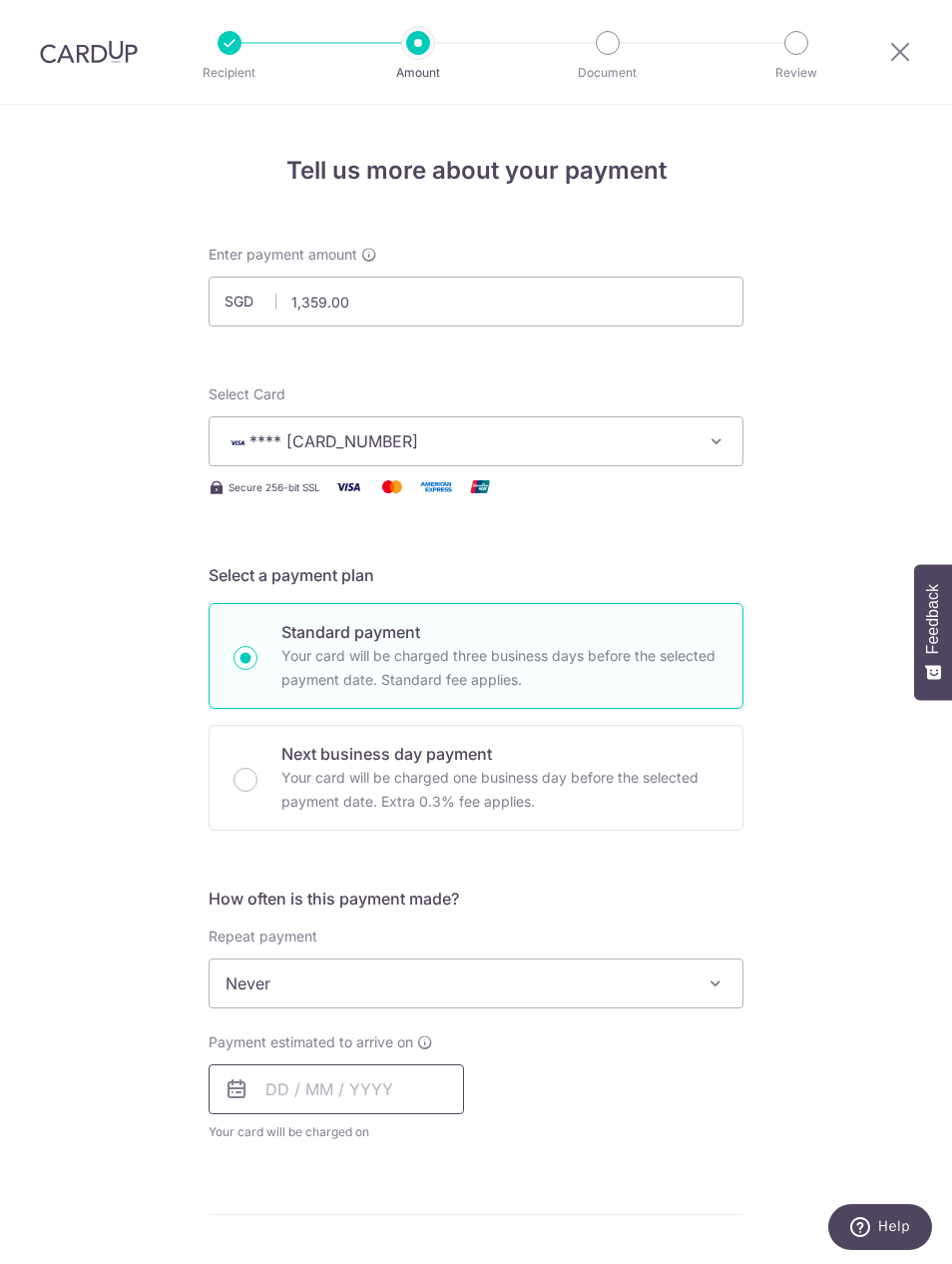 click at bounding box center (336, 1089) 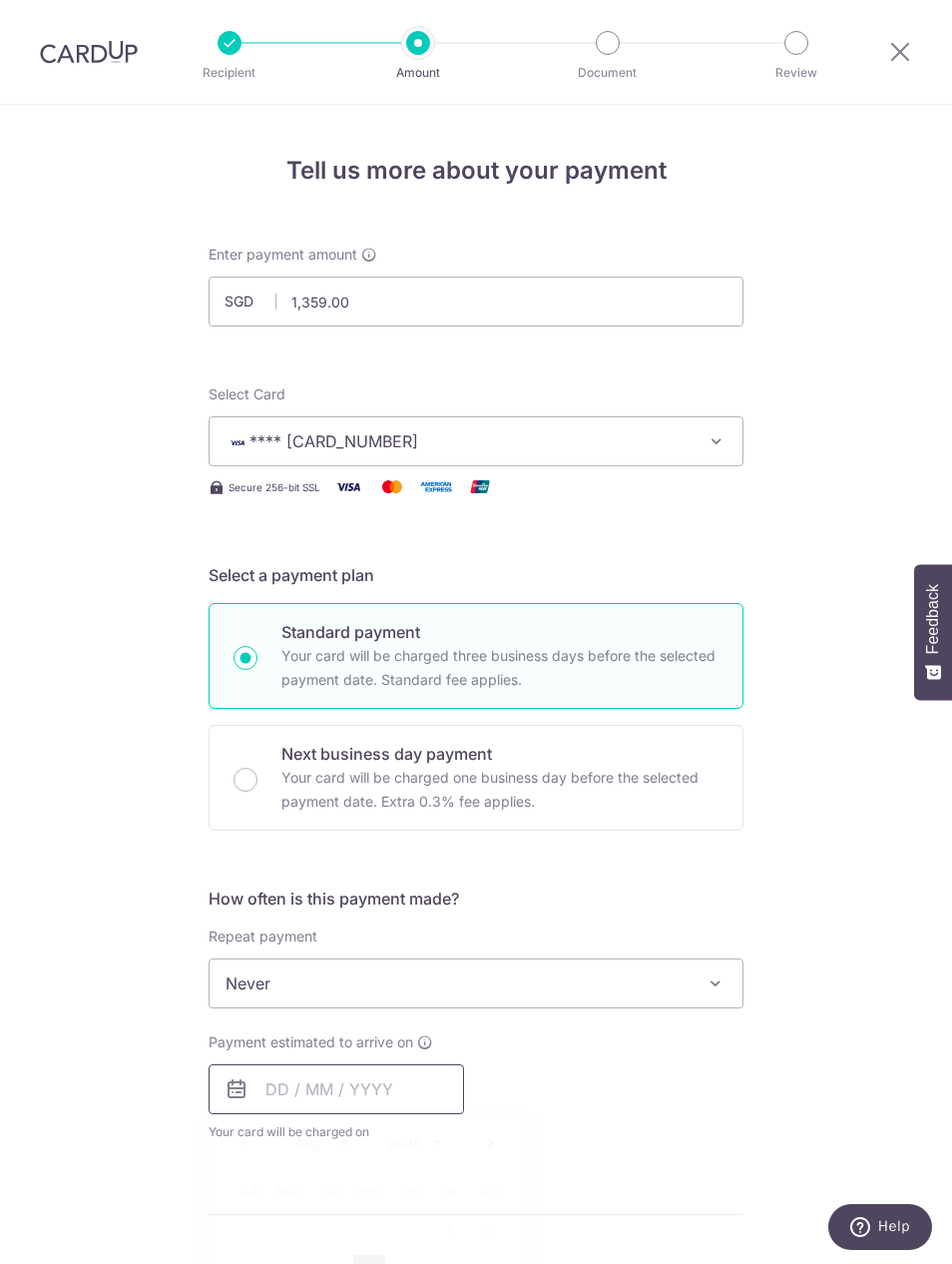scroll, scrollTop: 67, scrollLeft: 0, axis: vertical 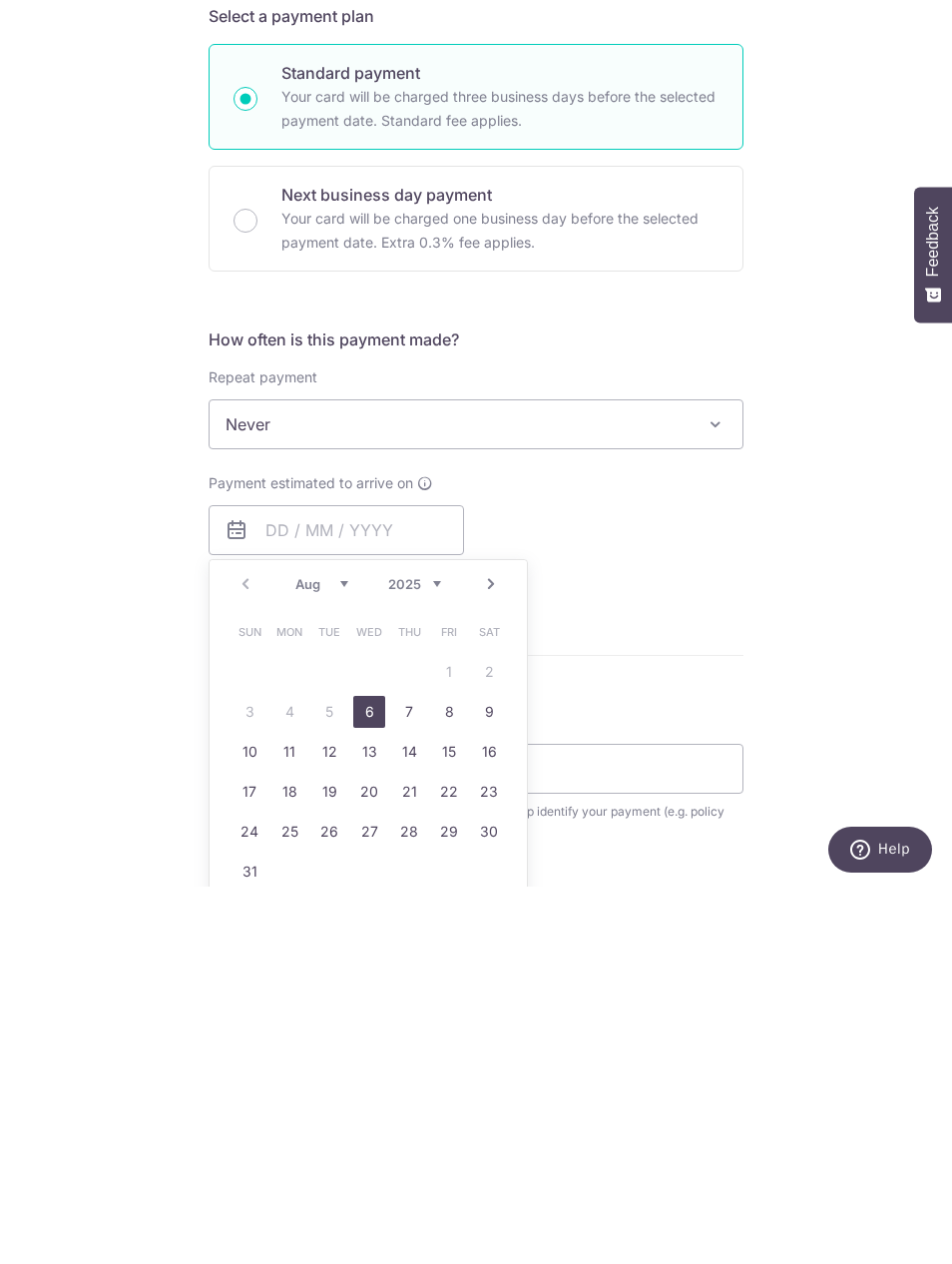 click on "8" at bounding box center [449, 1089] 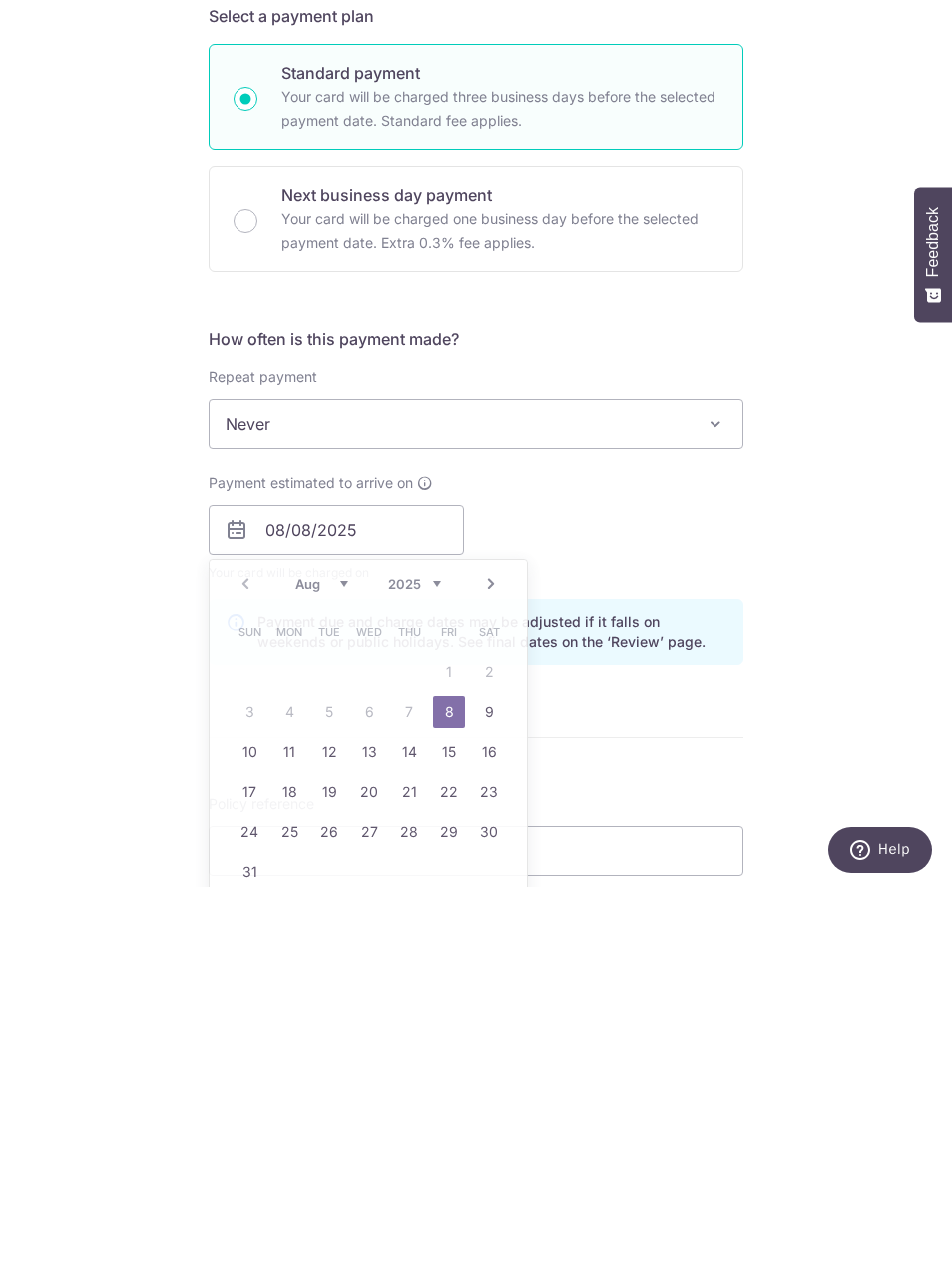 scroll, scrollTop: 66, scrollLeft: 0, axis: vertical 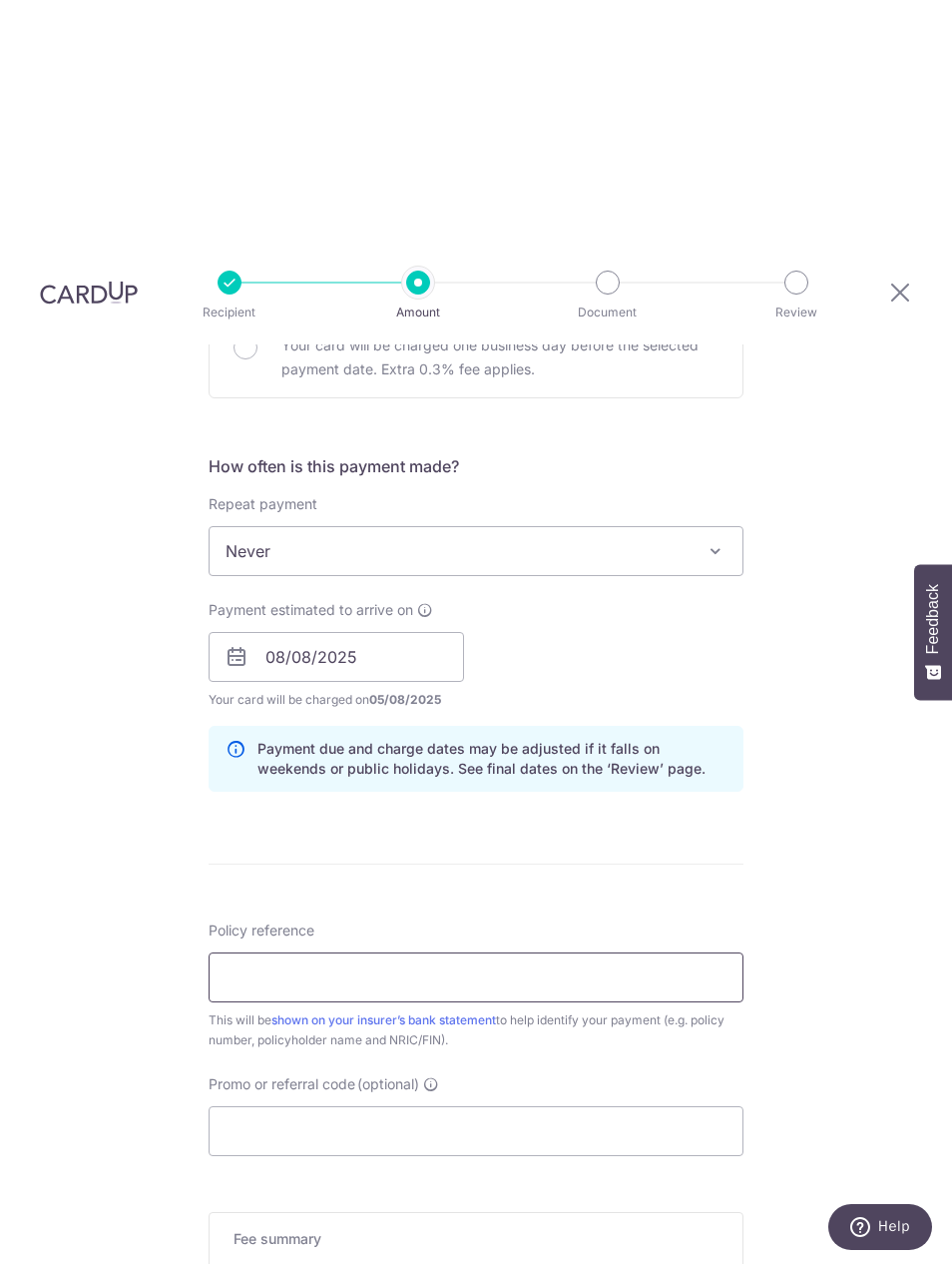 click on "Policy reference" at bounding box center (476, 977) 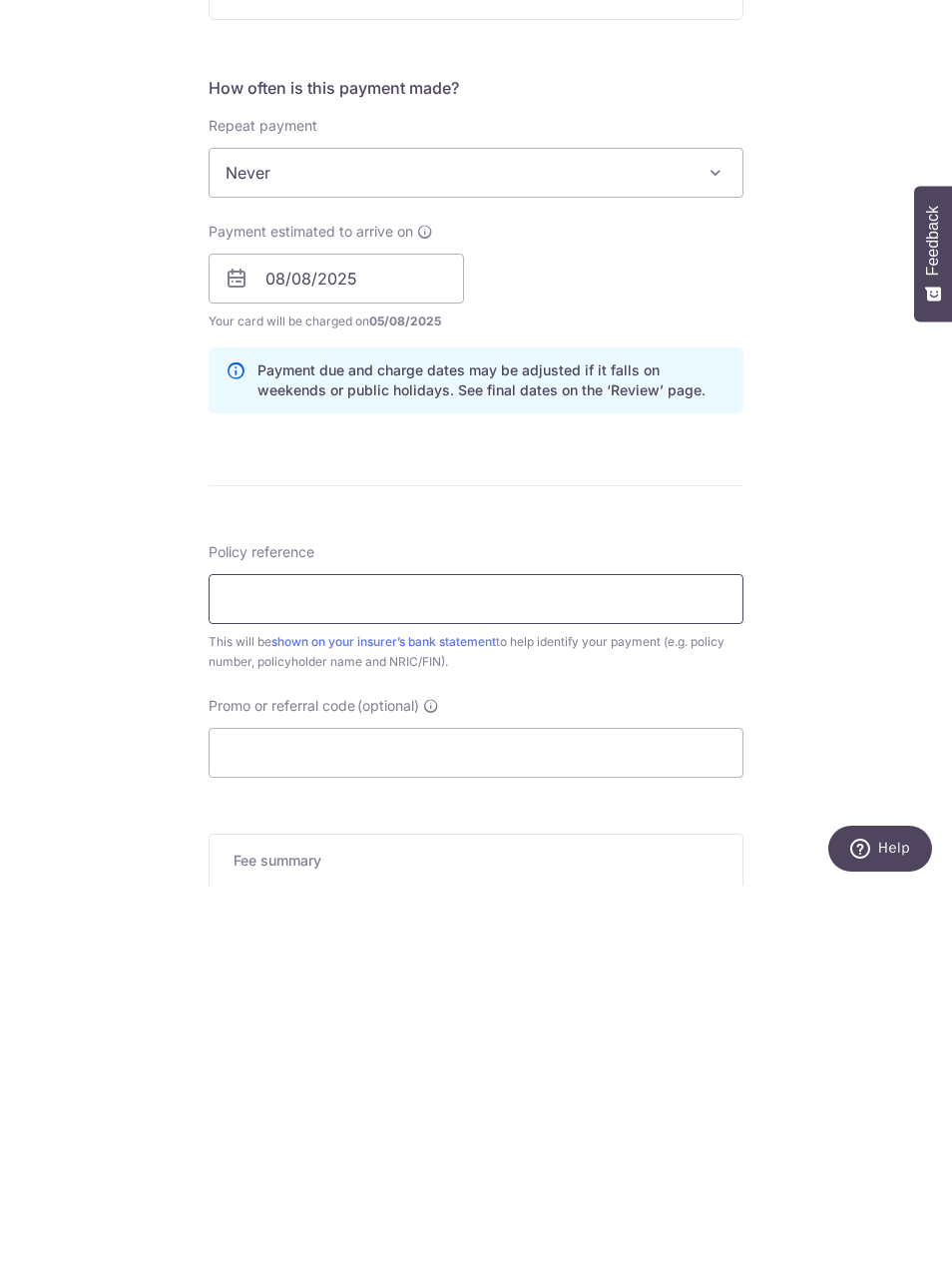 click on "Policy reference" at bounding box center (476, 977) 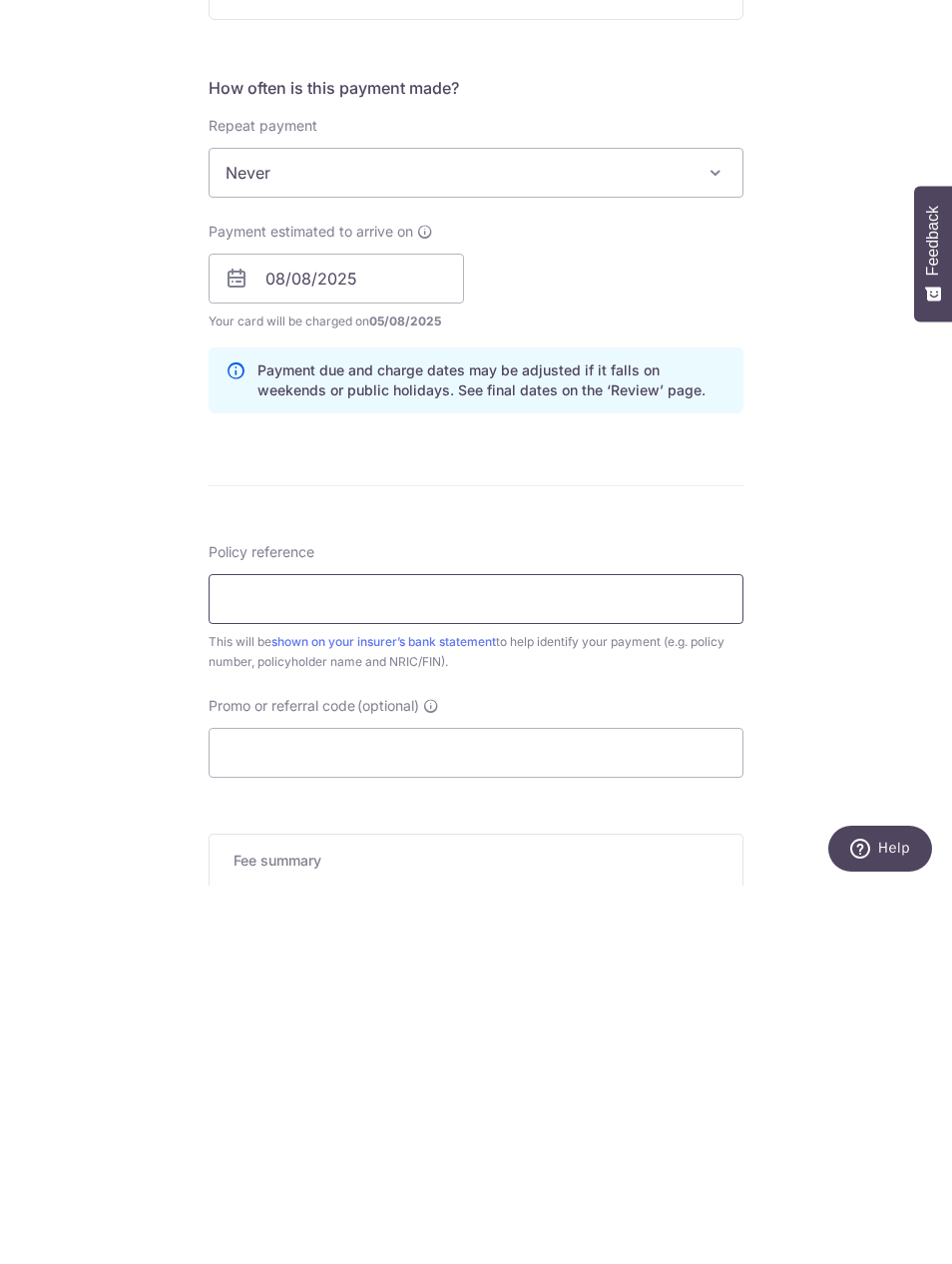 paste on "67902799" 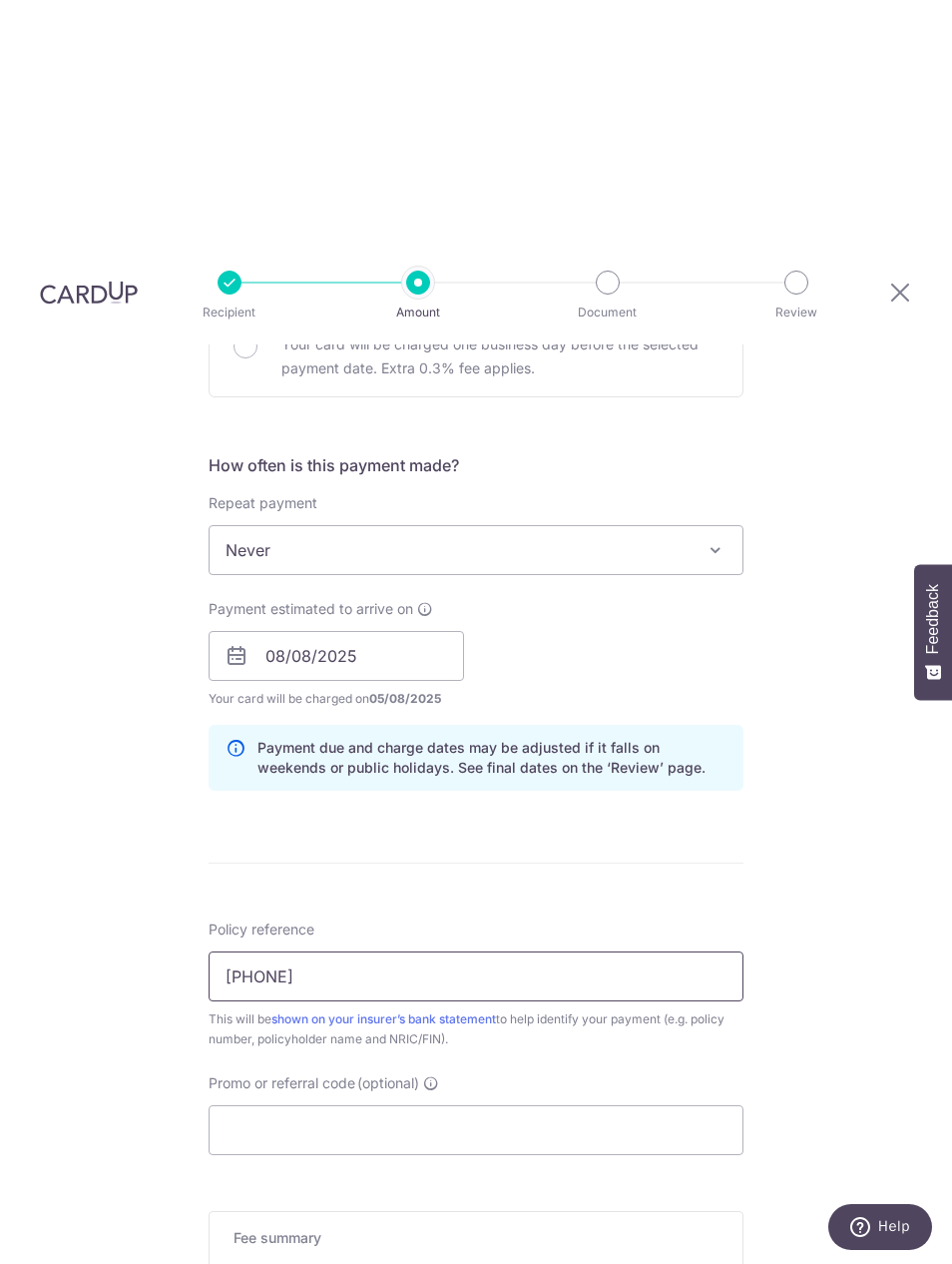 type on "67902799" 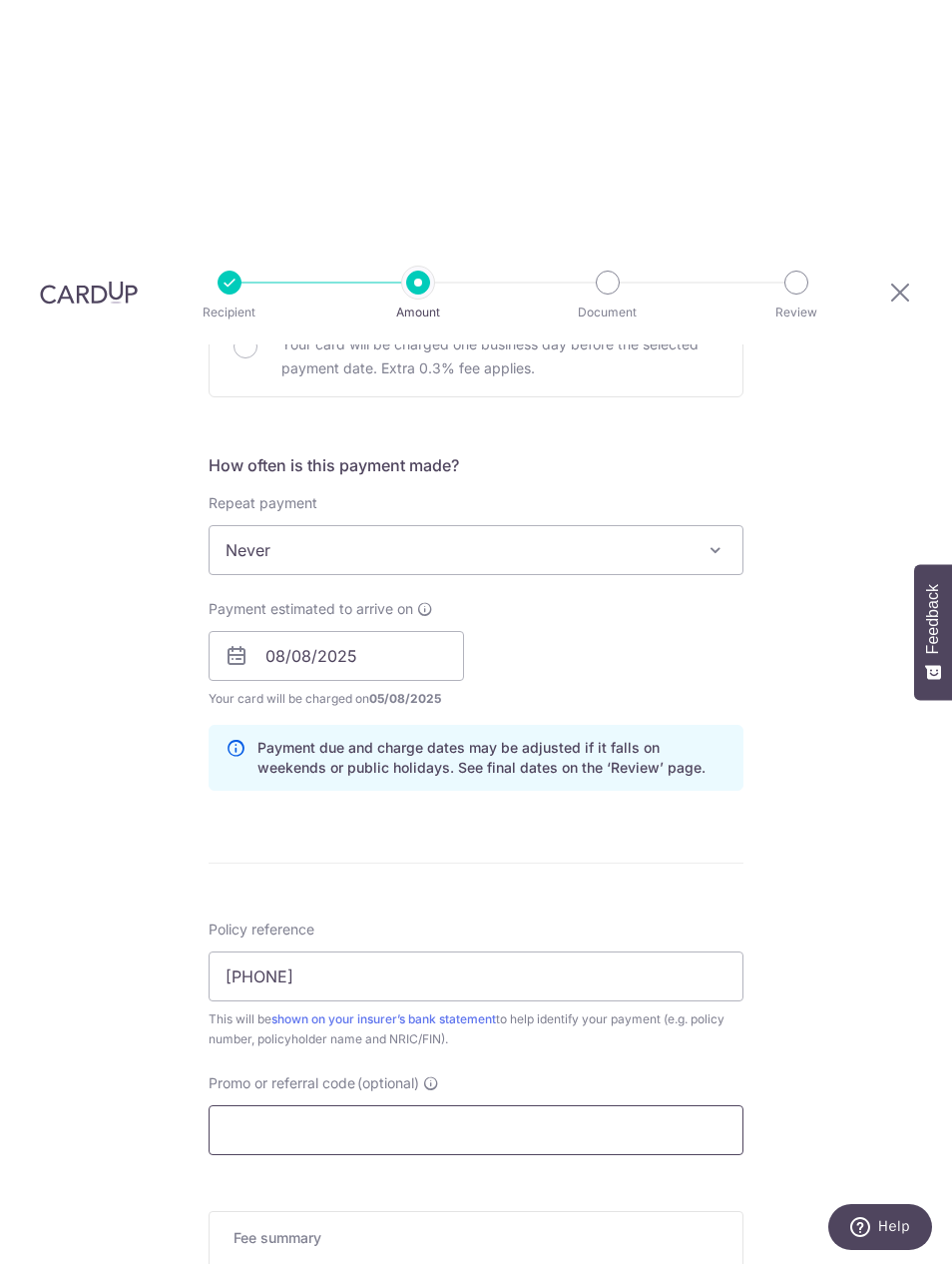 click on "Promo or referral code
(optional)" at bounding box center (476, 1130) 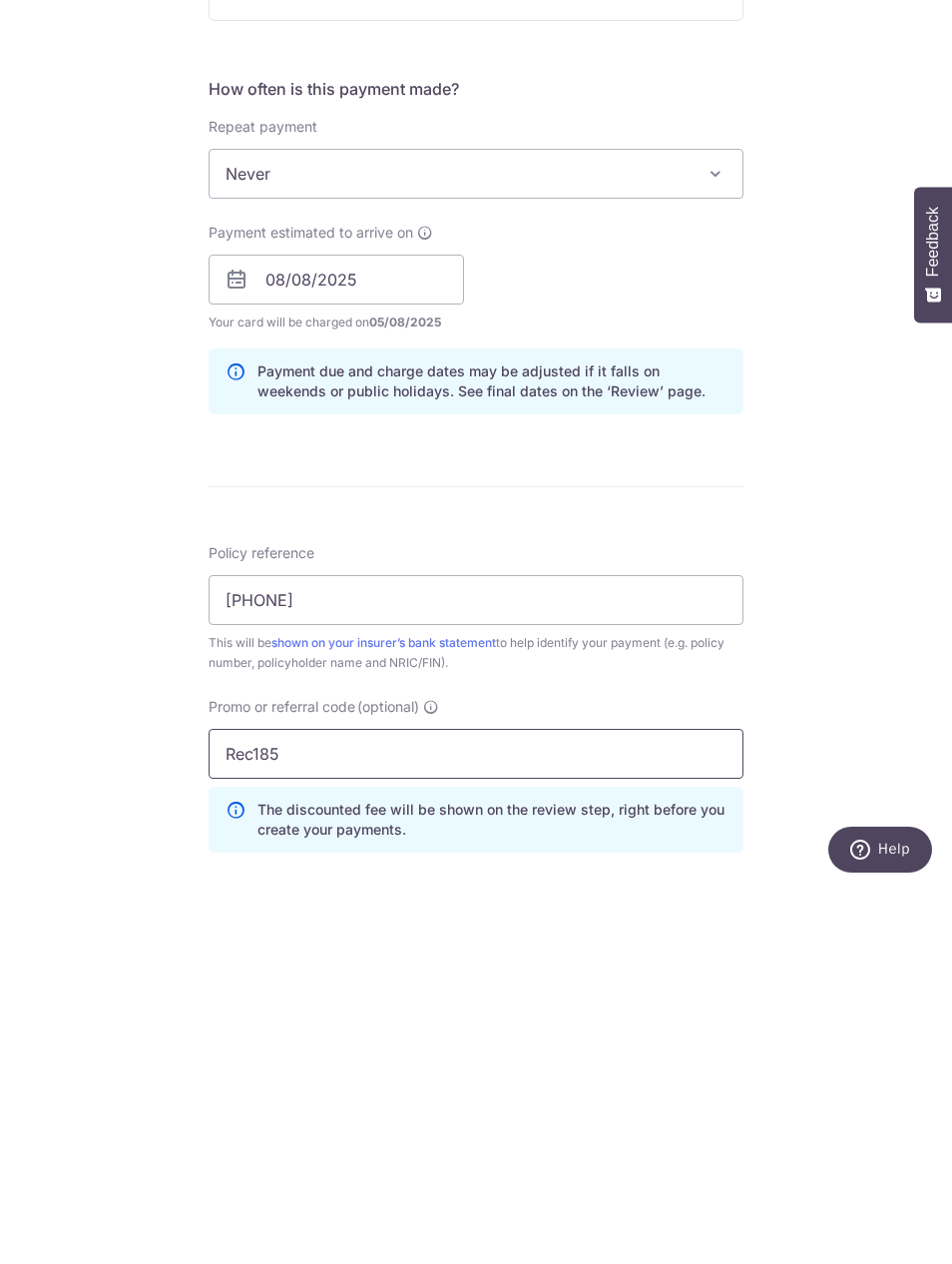type on "Rec185" 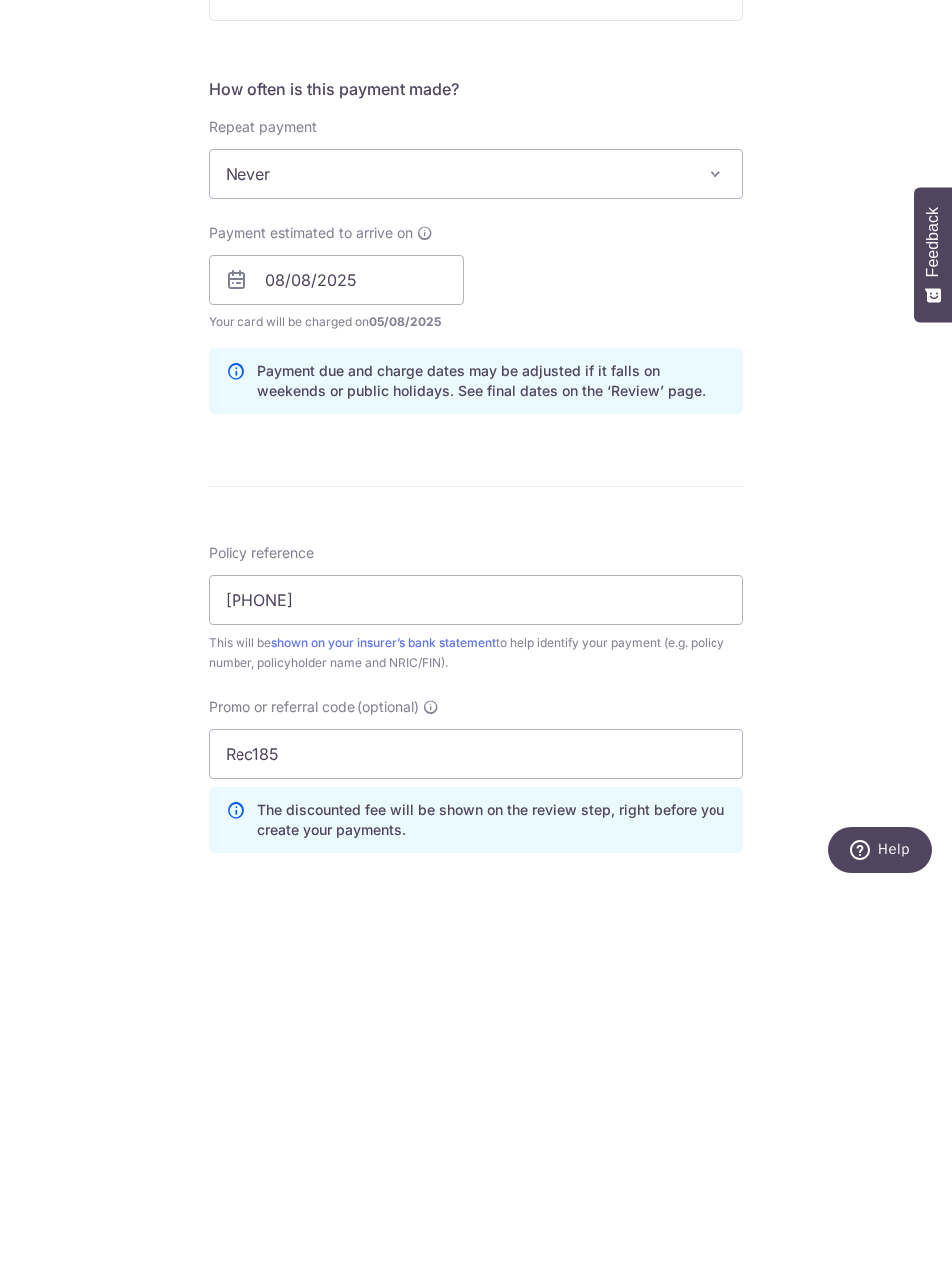 click on "Tell us more about your payment
Enter payment amount
SGD
1,359.00
1359.00
Select Card
**** 0439
Add credit card
Your Cards
**** 1031
**** 0439
**** 1501
Secure 256-bit SSL
Text
New card details
Card" at bounding box center [476, 666] 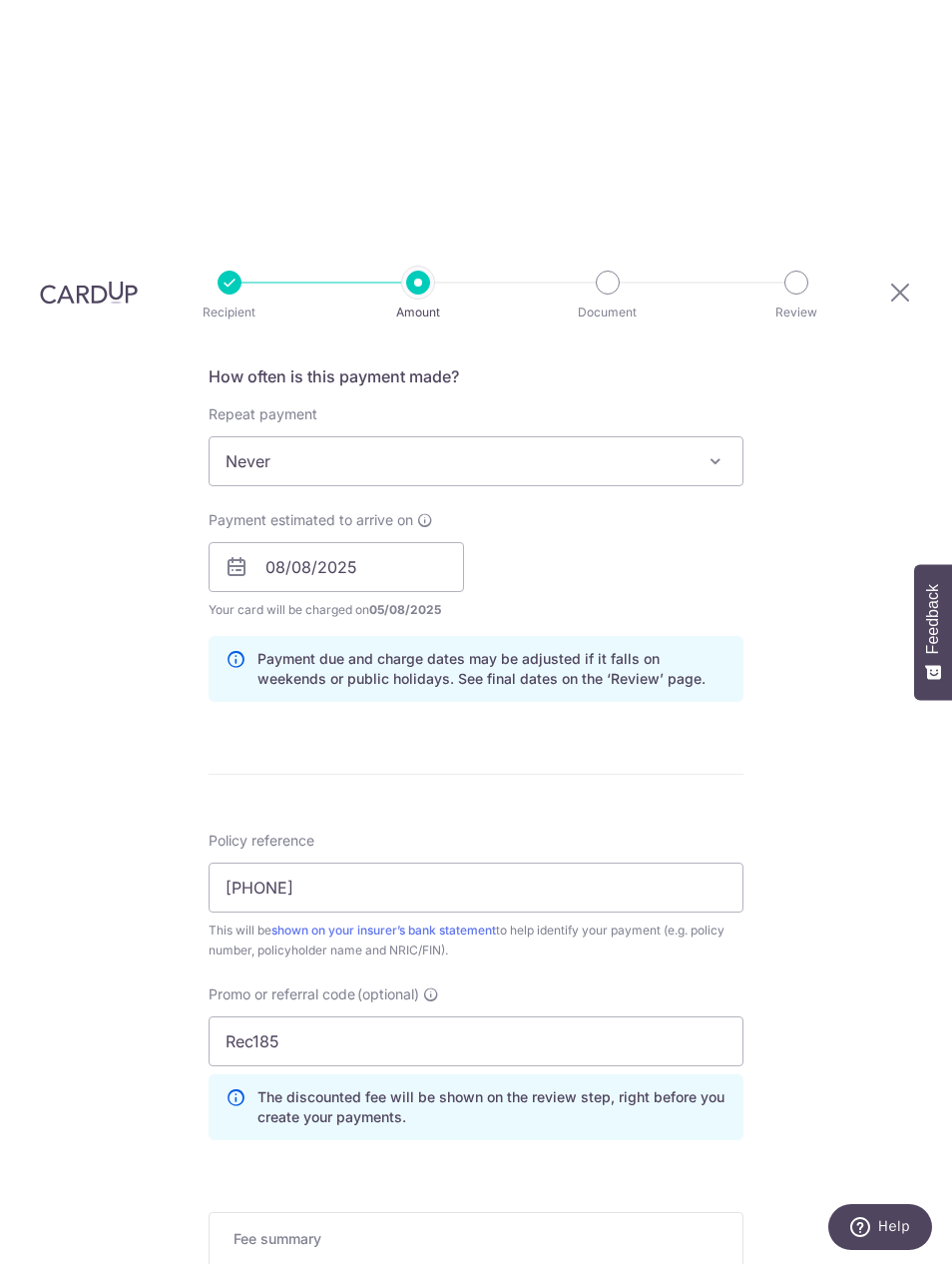 scroll, scrollTop: 762, scrollLeft: 0, axis: vertical 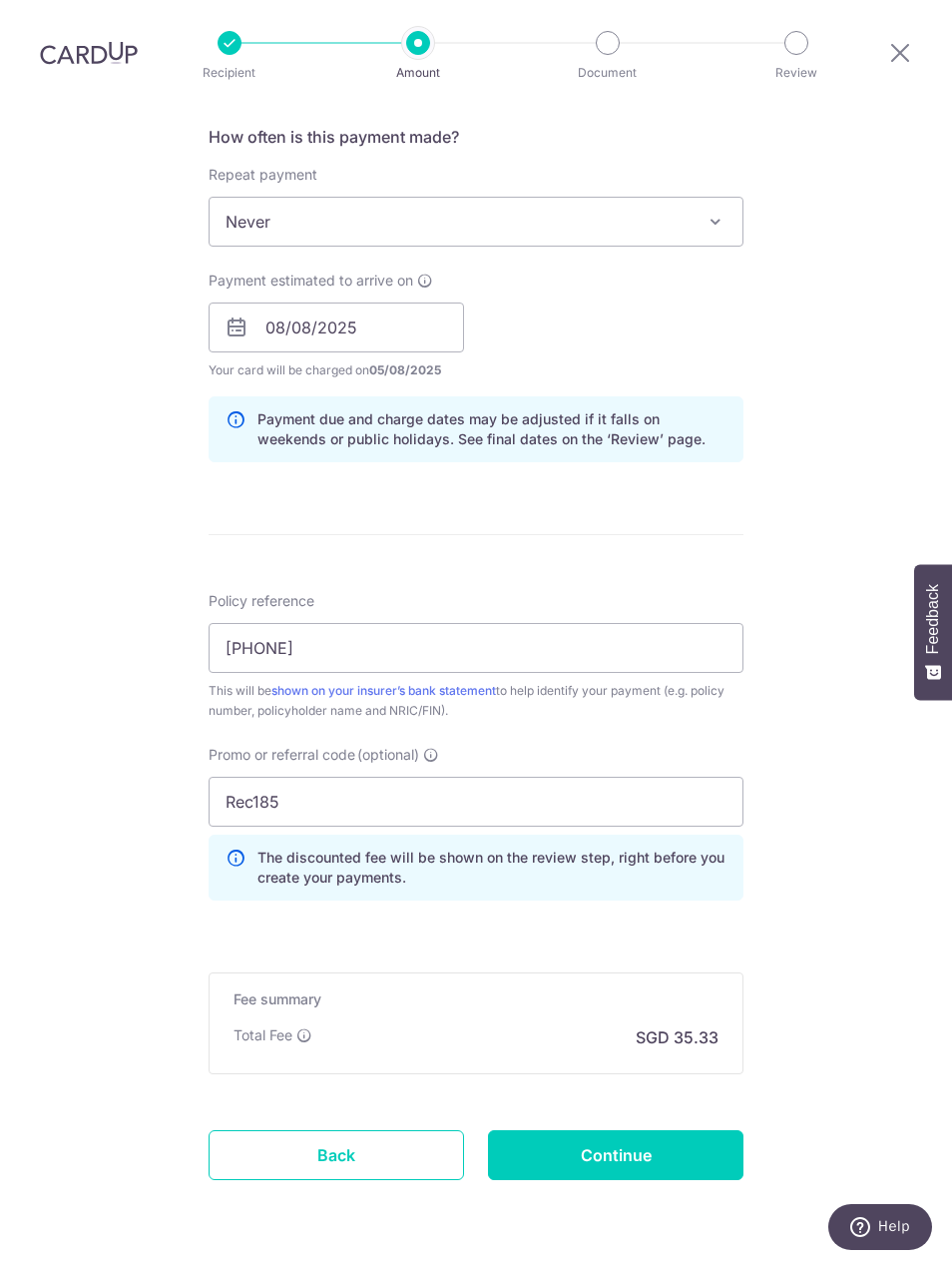 click on "Continue" at bounding box center (616, 1155) 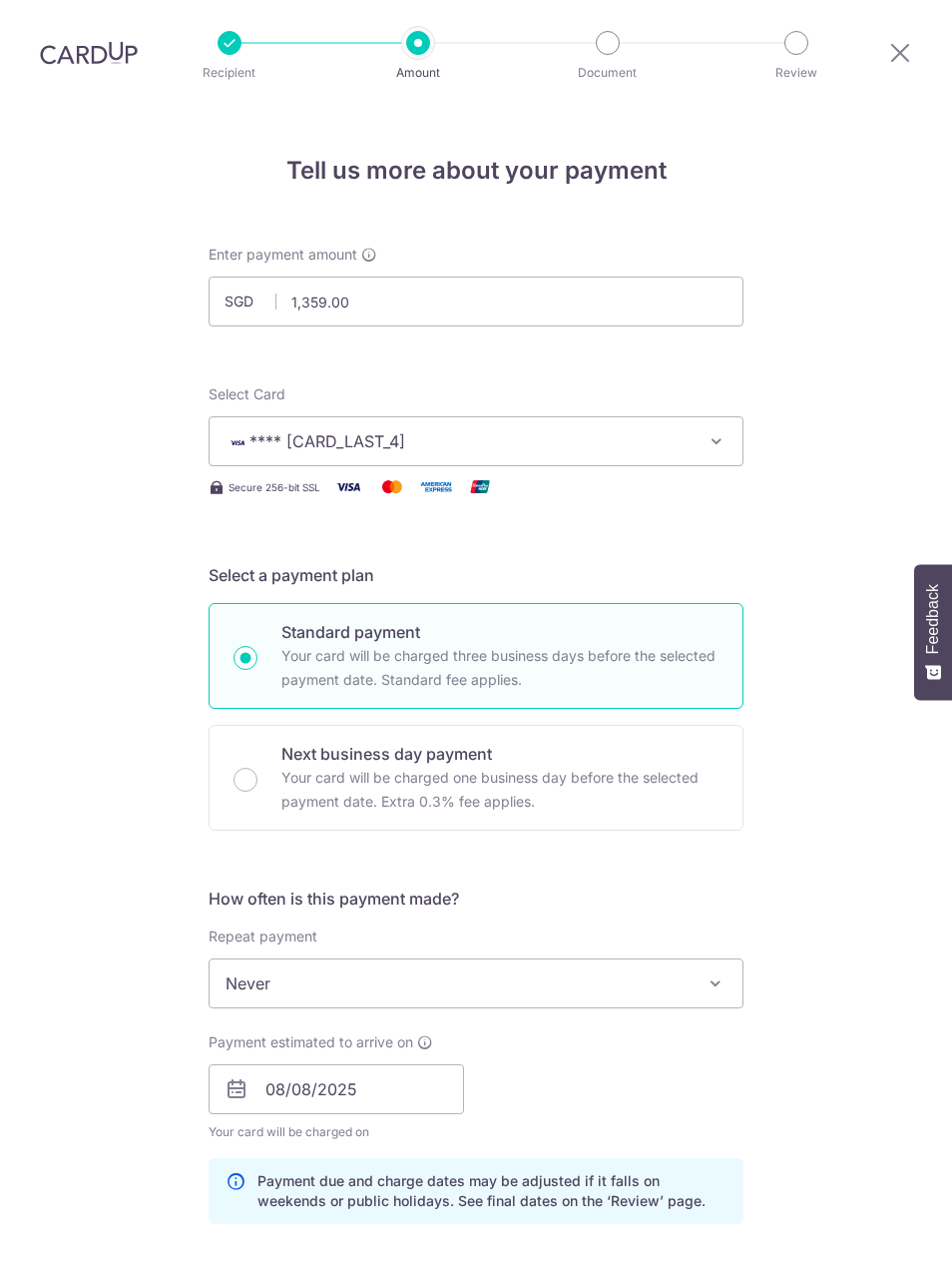 scroll, scrollTop: 66, scrollLeft: 0, axis: vertical 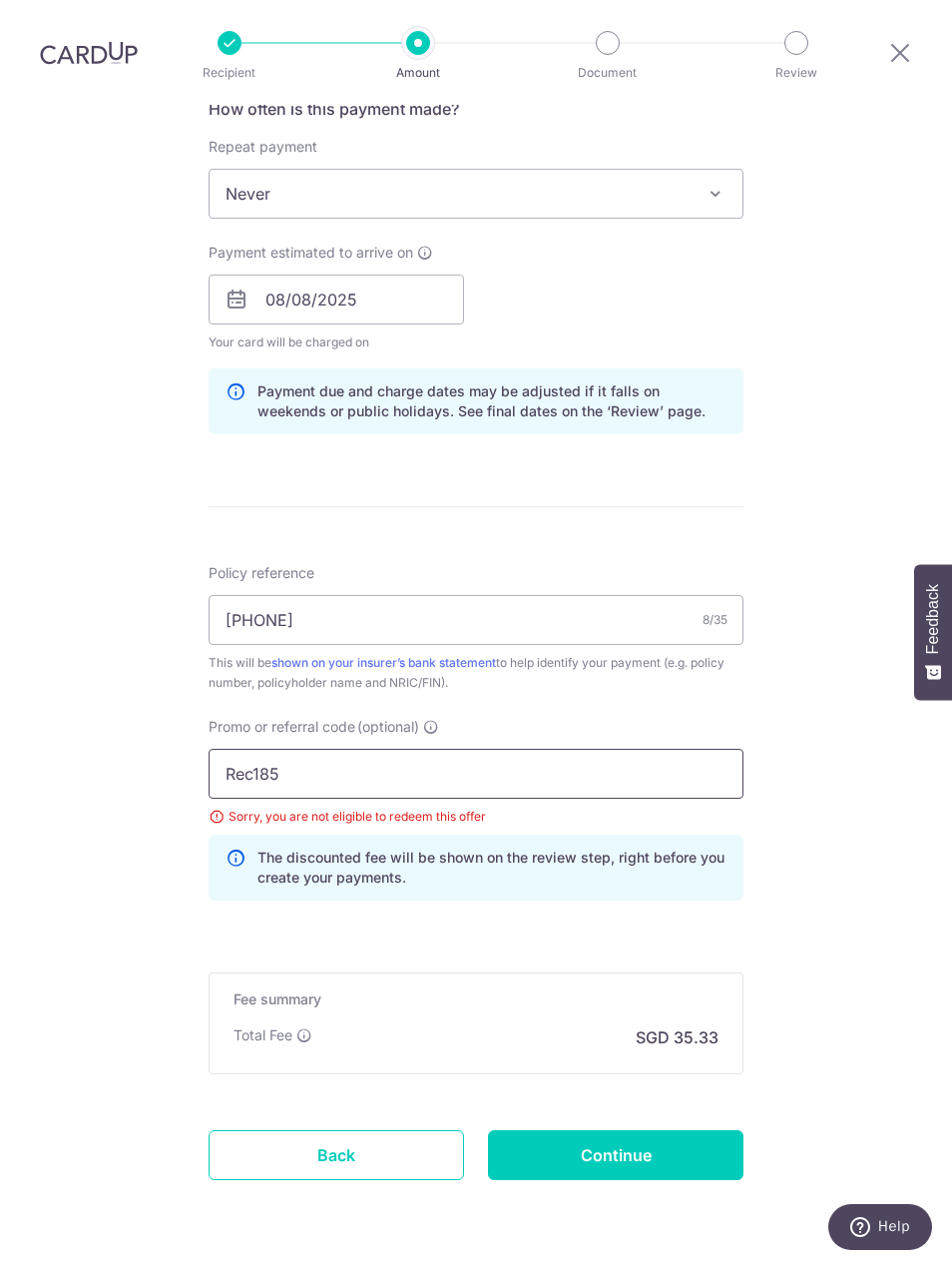 click on "Rec185" at bounding box center (476, 774) 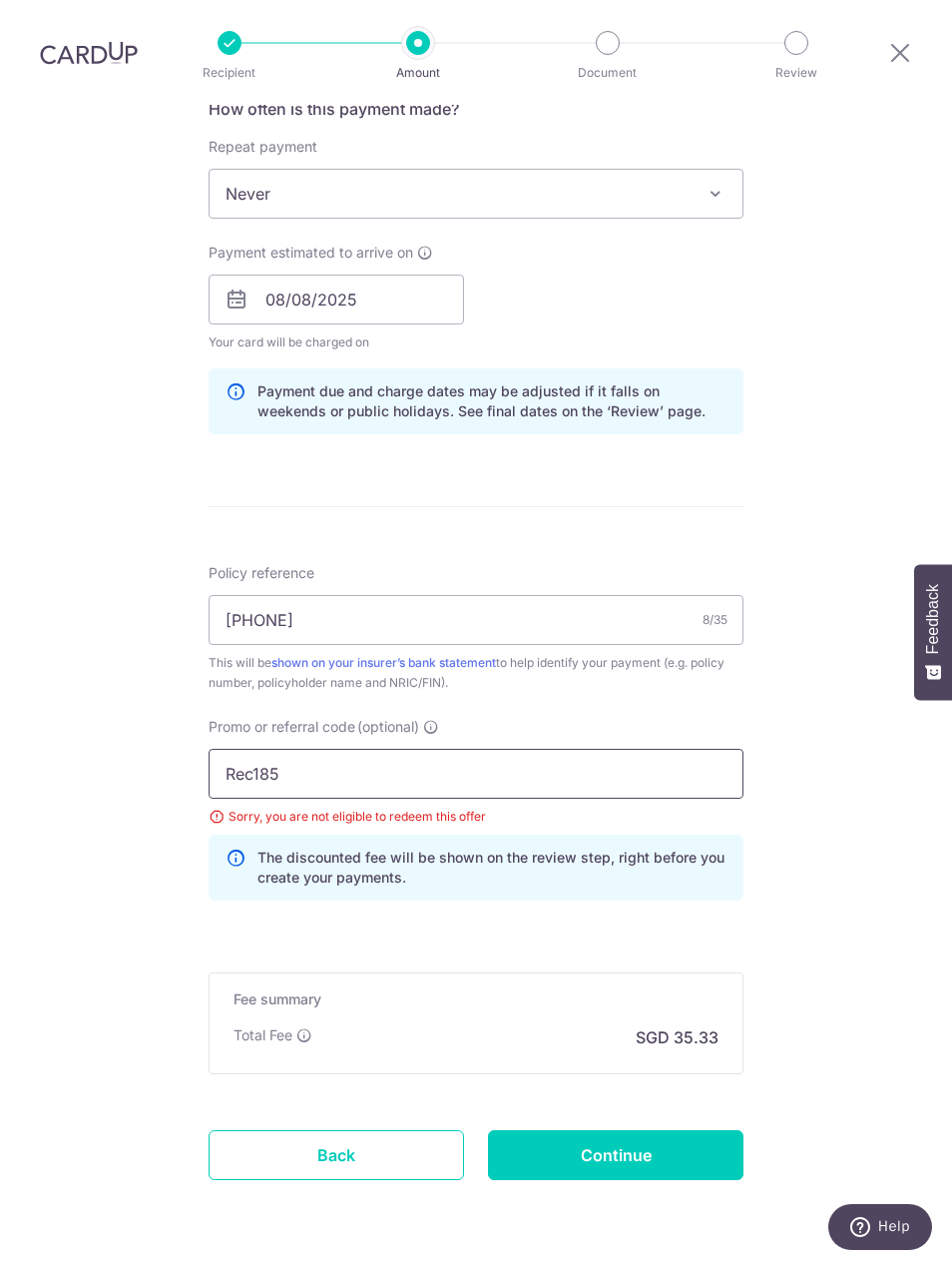 click on "Rec185" at bounding box center (476, 774) 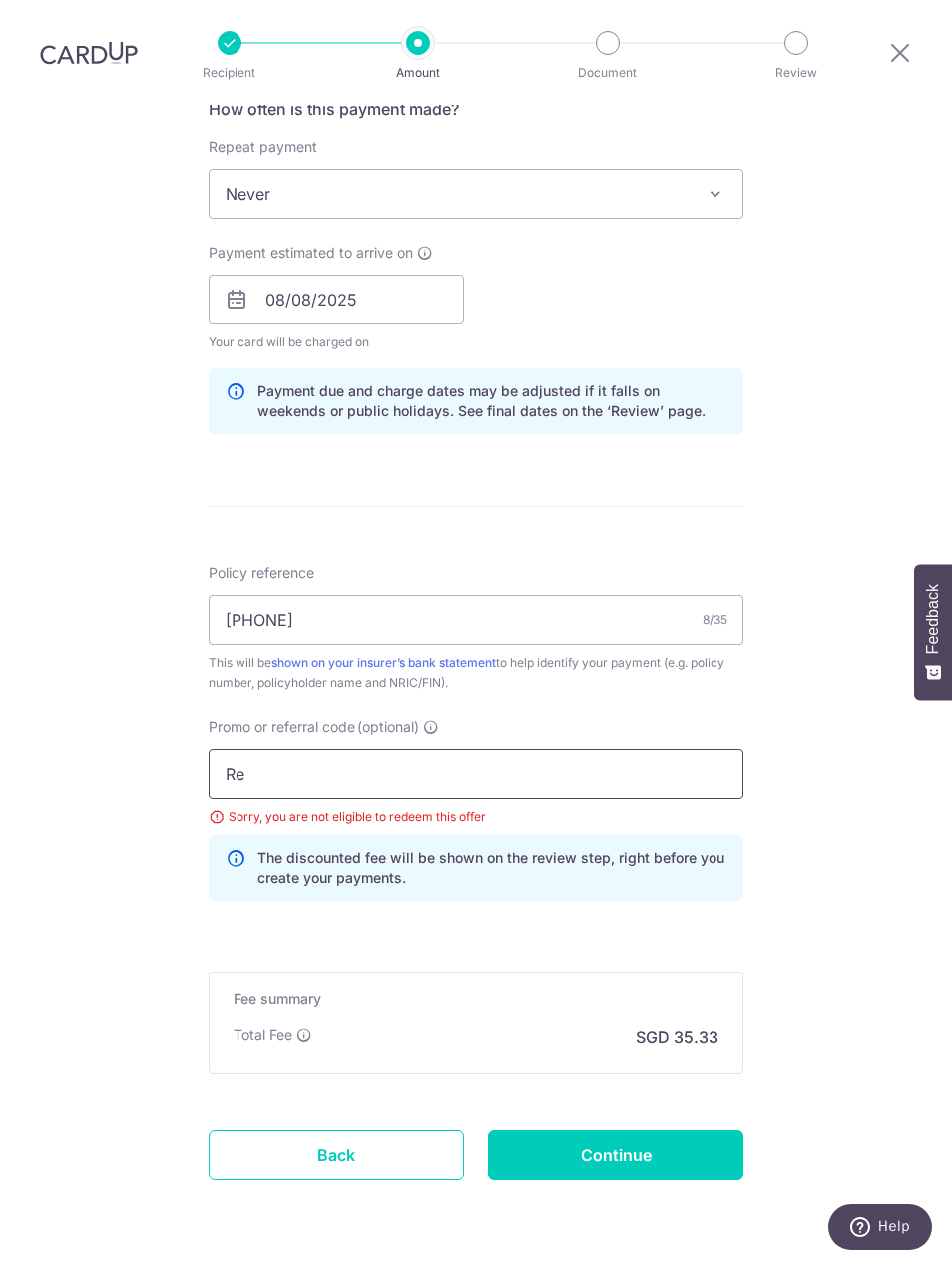type on "R" 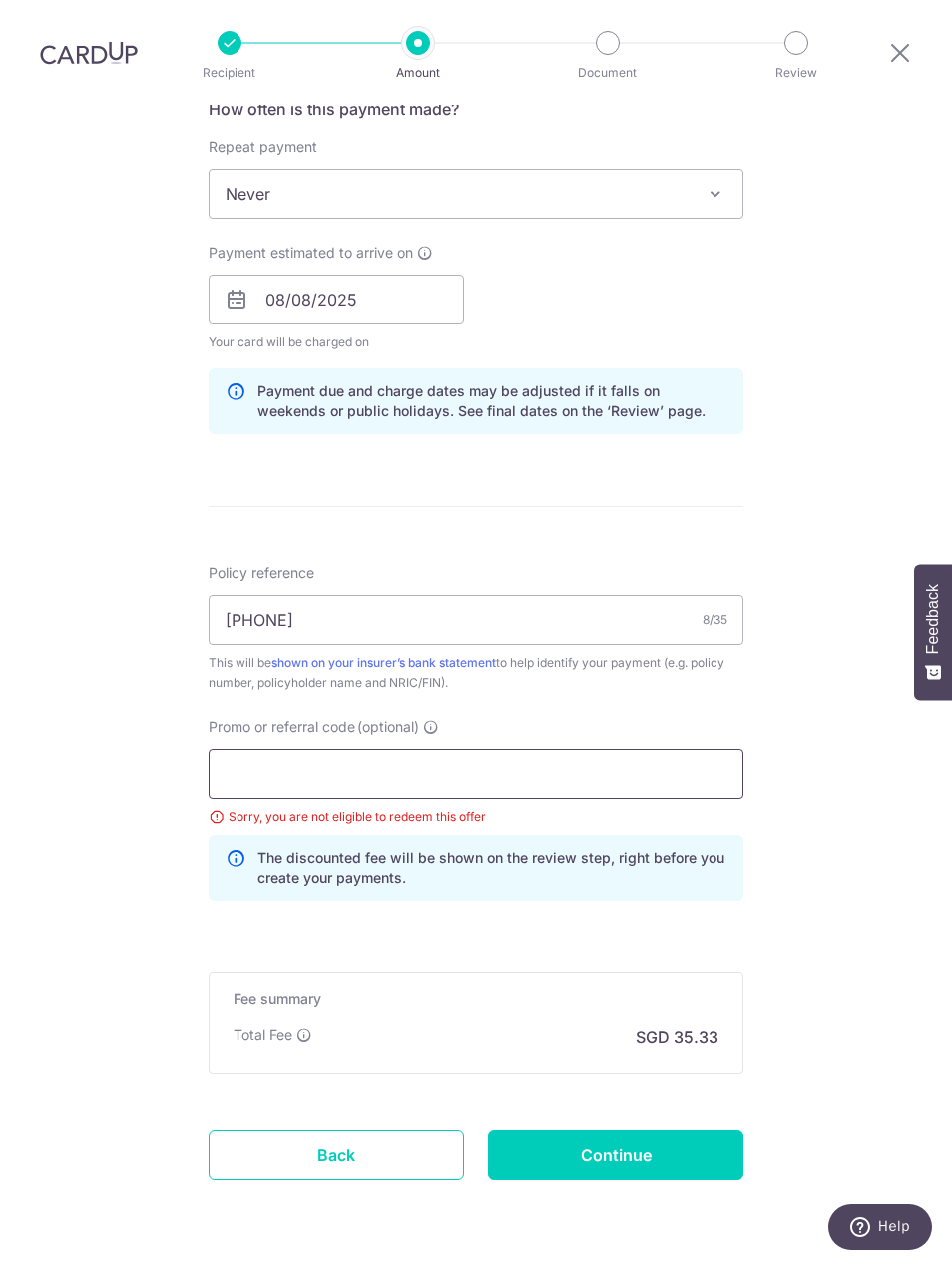 scroll, scrollTop: 700, scrollLeft: 0, axis: vertical 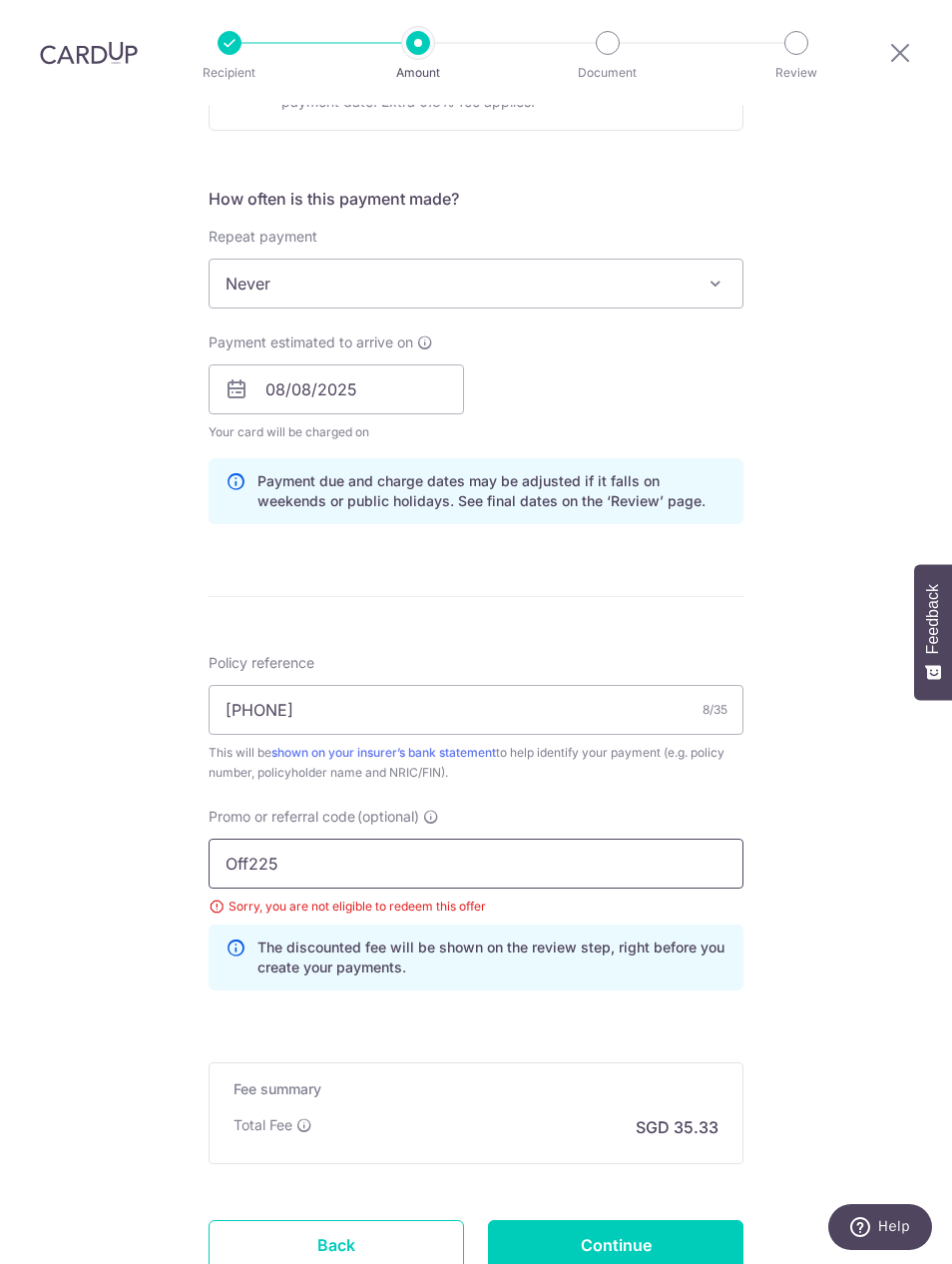 type on "Off225" 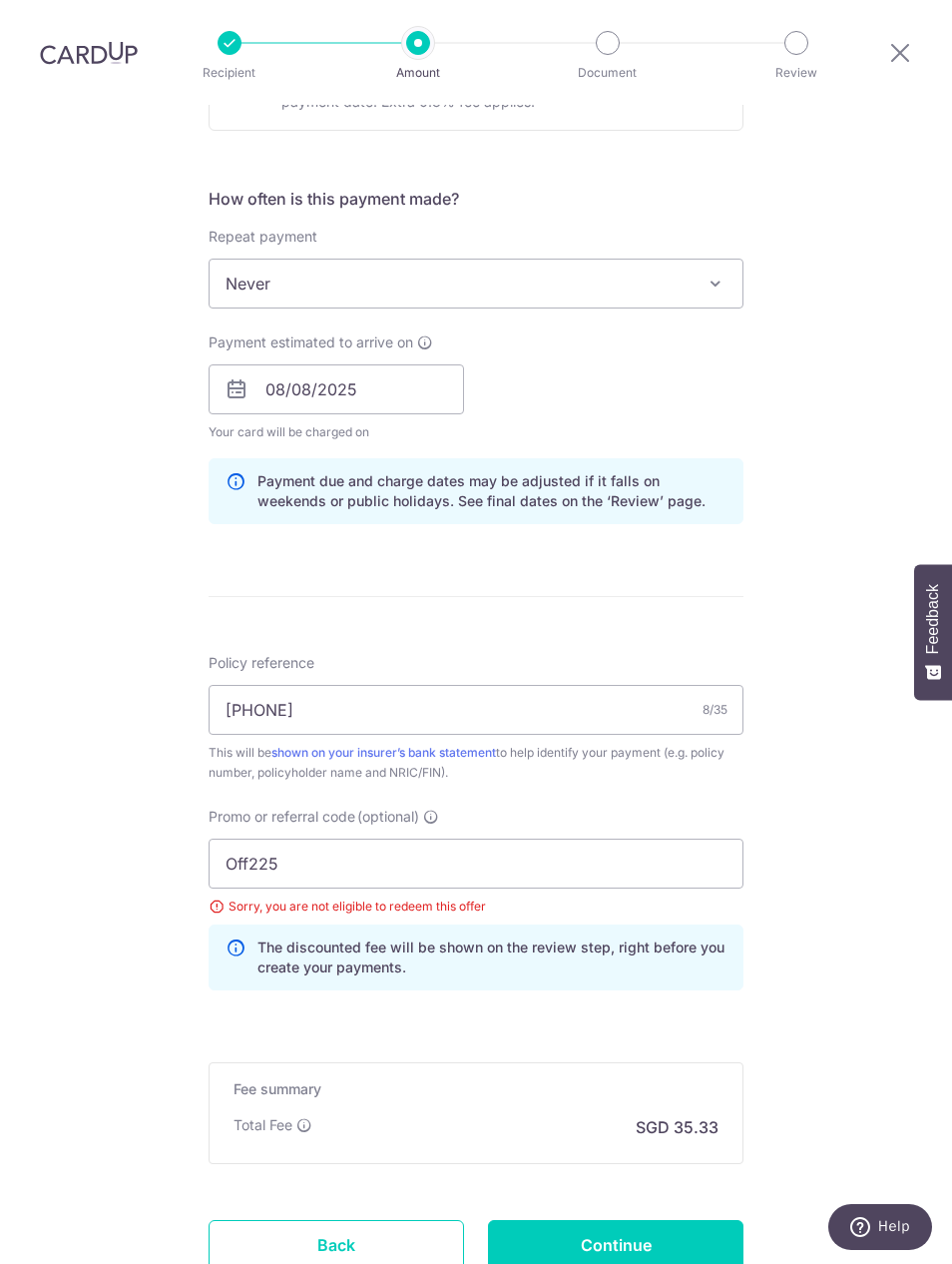 click on "Tell us more about your payment
Enter payment amount
SGD
1,359.00
1359.00
Select Card
**** 0439
Add credit card
Your Cards
**** 1031
**** 0439
**** 1501
Secure 256-bit SSL
Text
New card details
Card" at bounding box center (476, 412) 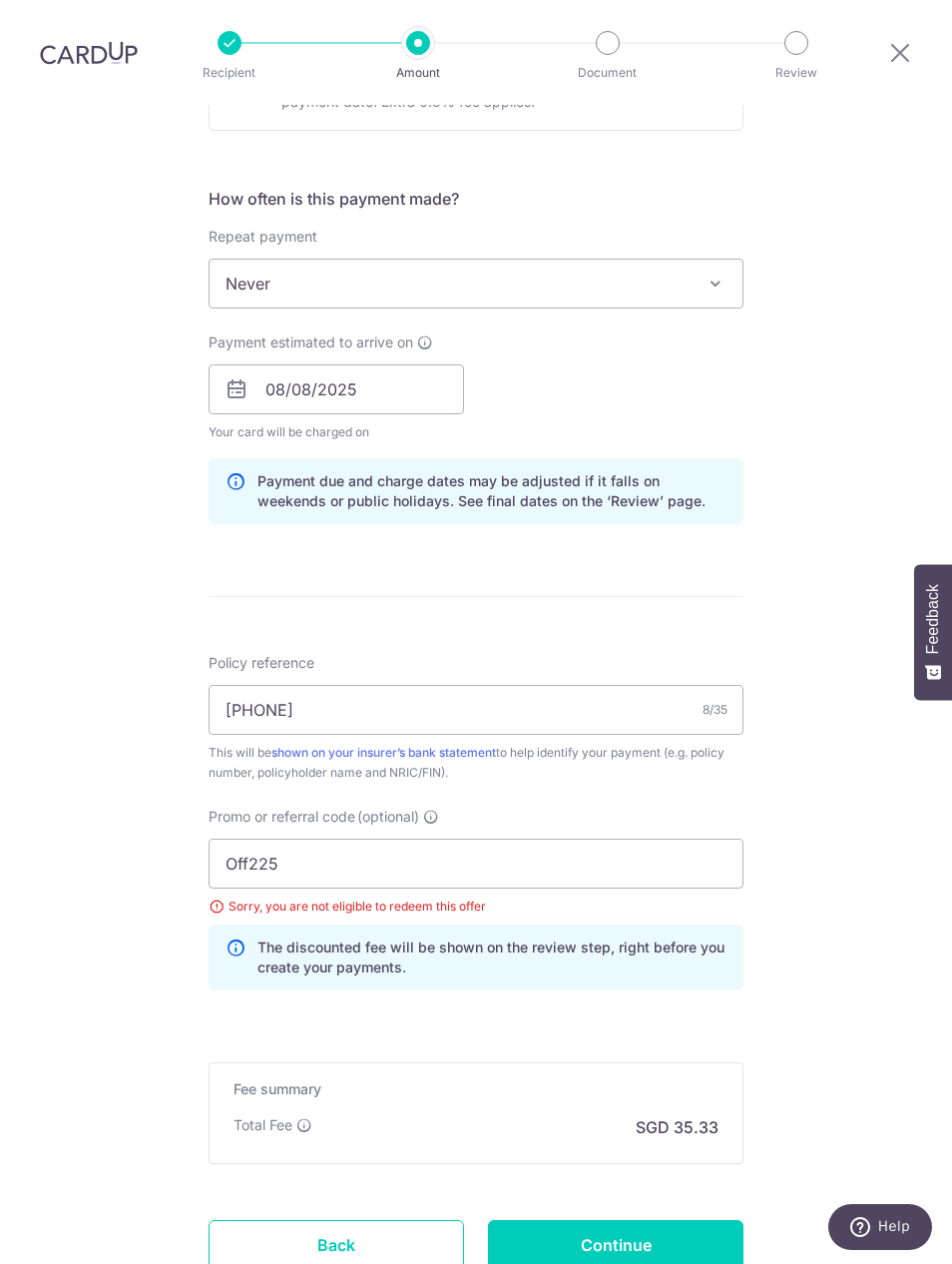 click on "Continue" at bounding box center (616, 1245) 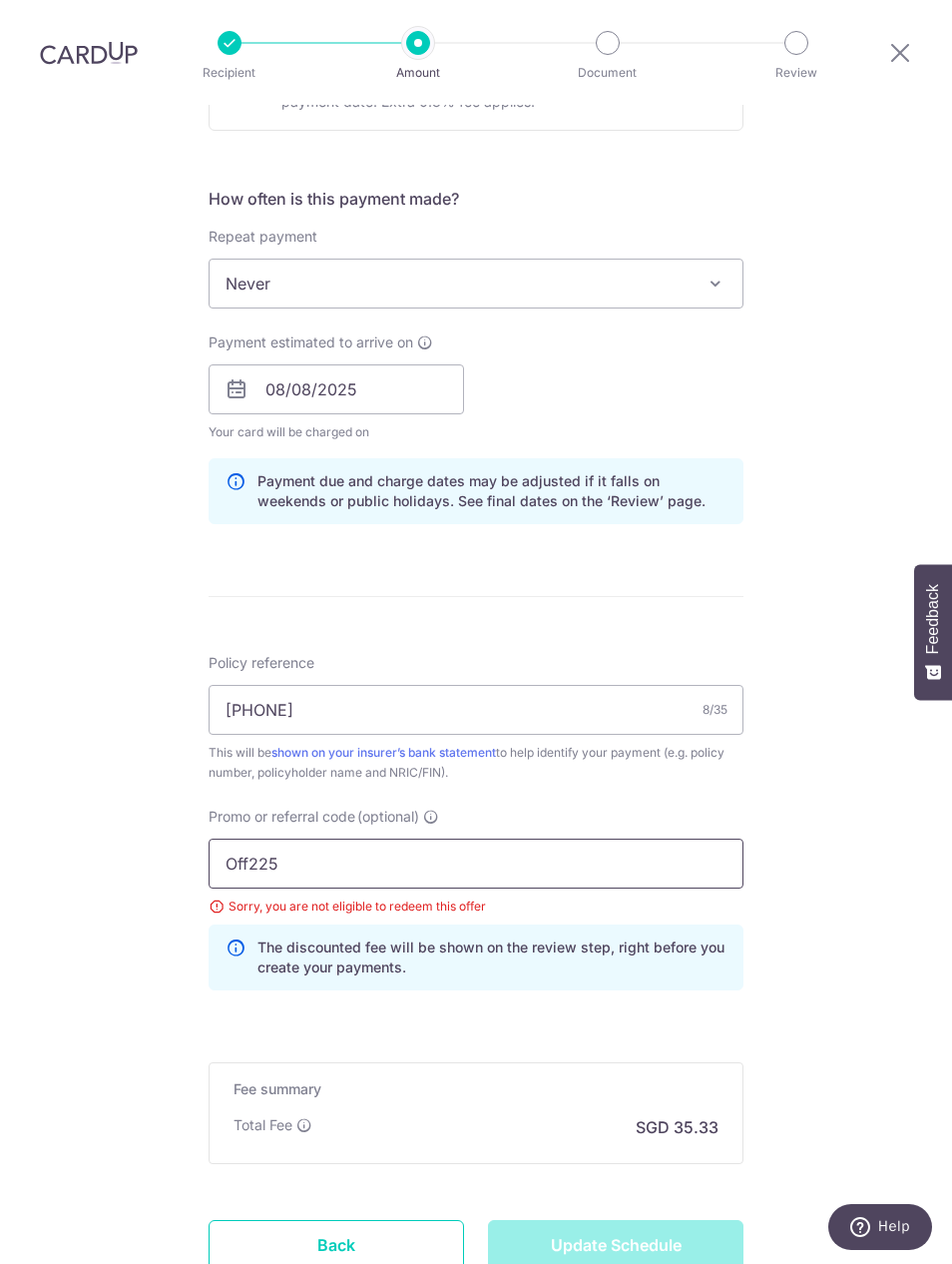 click on "Off225" at bounding box center [476, 864] 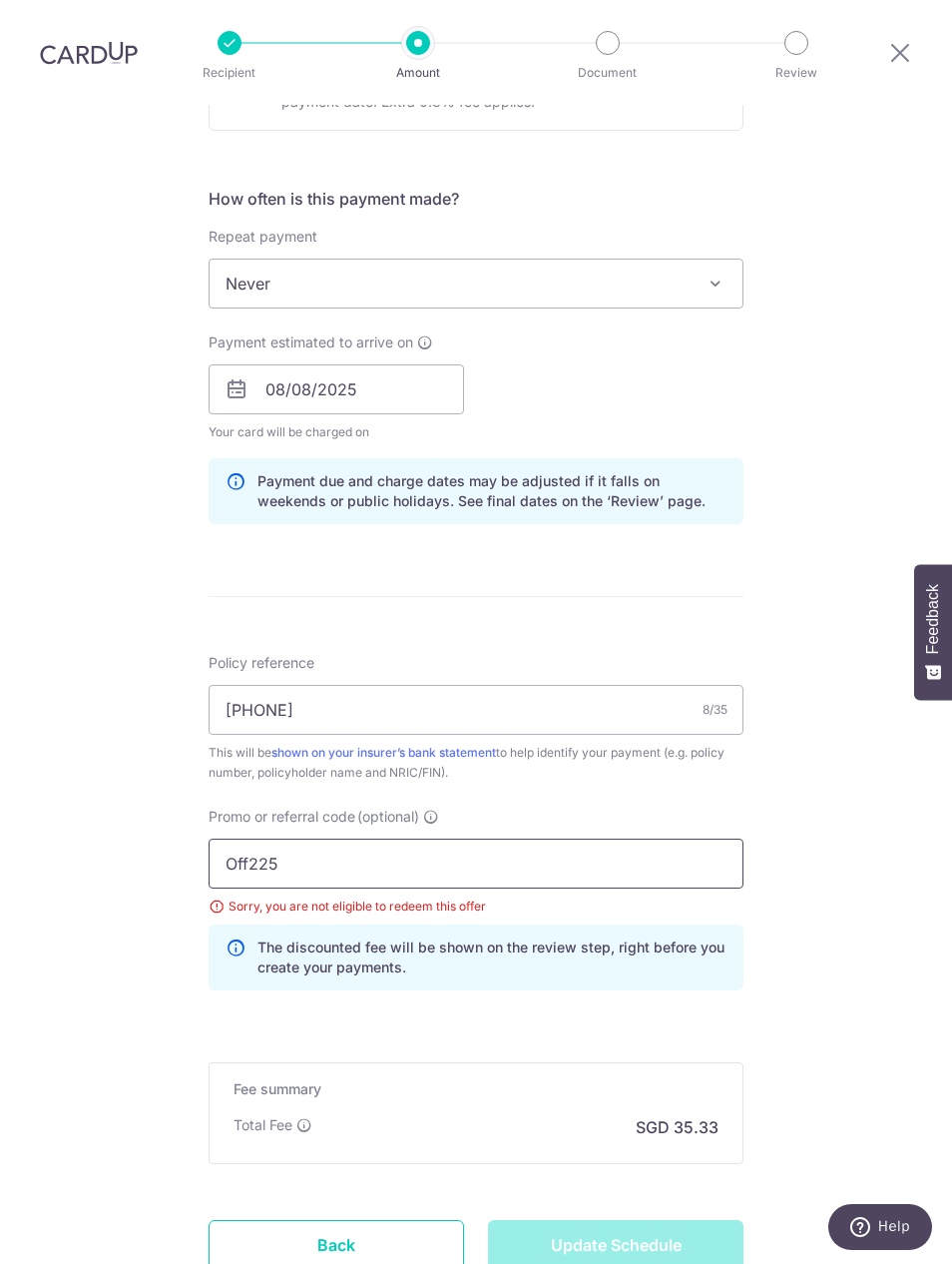 click on "Off225" at bounding box center [476, 864] 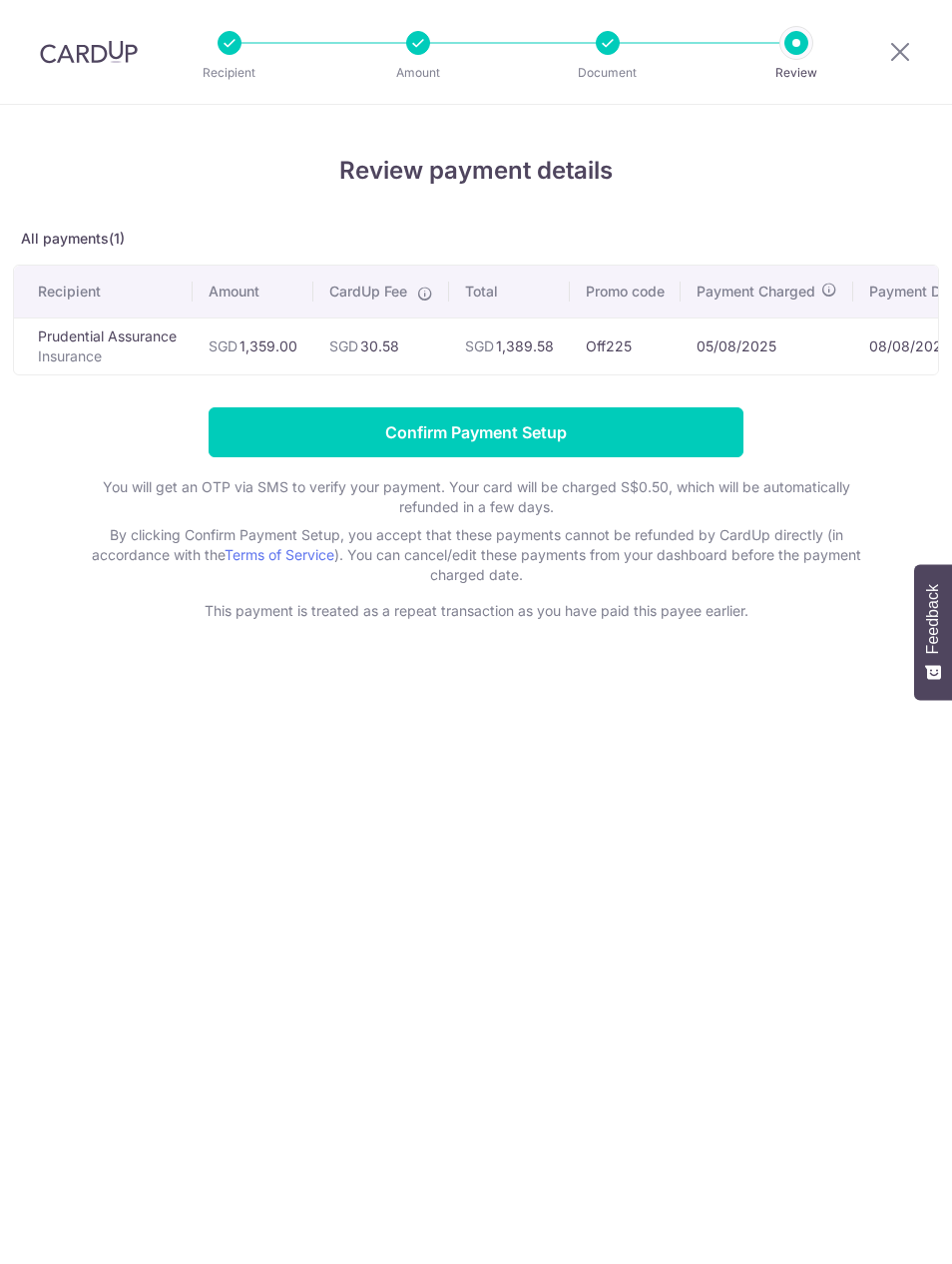 scroll, scrollTop: 0, scrollLeft: 0, axis: both 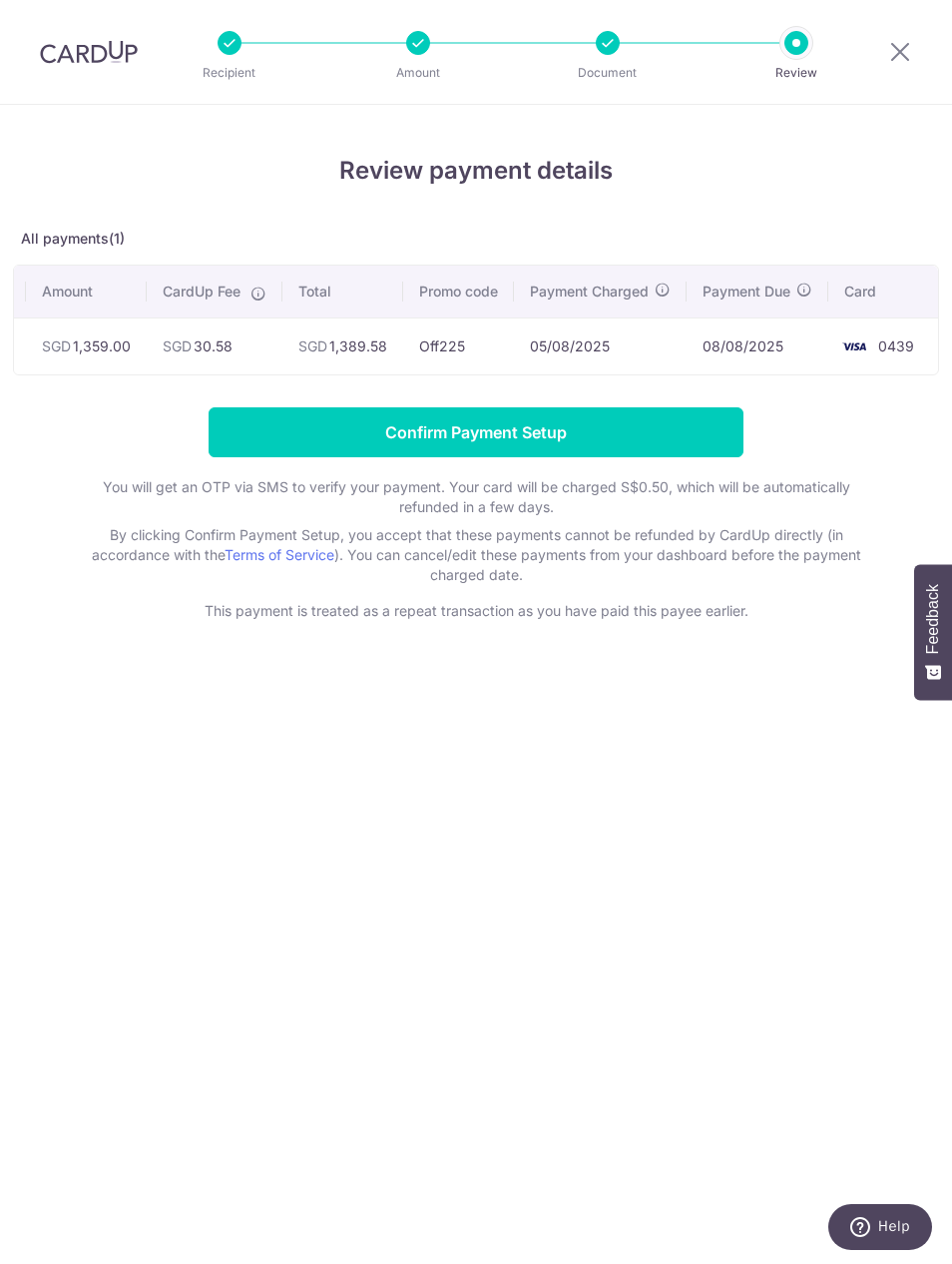 click on "Confirm Payment Setup" at bounding box center [476, 432] 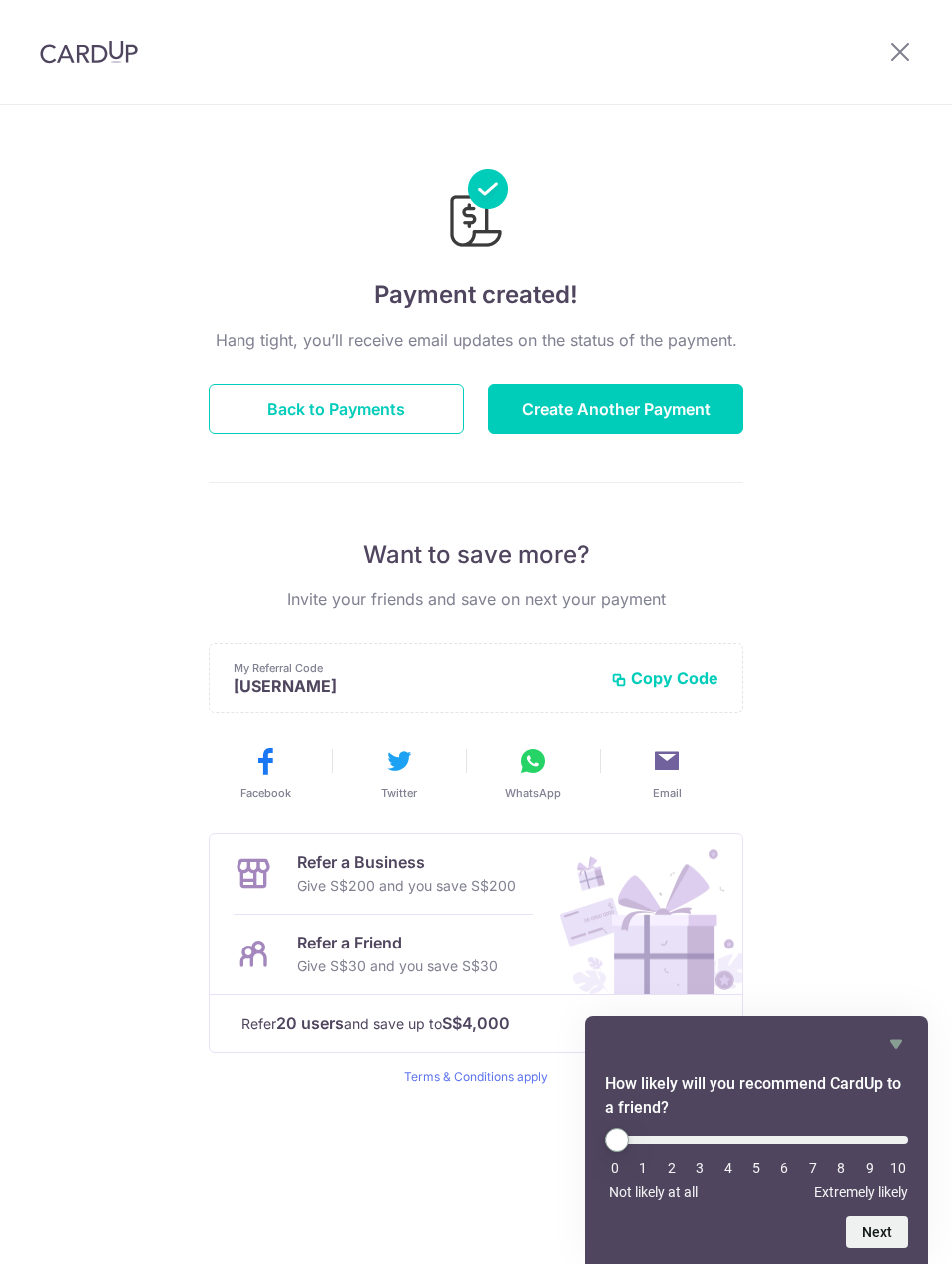 scroll, scrollTop: 0, scrollLeft: 0, axis: both 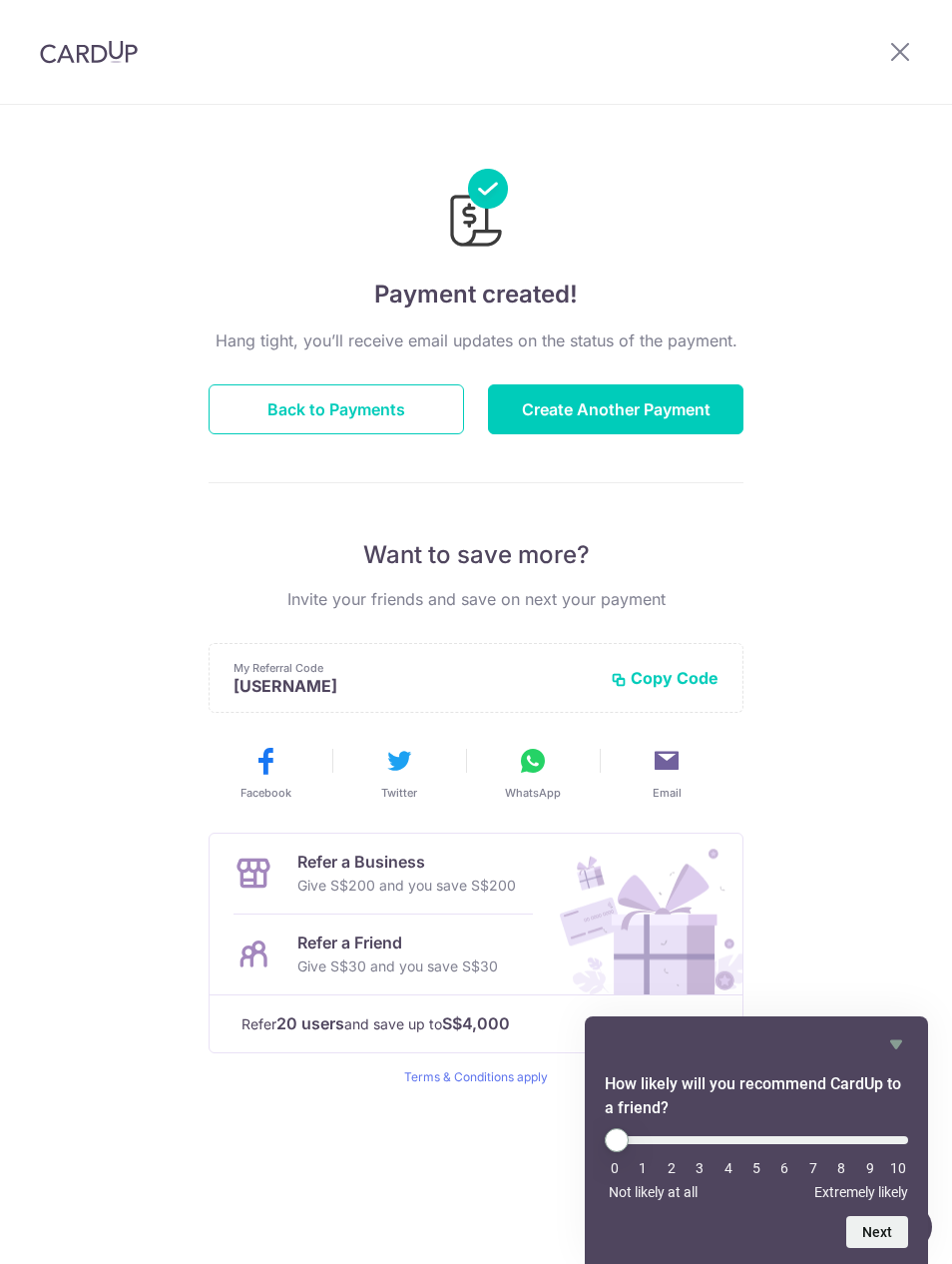 click on "Back to Payments" at bounding box center [336, 409] 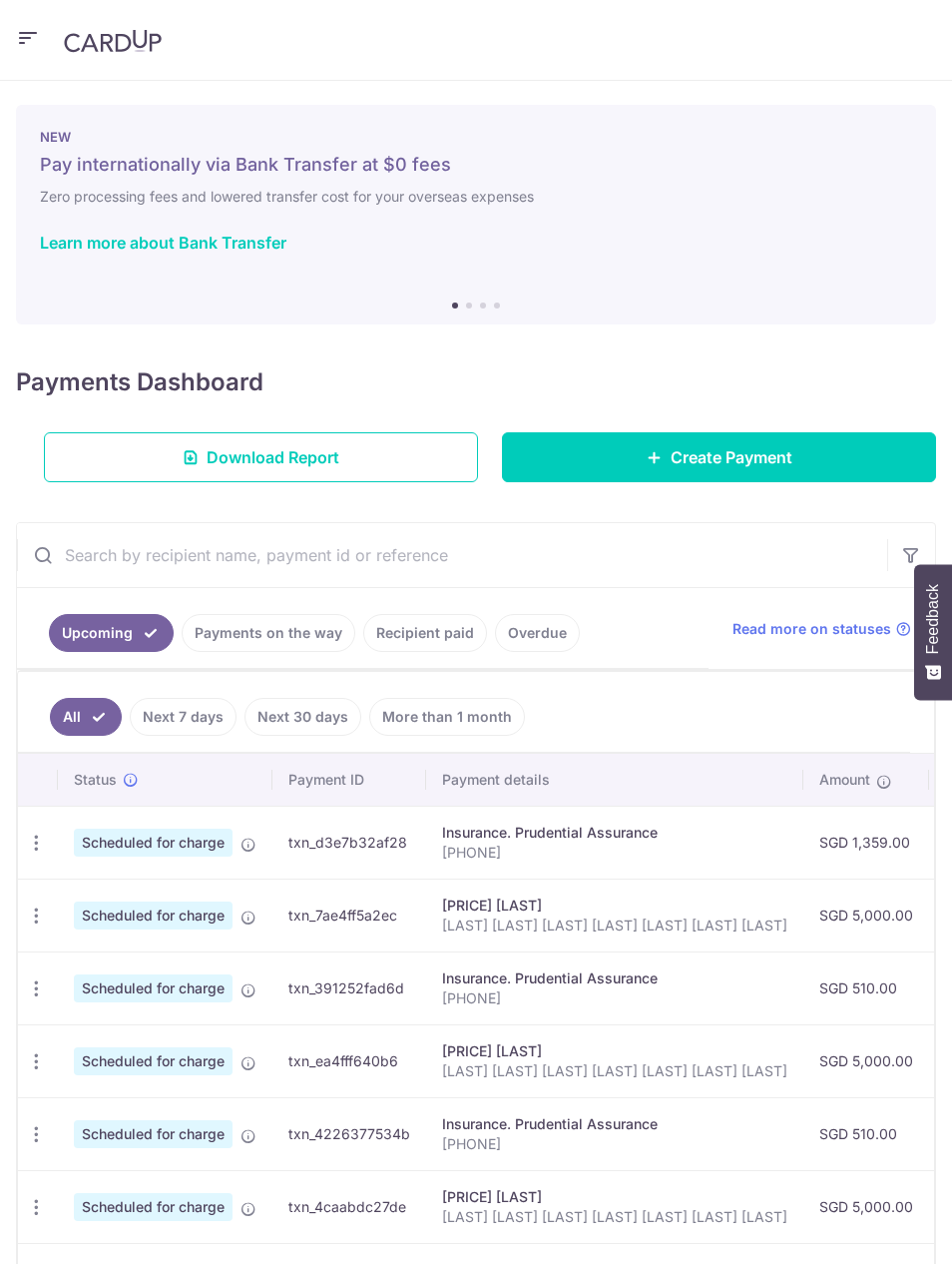 scroll, scrollTop: 0, scrollLeft: 0, axis: both 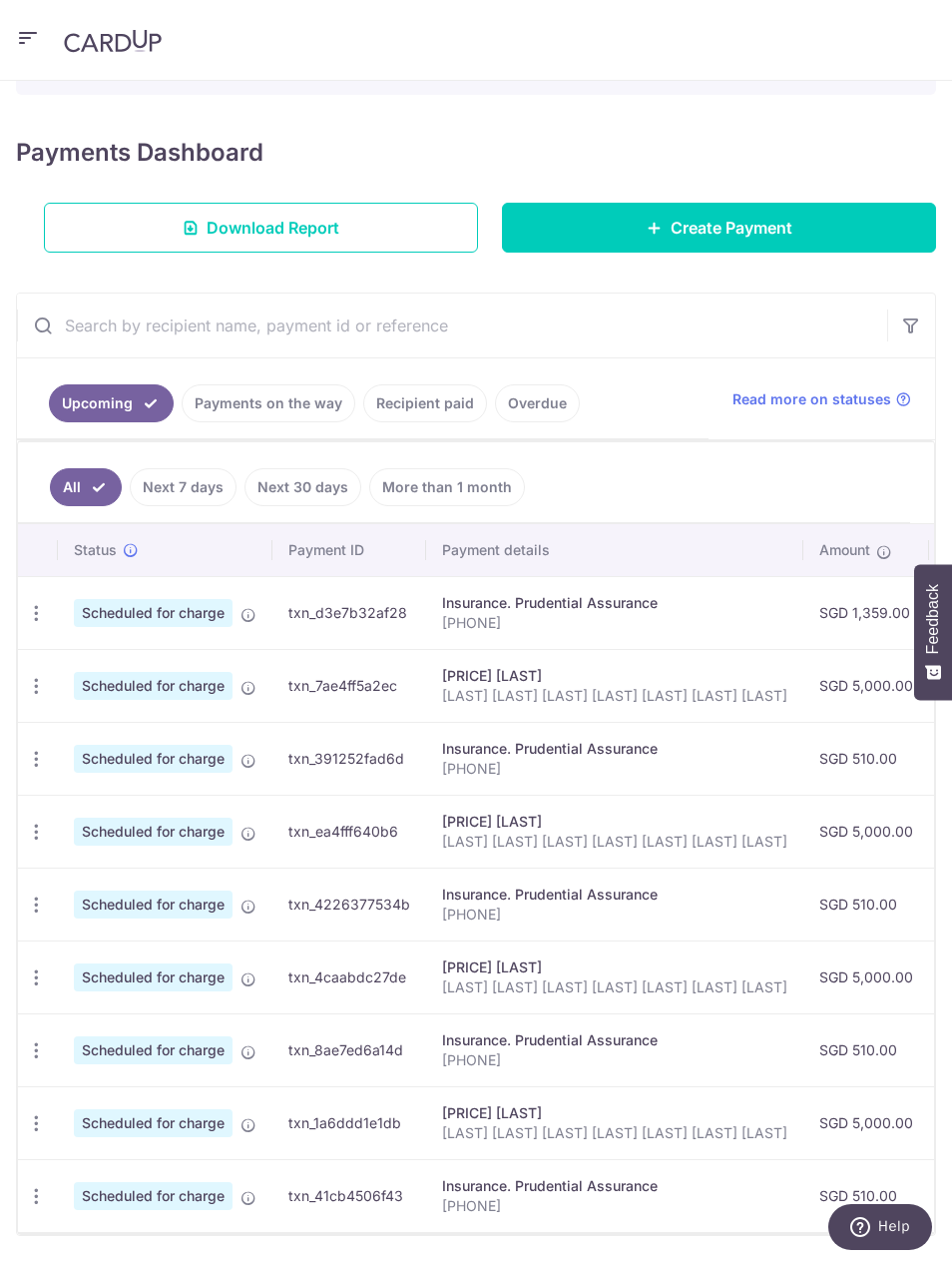 click on "Scheduled for charge" at bounding box center [153, 613] 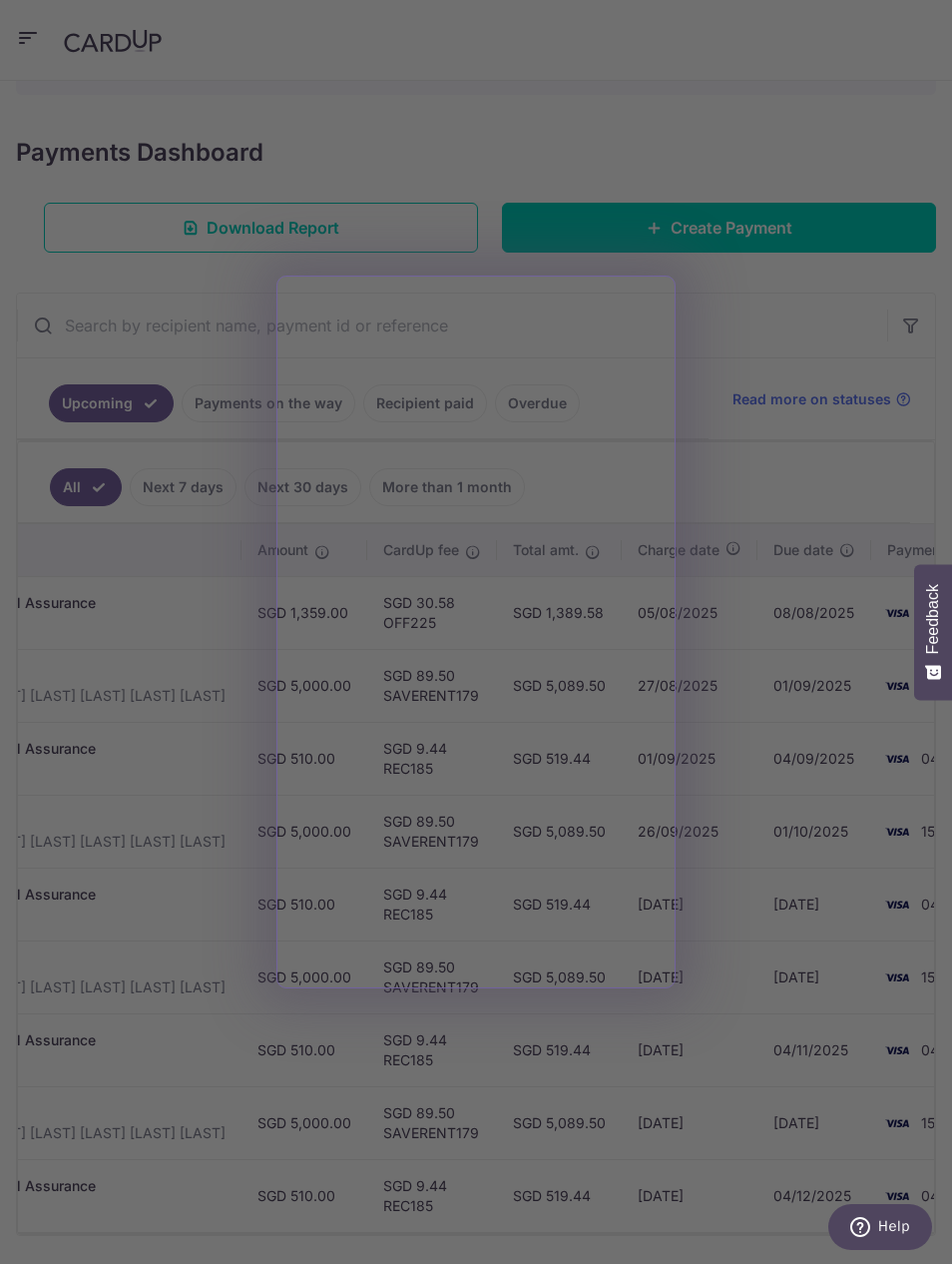 scroll, scrollTop: 0, scrollLeft: 560, axis: horizontal 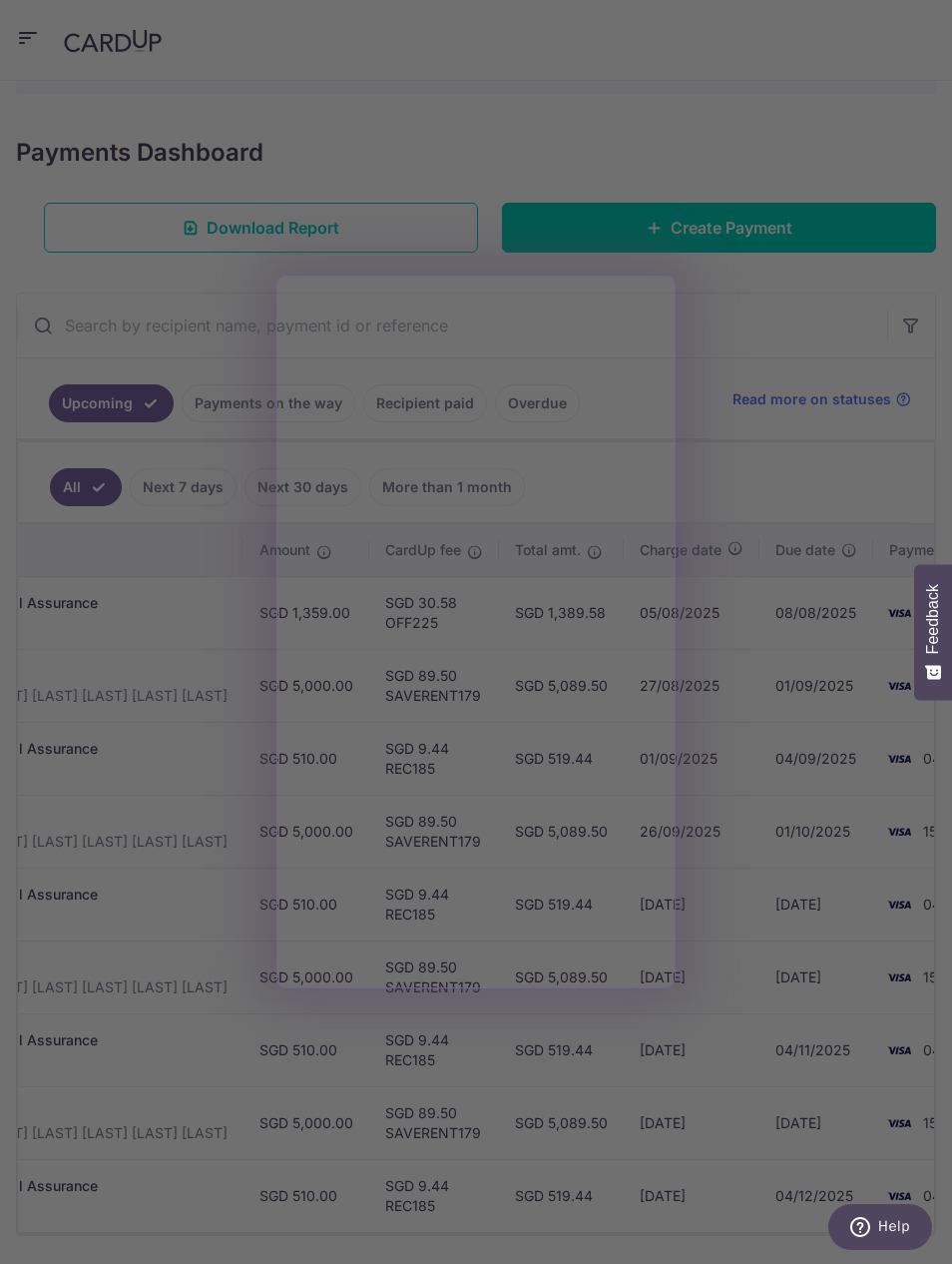 click at bounding box center (481, 638) 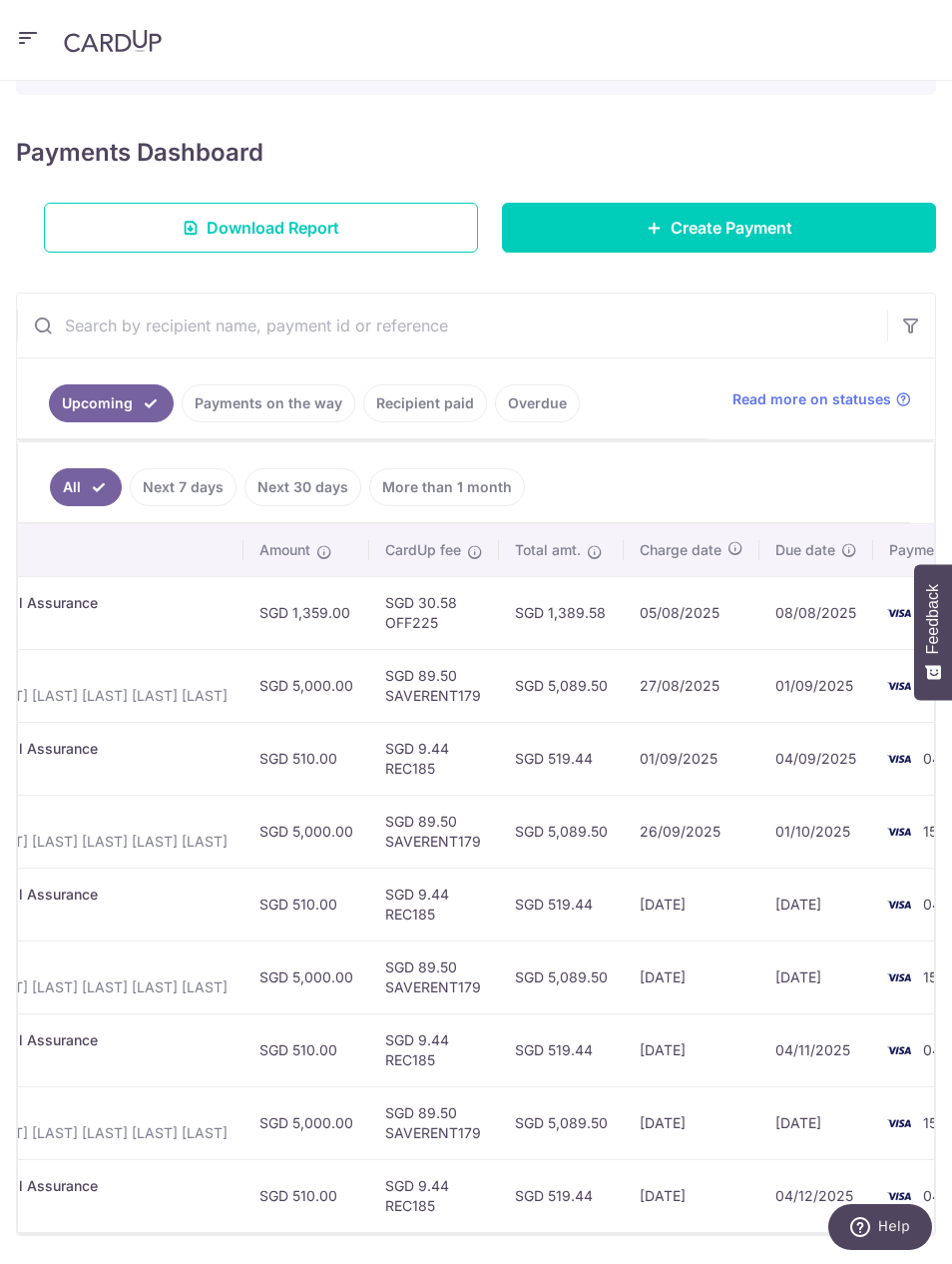 click on "SGD 1,359.00" at bounding box center (306, 612) 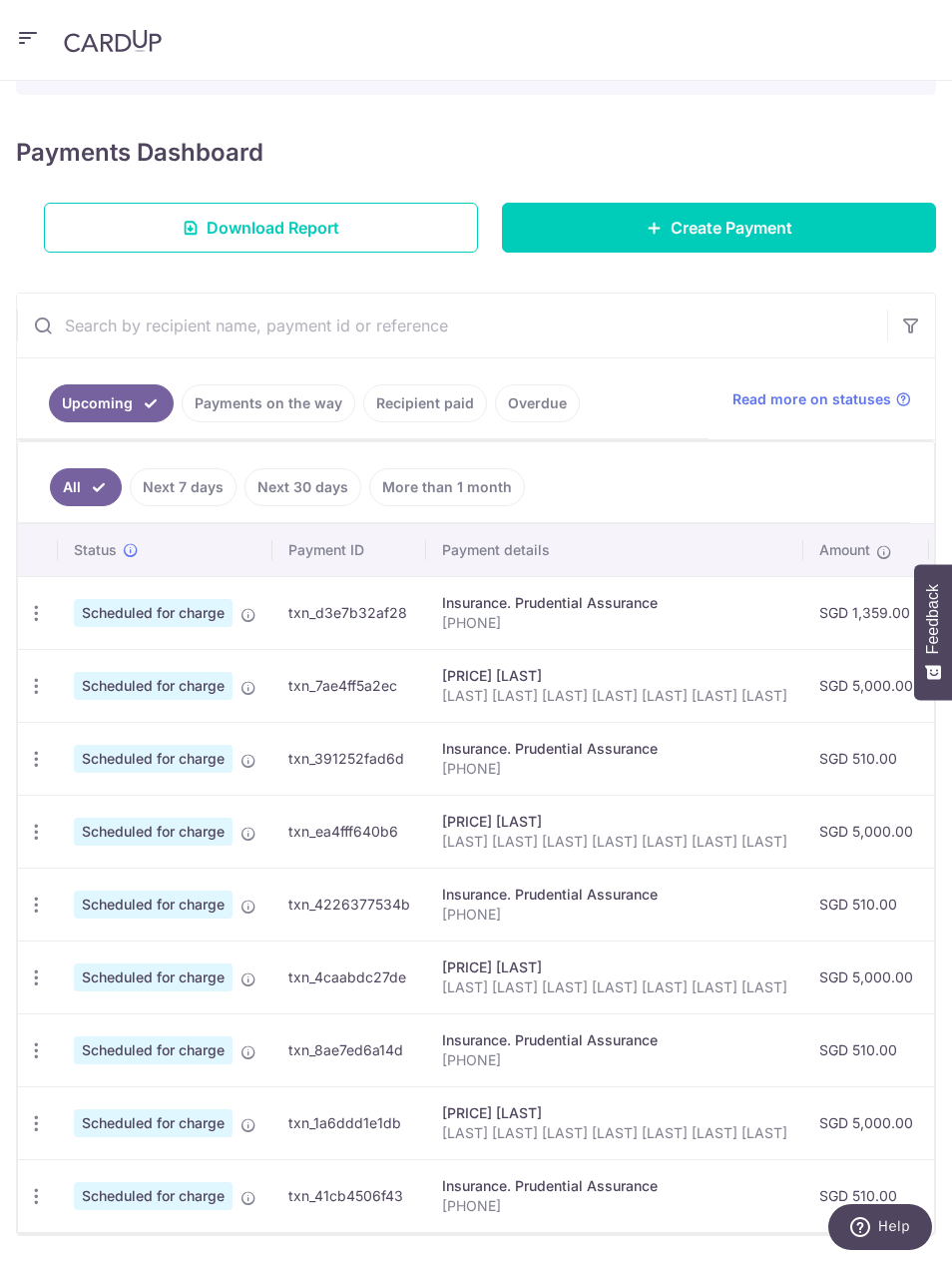 scroll, scrollTop: 0, scrollLeft: 0, axis: both 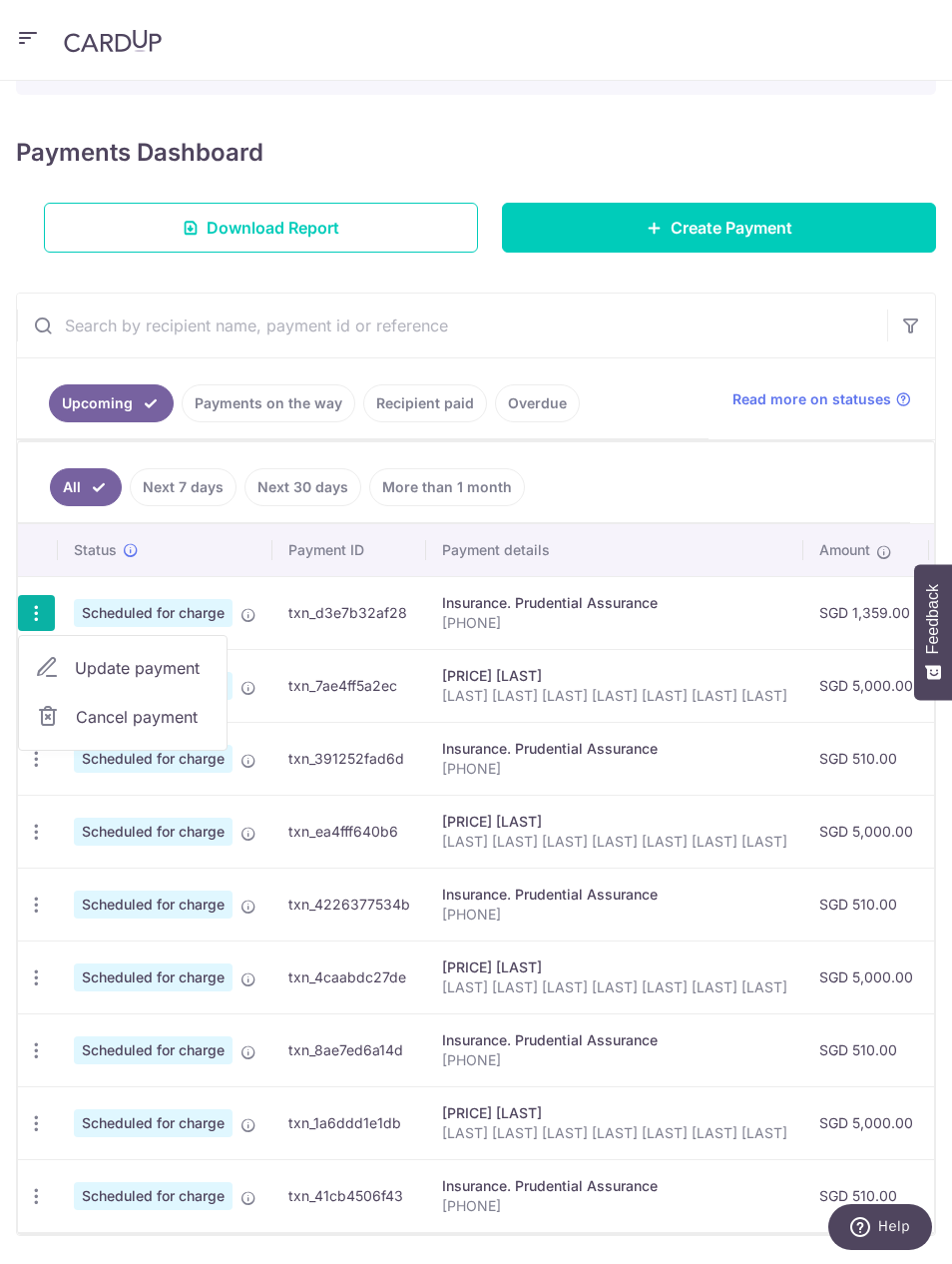 click at bounding box center (476, 632) 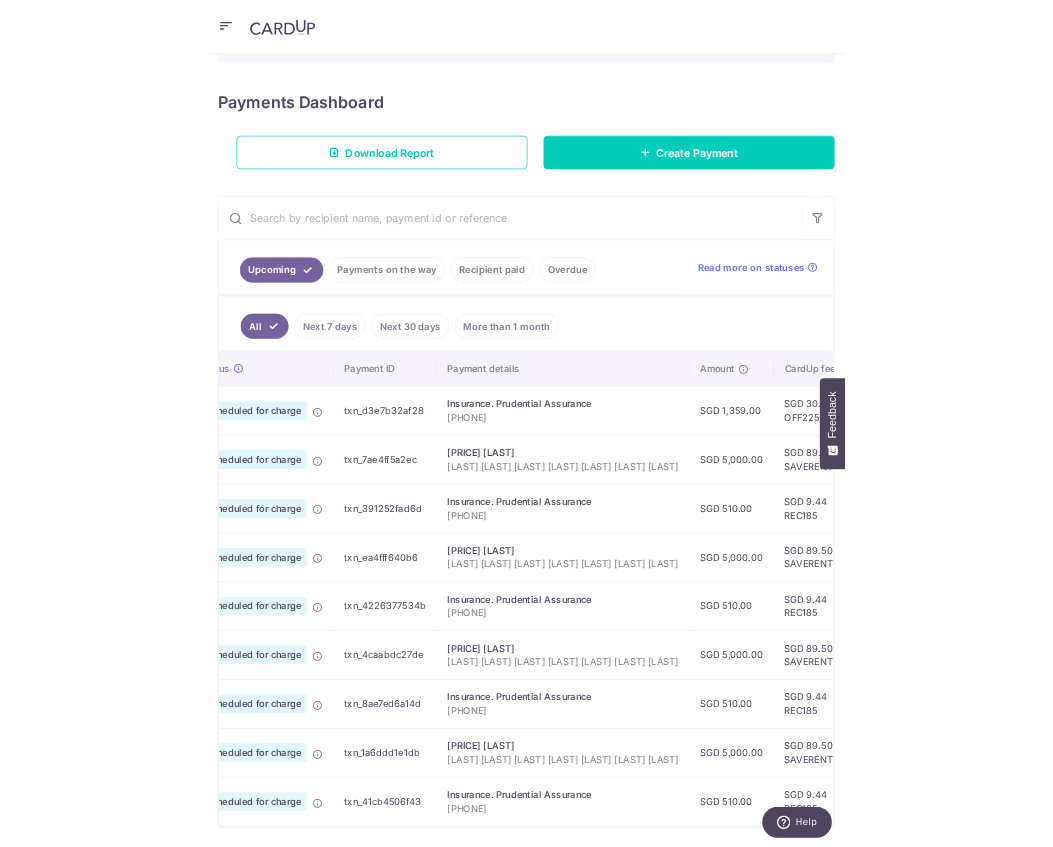 scroll, scrollTop: 0, scrollLeft: 76, axis: horizontal 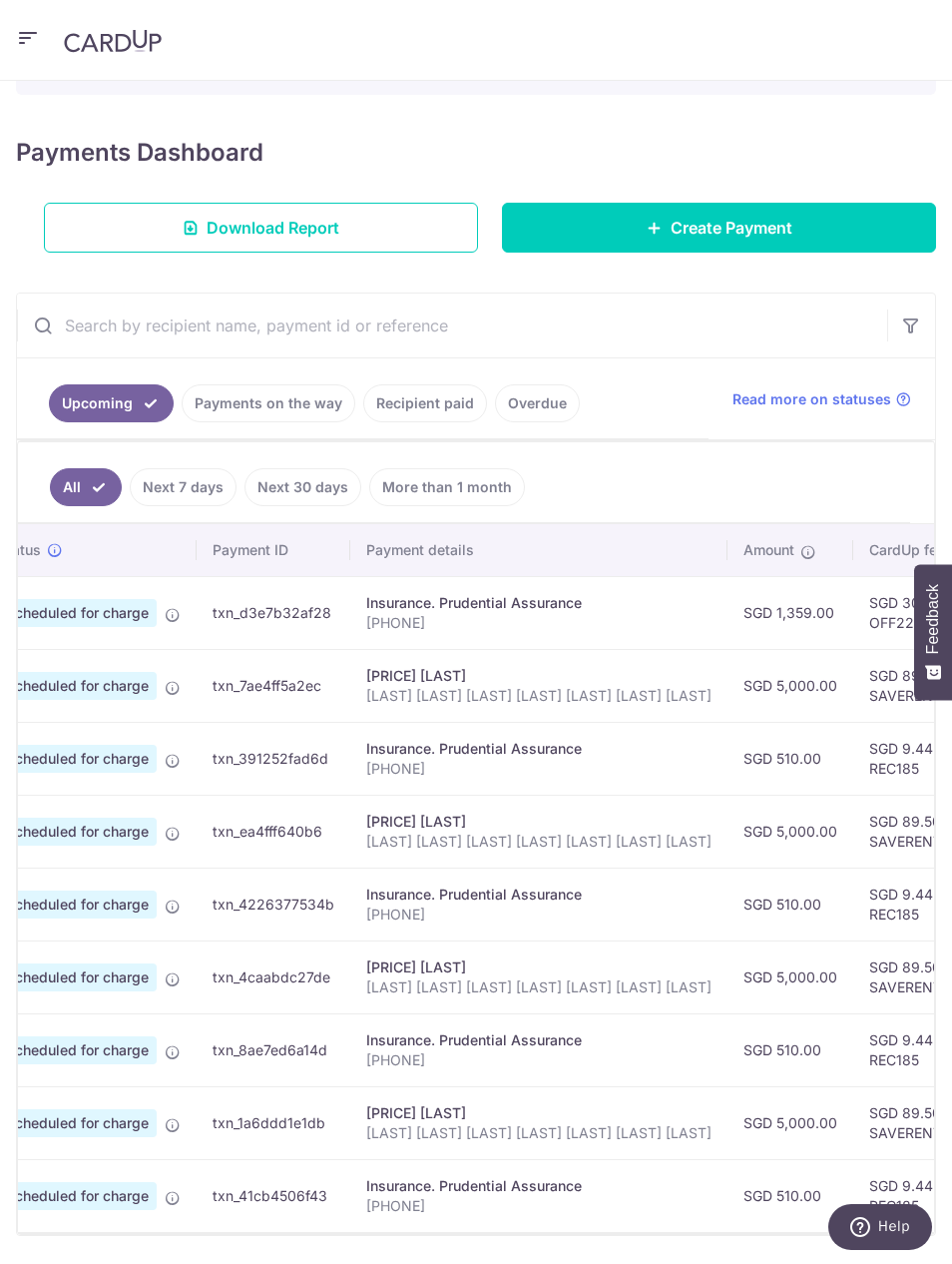 click on "Scheduled for charge" at bounding box center [77, 613] 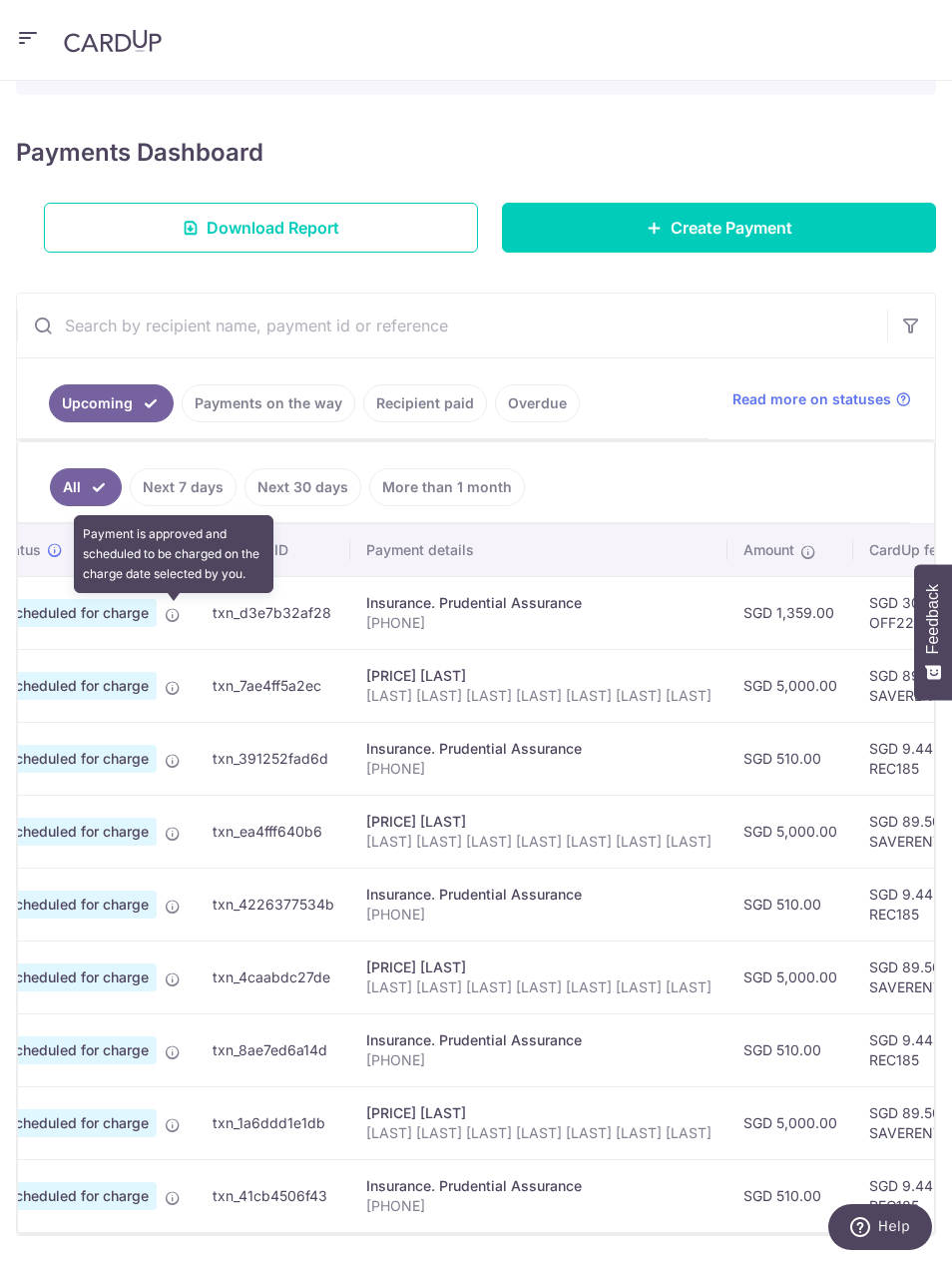 click on "67902799" at bounding box center [539, 623] 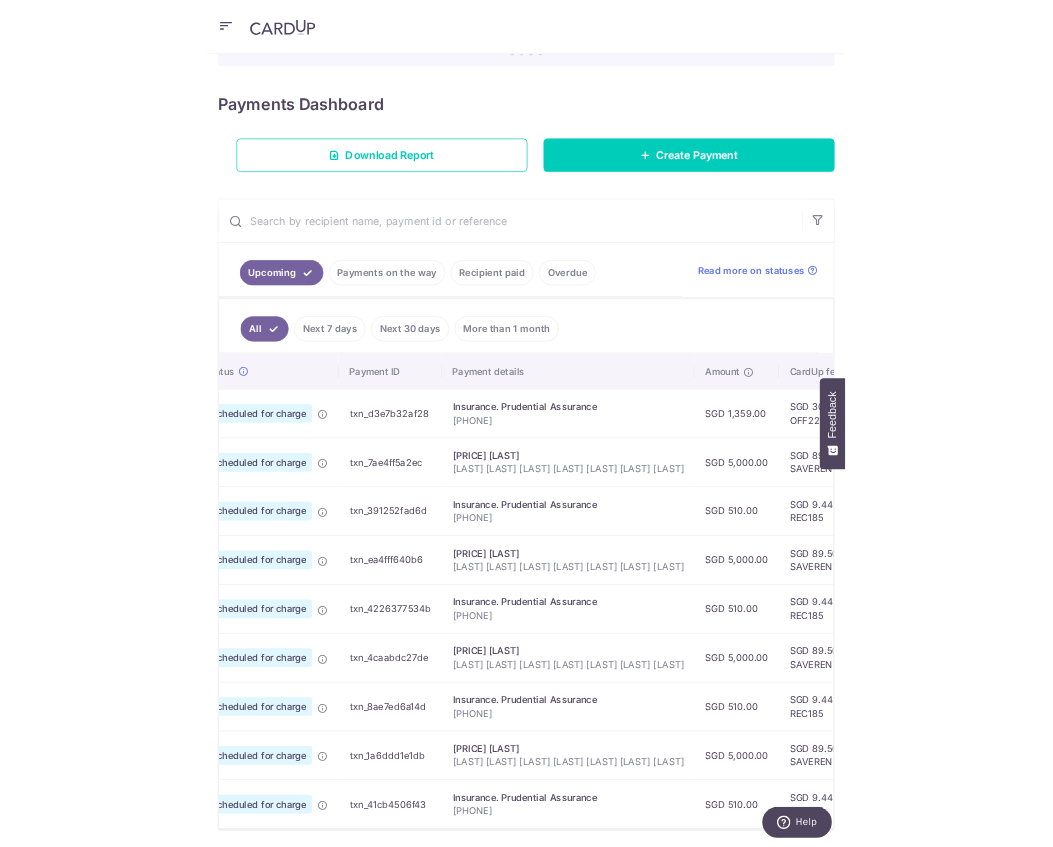 scroll, scrollTop: 174, scrollLeft: 0, axis: vertical 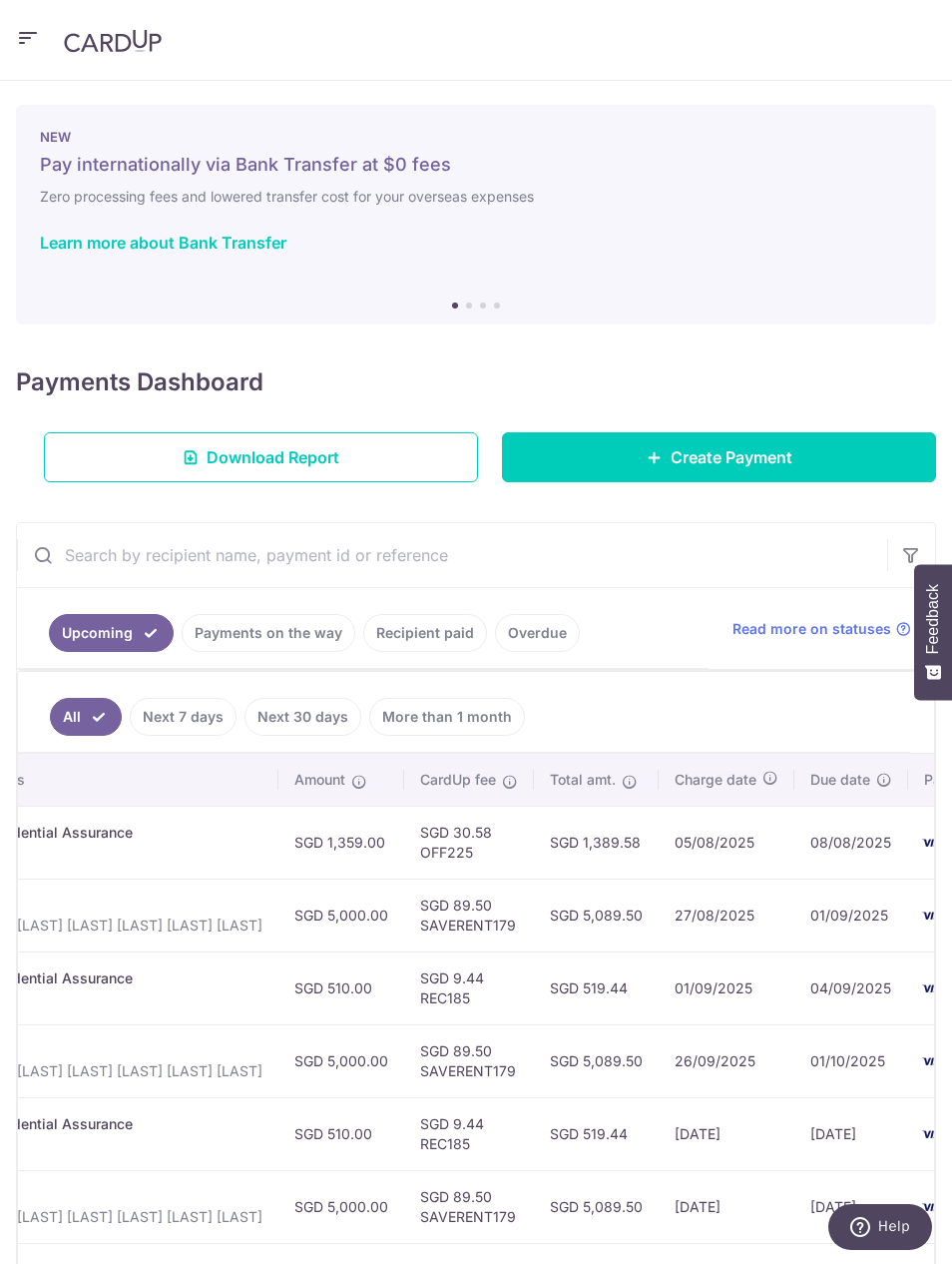 click on "Learn more about Bank Transfer" at bounding box center (163, 243) 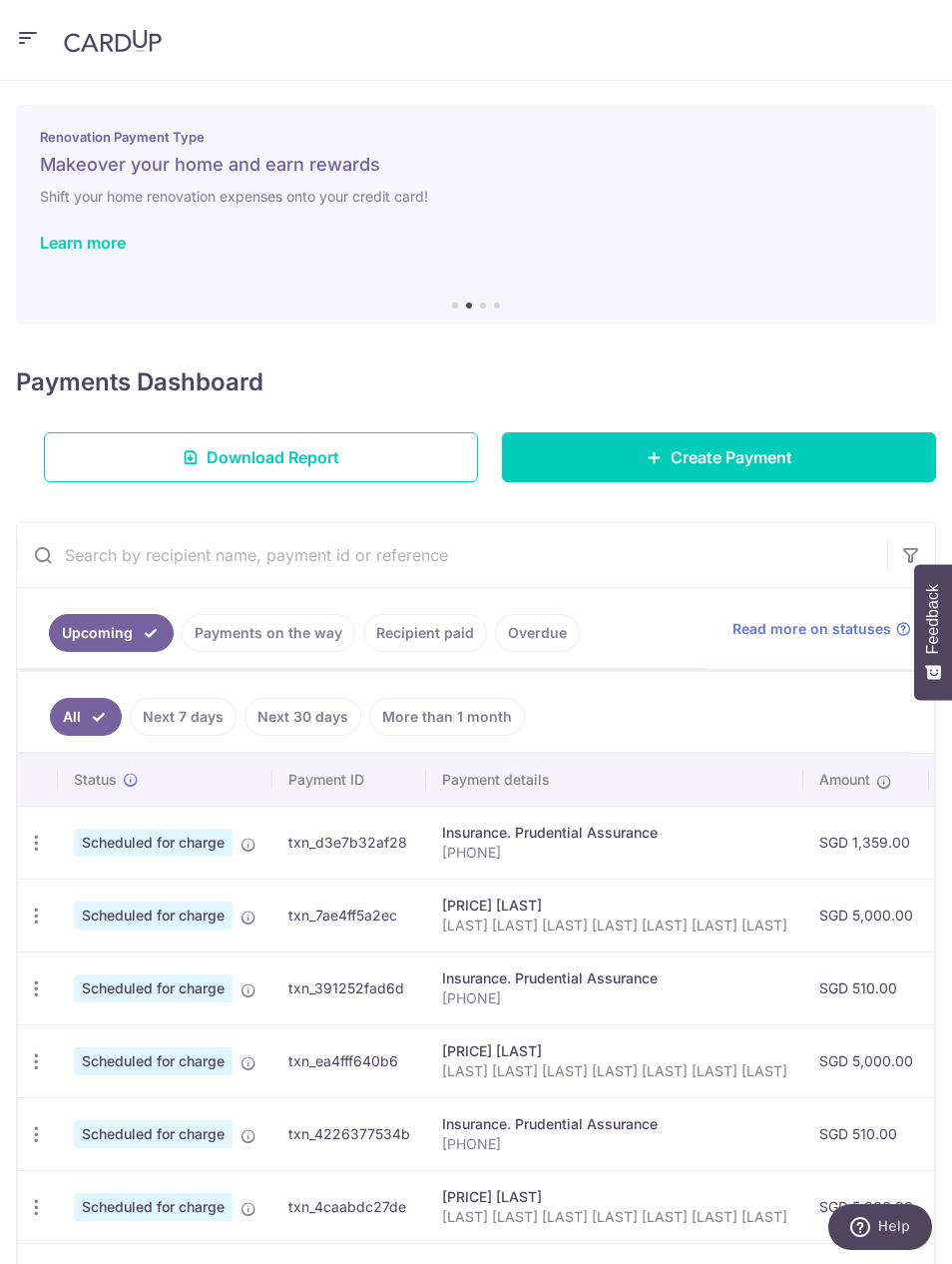 scroll, scrollTop: 0, scrollLeft: 0, axis: both 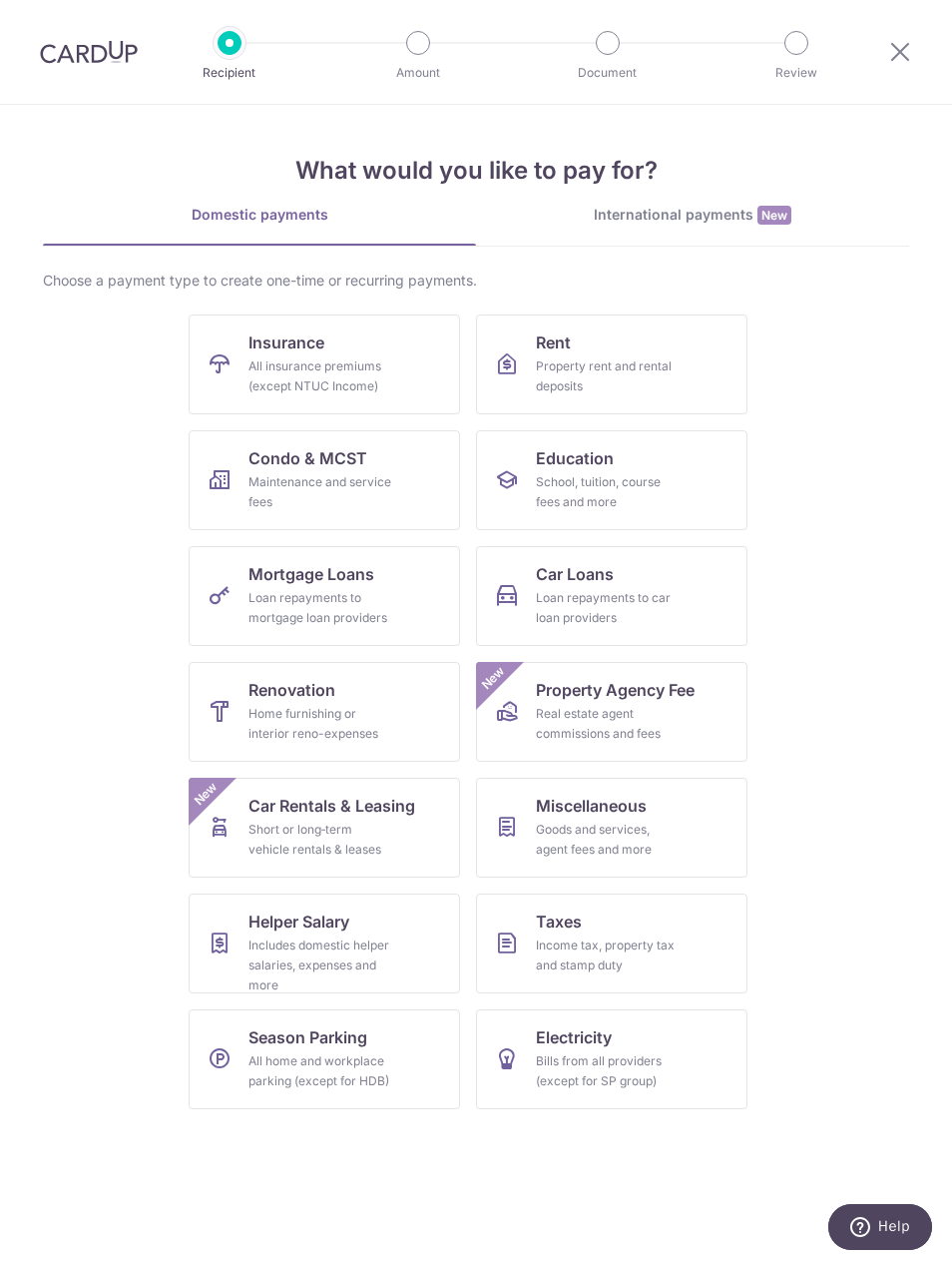 click on "Insurance" at bounding box center (286, 342) 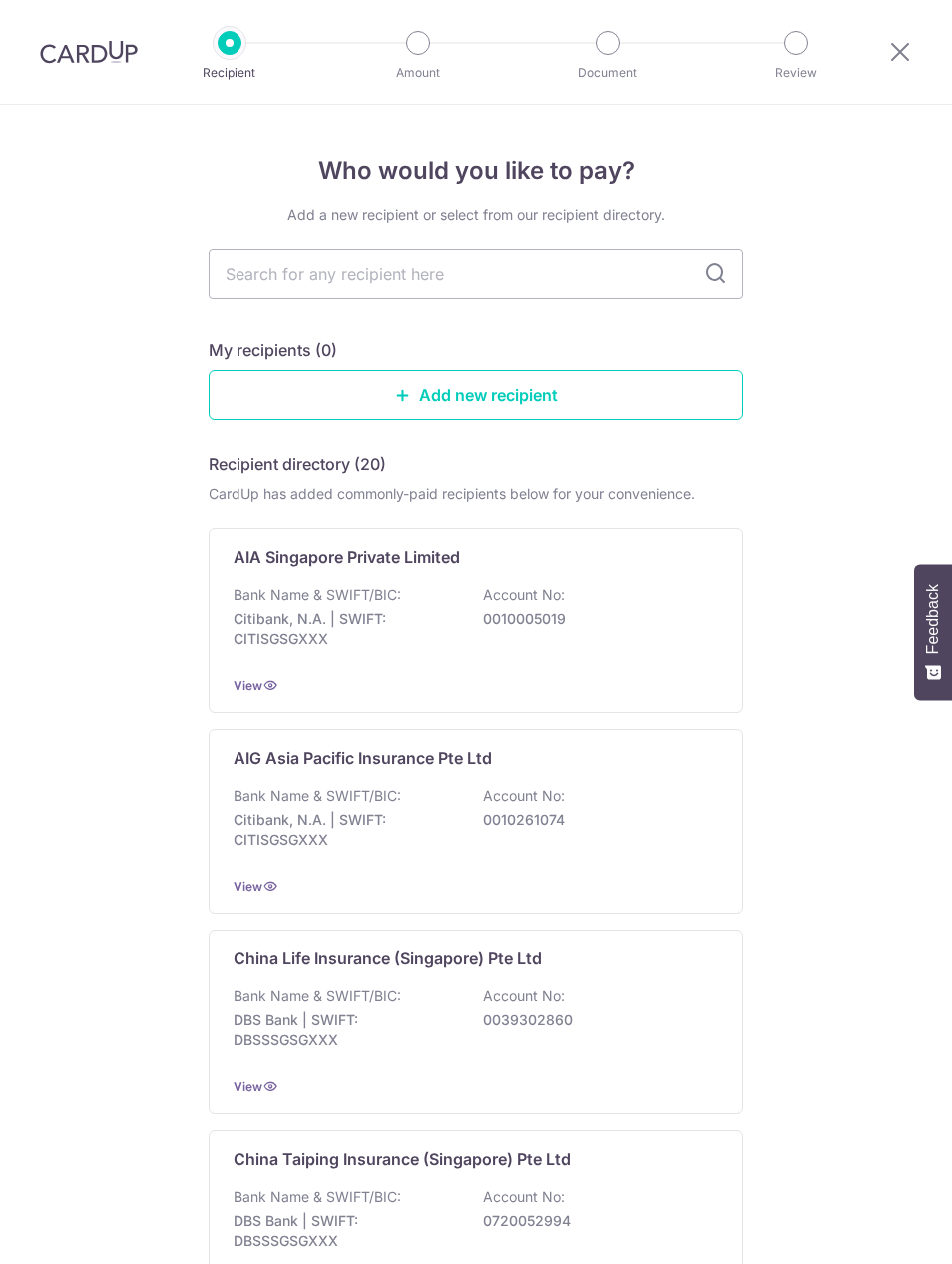 scroll, scrollTop: 0, scrollLeft: 0, axis: both 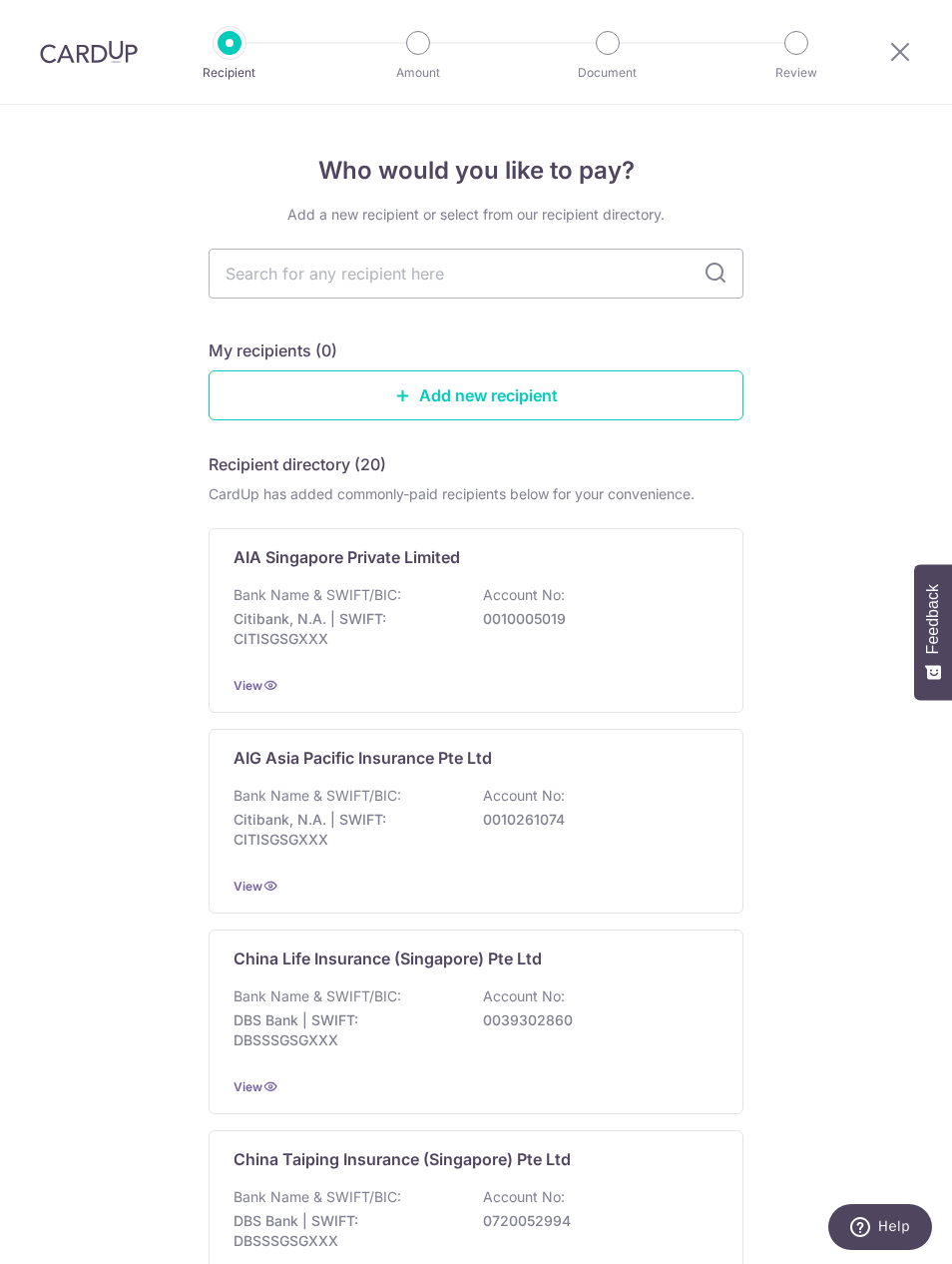 click at bounding box center (476, 274) 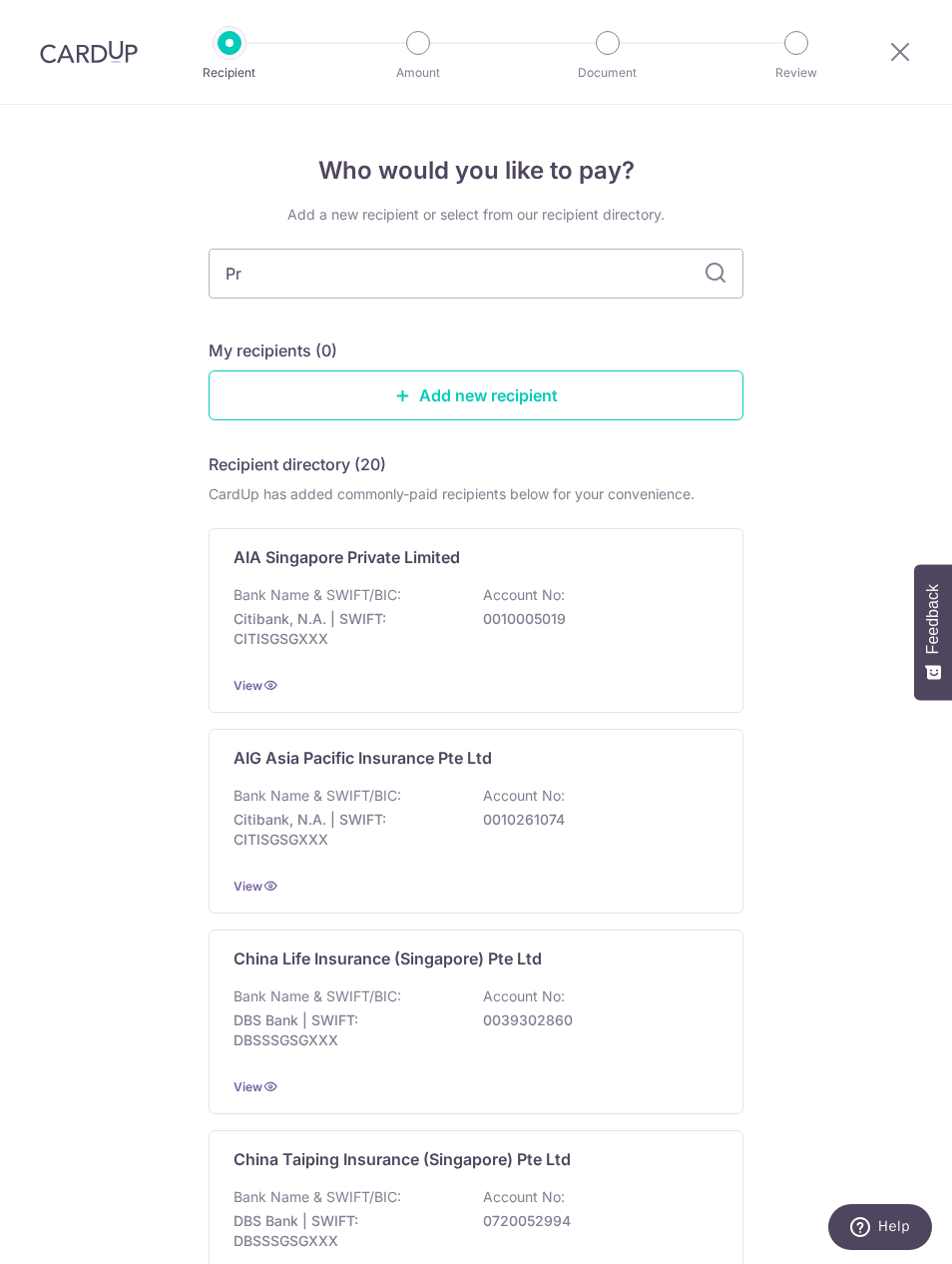 type on "Pru" 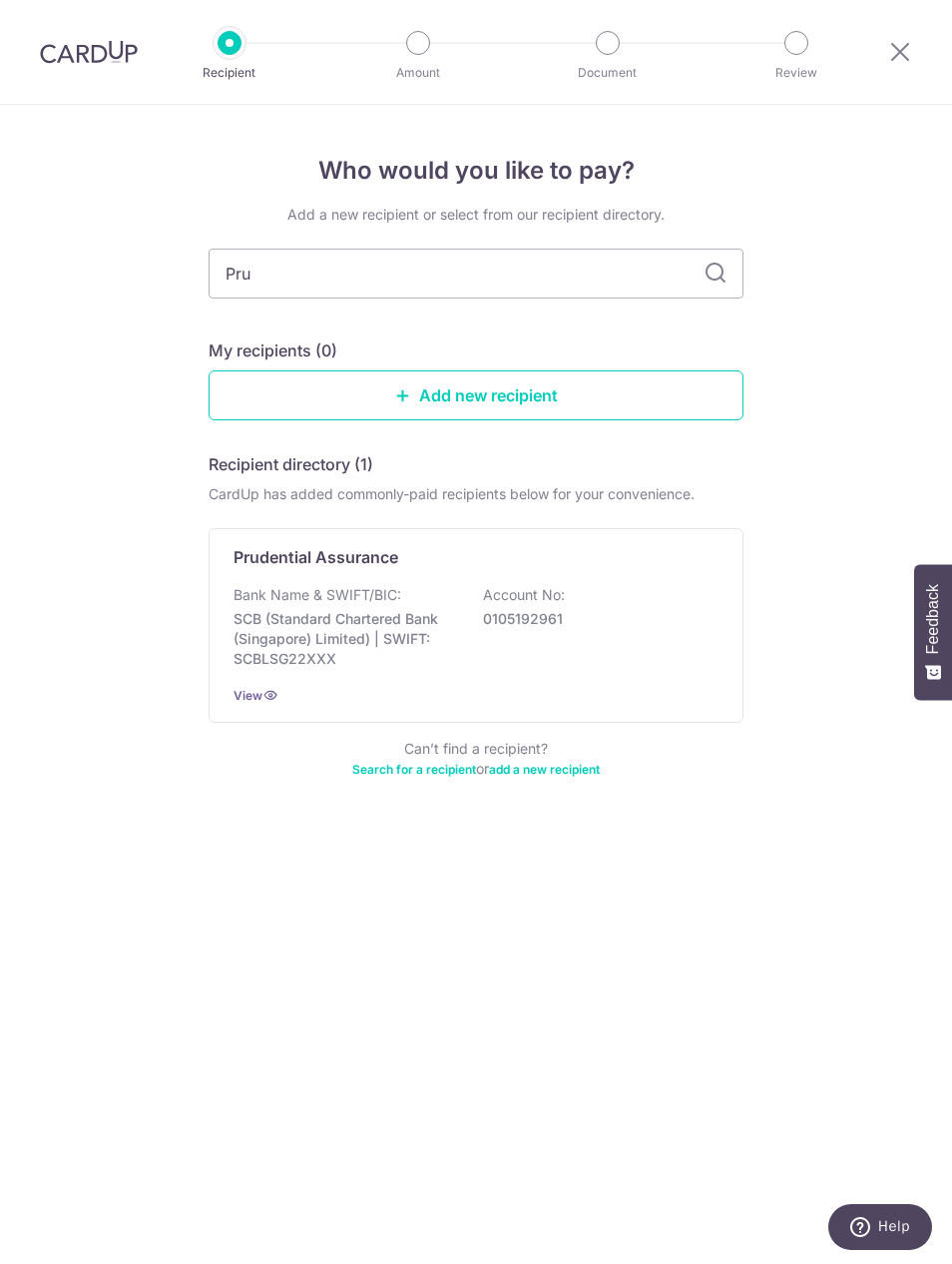 click on "Bank Name & SWIFT/BIC:" at bounding box center (317, 595) 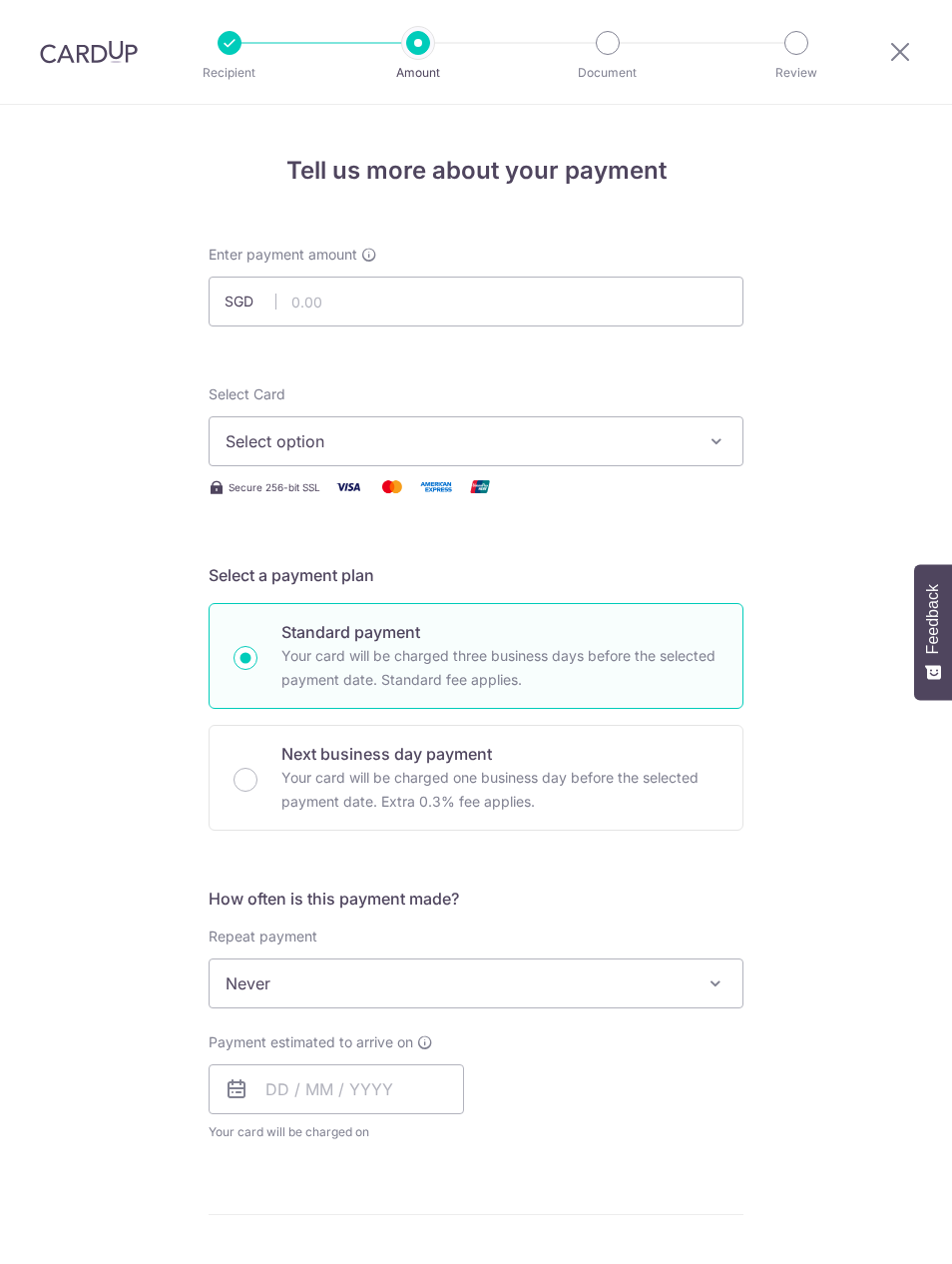 scroll, scrollTop: 0, scrollLeft: 0, axis: both 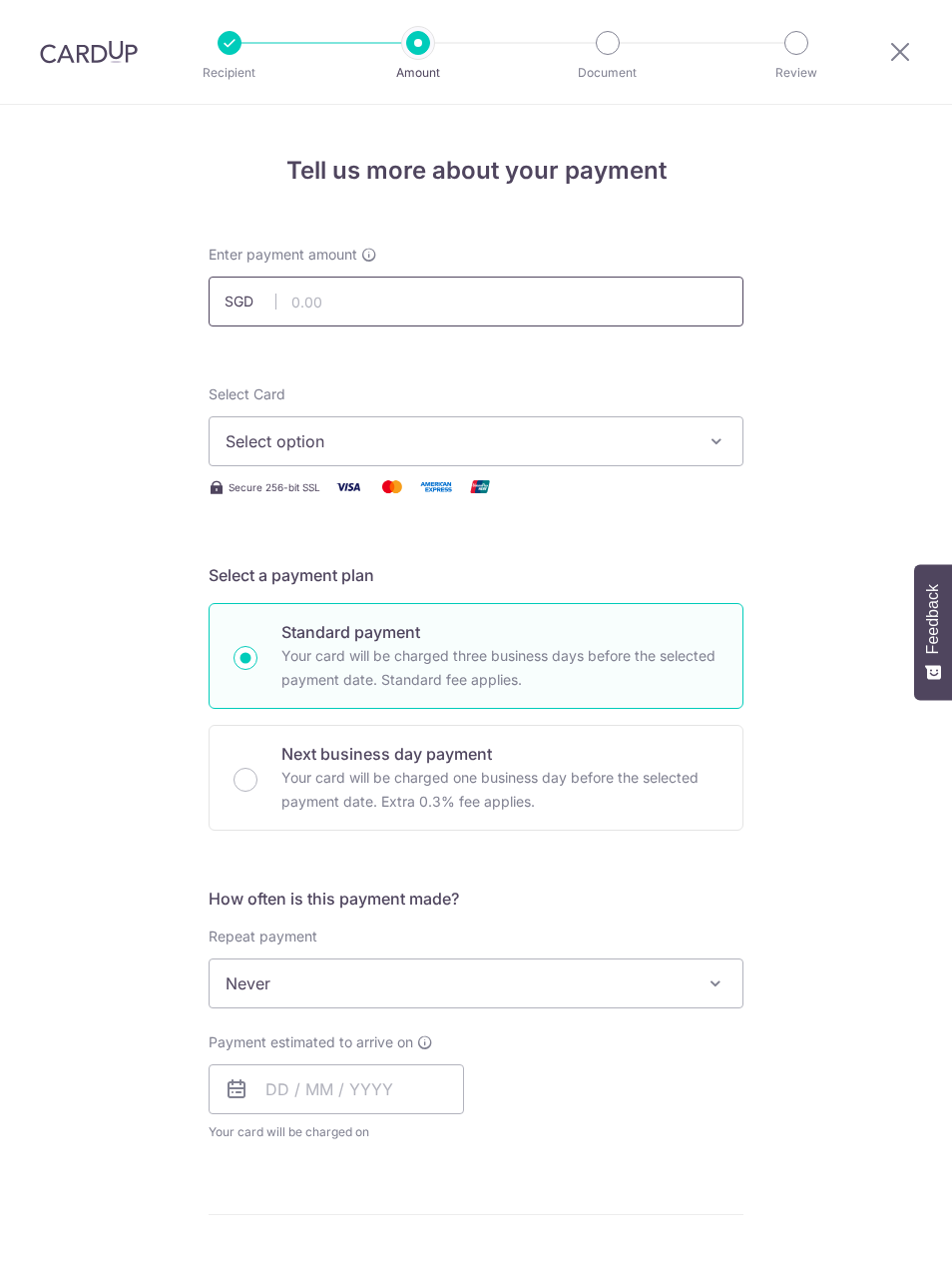 click at bounding box center (476, 302) 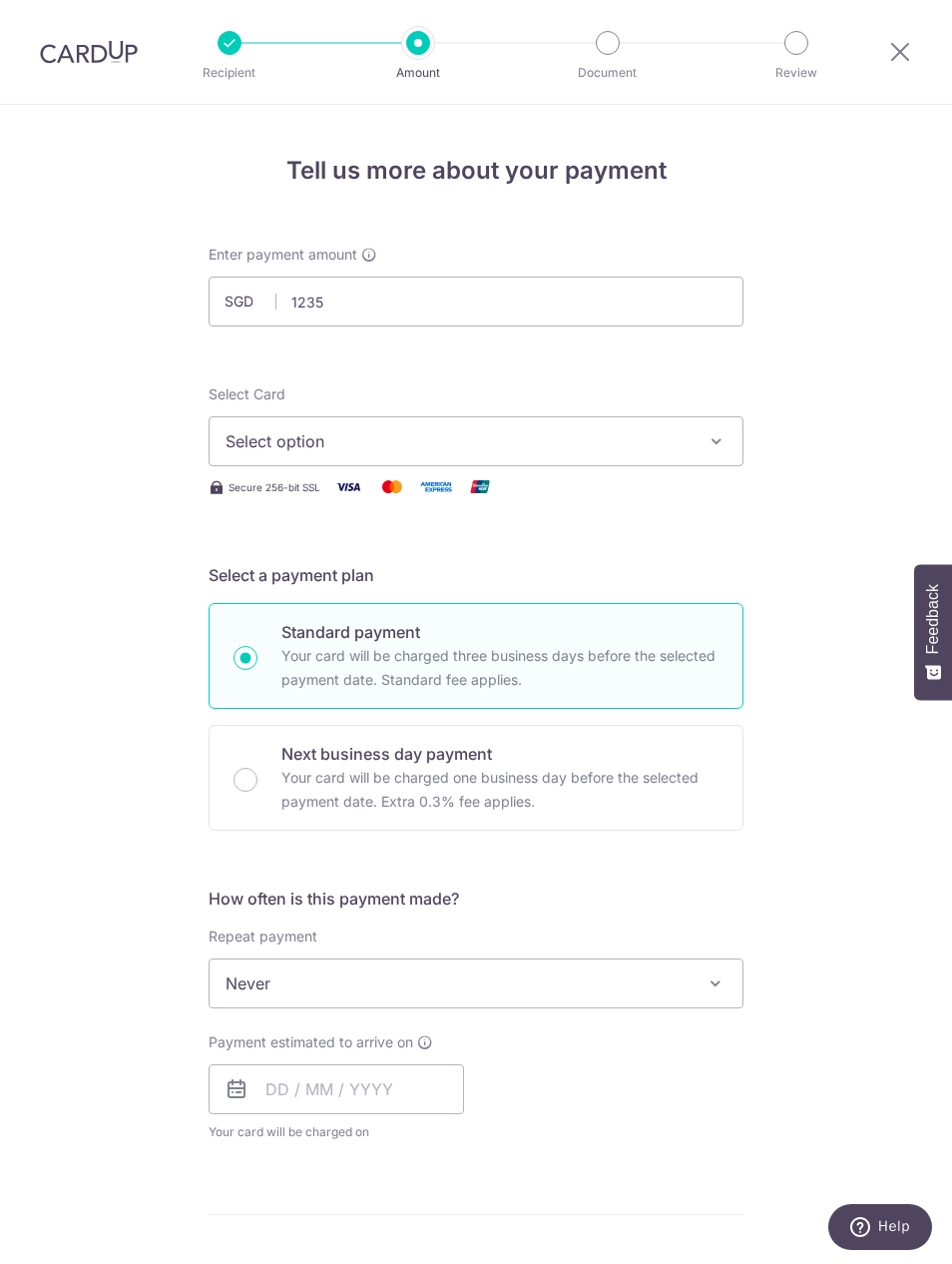 click on "Select option" at bounding box center (458, 441) 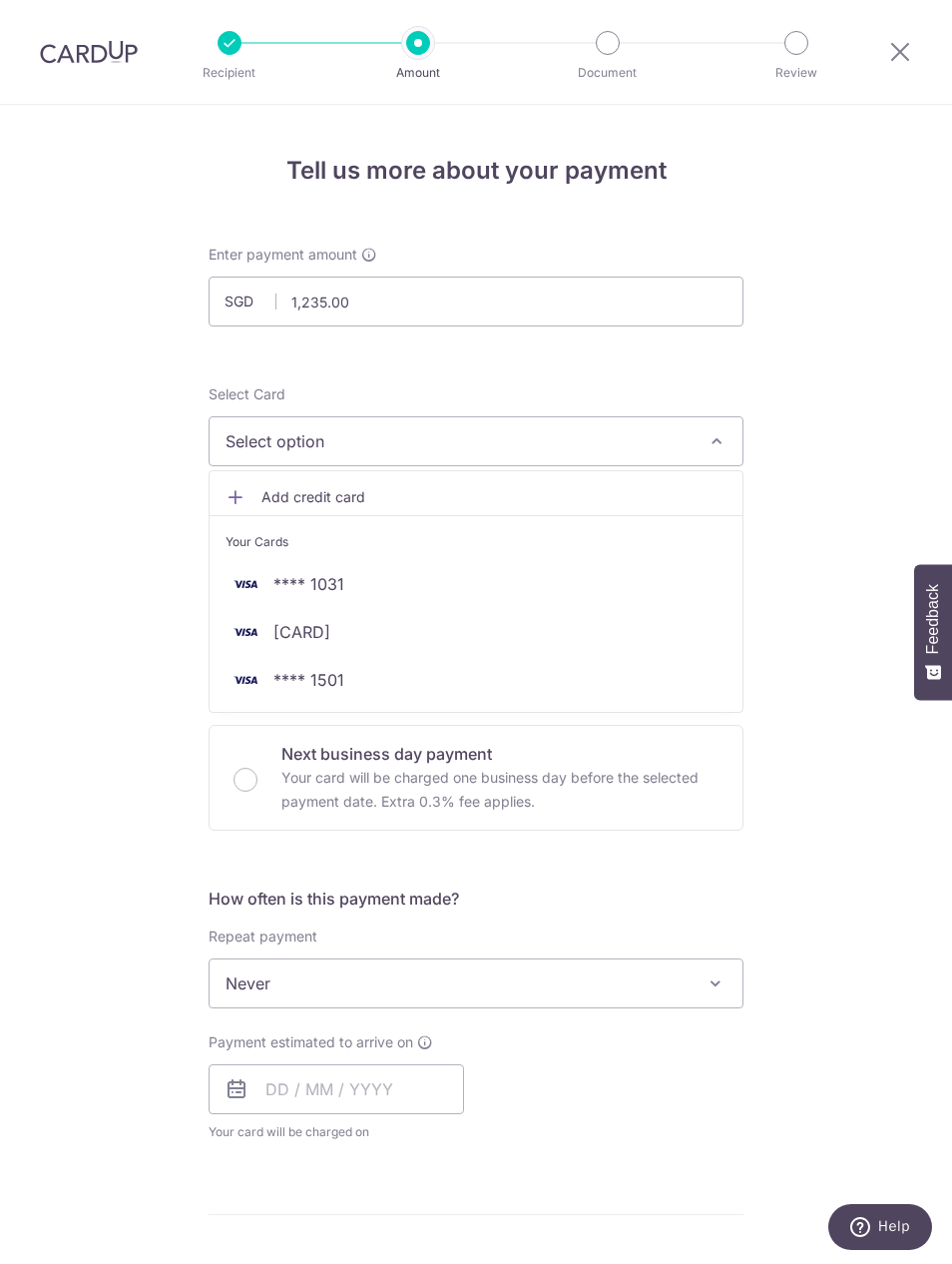 click on "**** 0439" at bounding box center (301, 632) 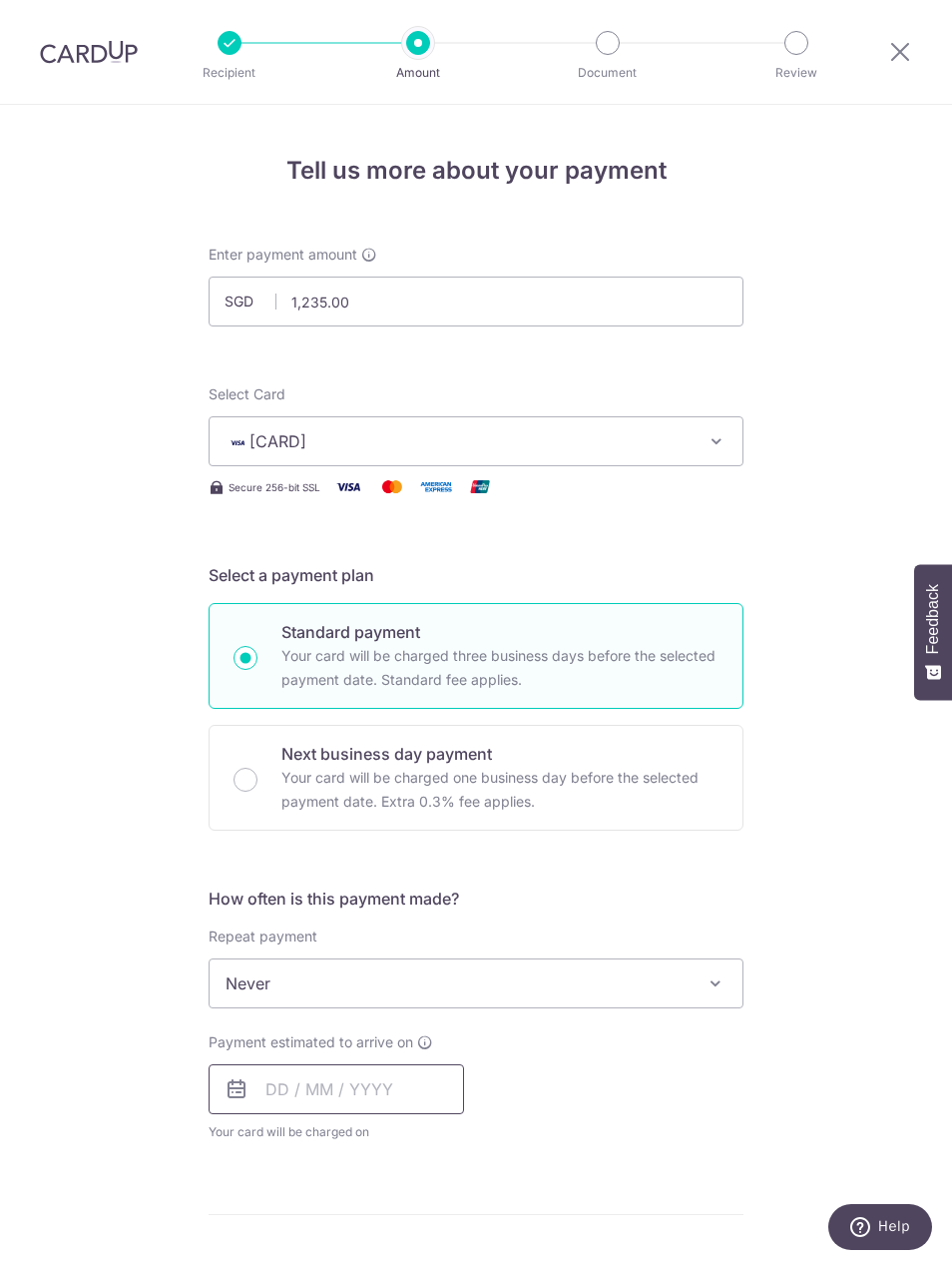 click at bounding box center [336, 1089] 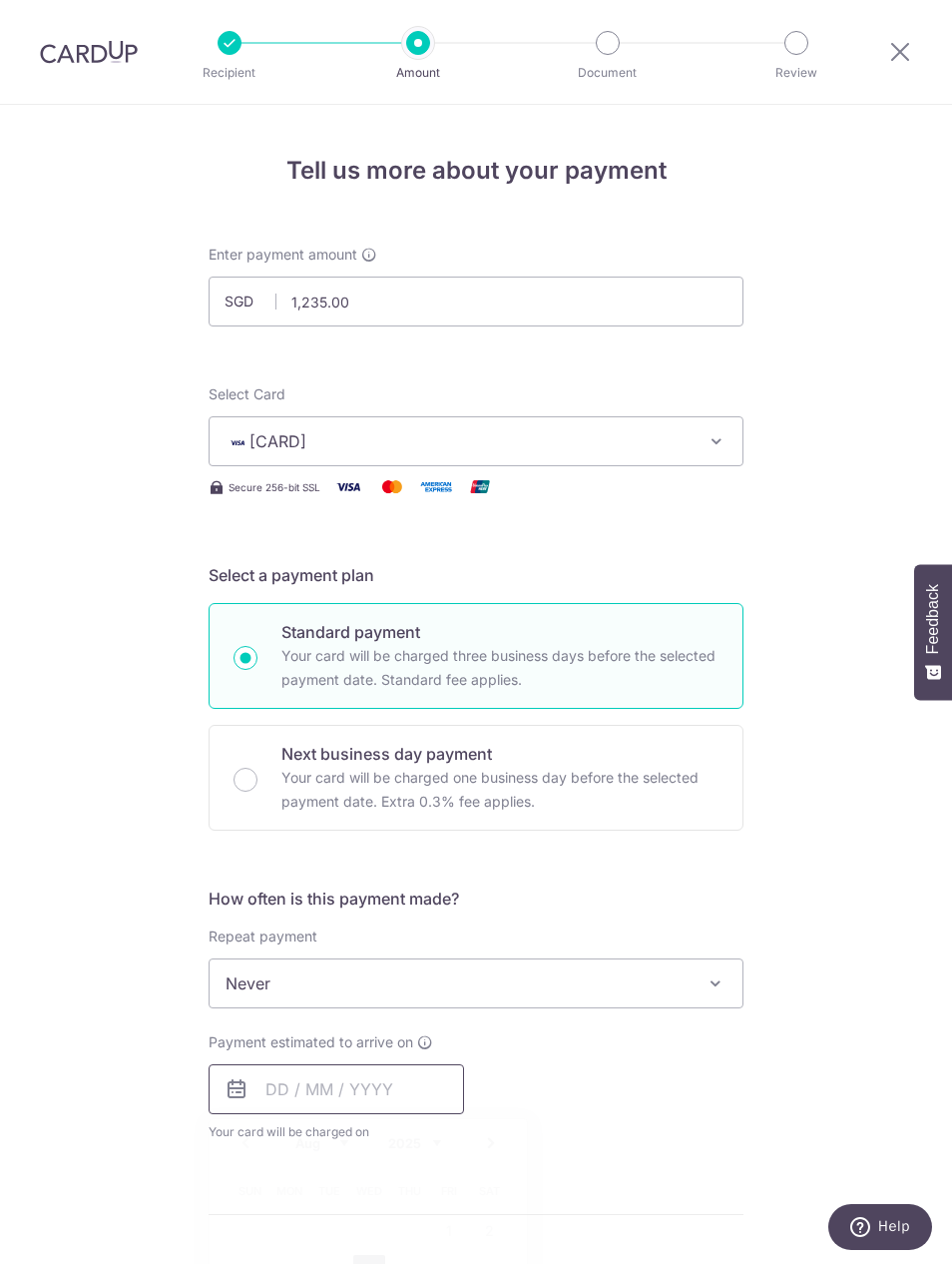 scroll, scrollTop: 67, scrollLeft: 0, axis: vertical 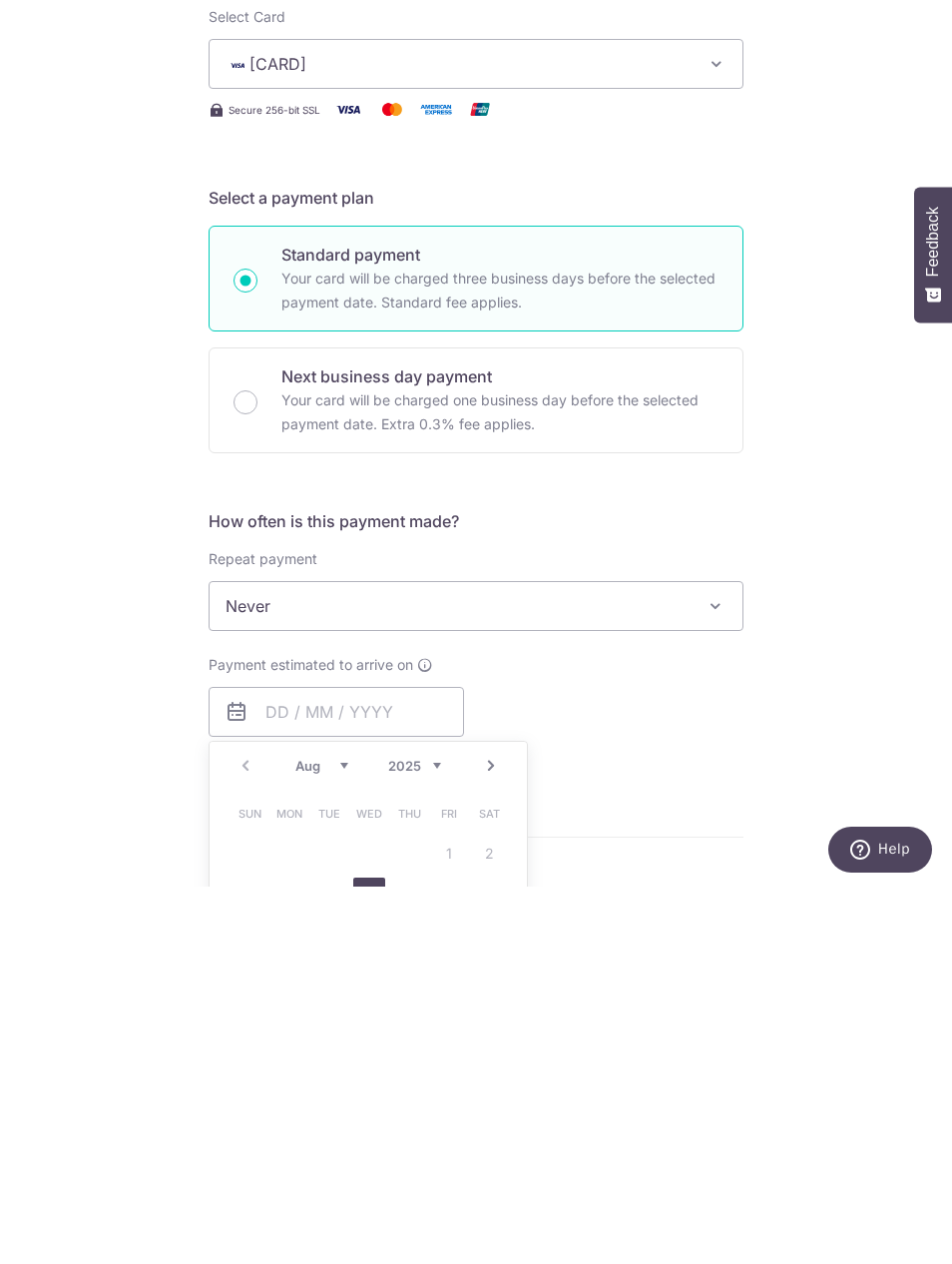 click on "Aug Sep Oct Nov Dec" at bounding box center [321, 1143] 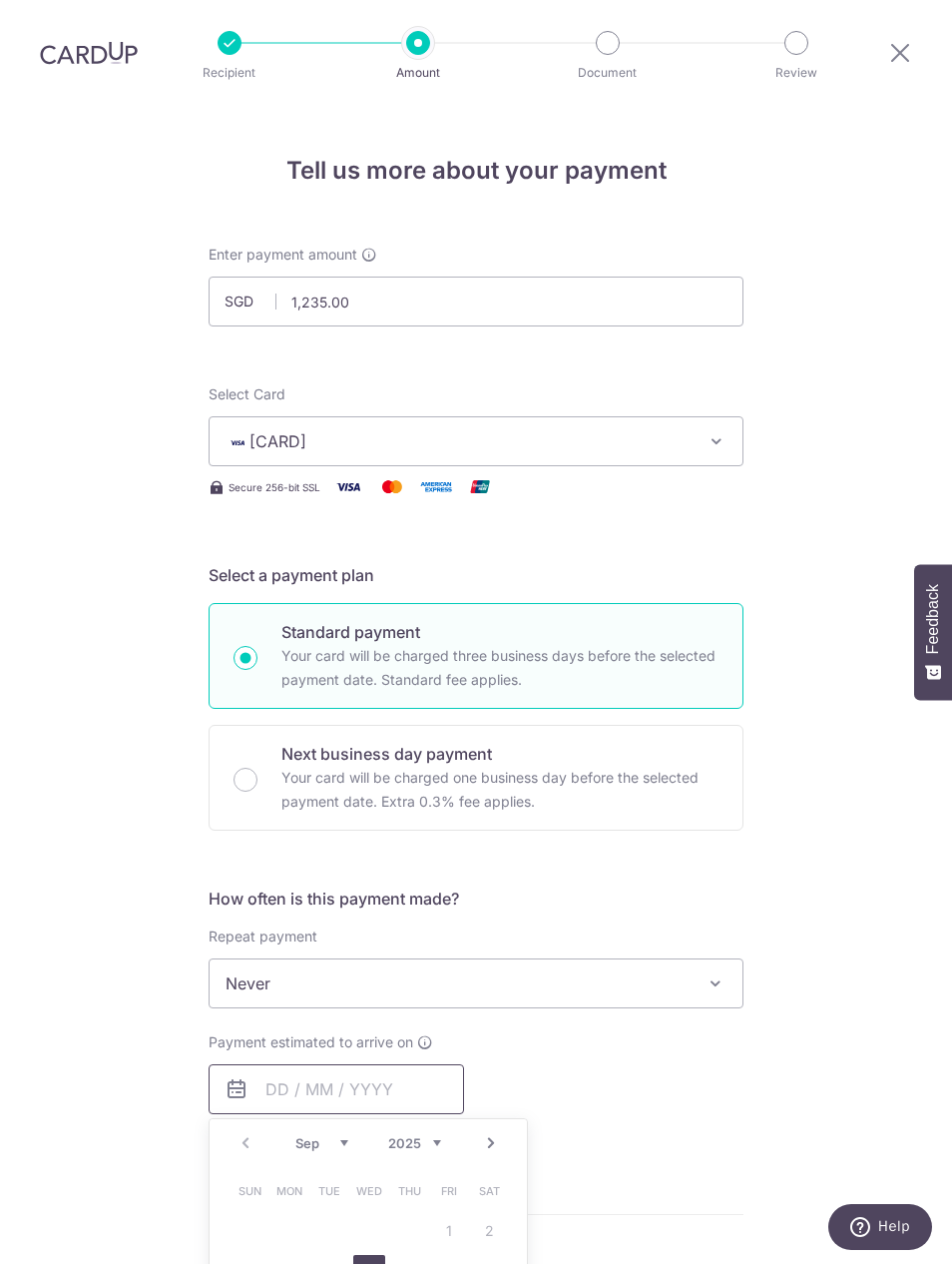 scroll, scrollTop: 67, scrollLeft: 0, axis: vertical 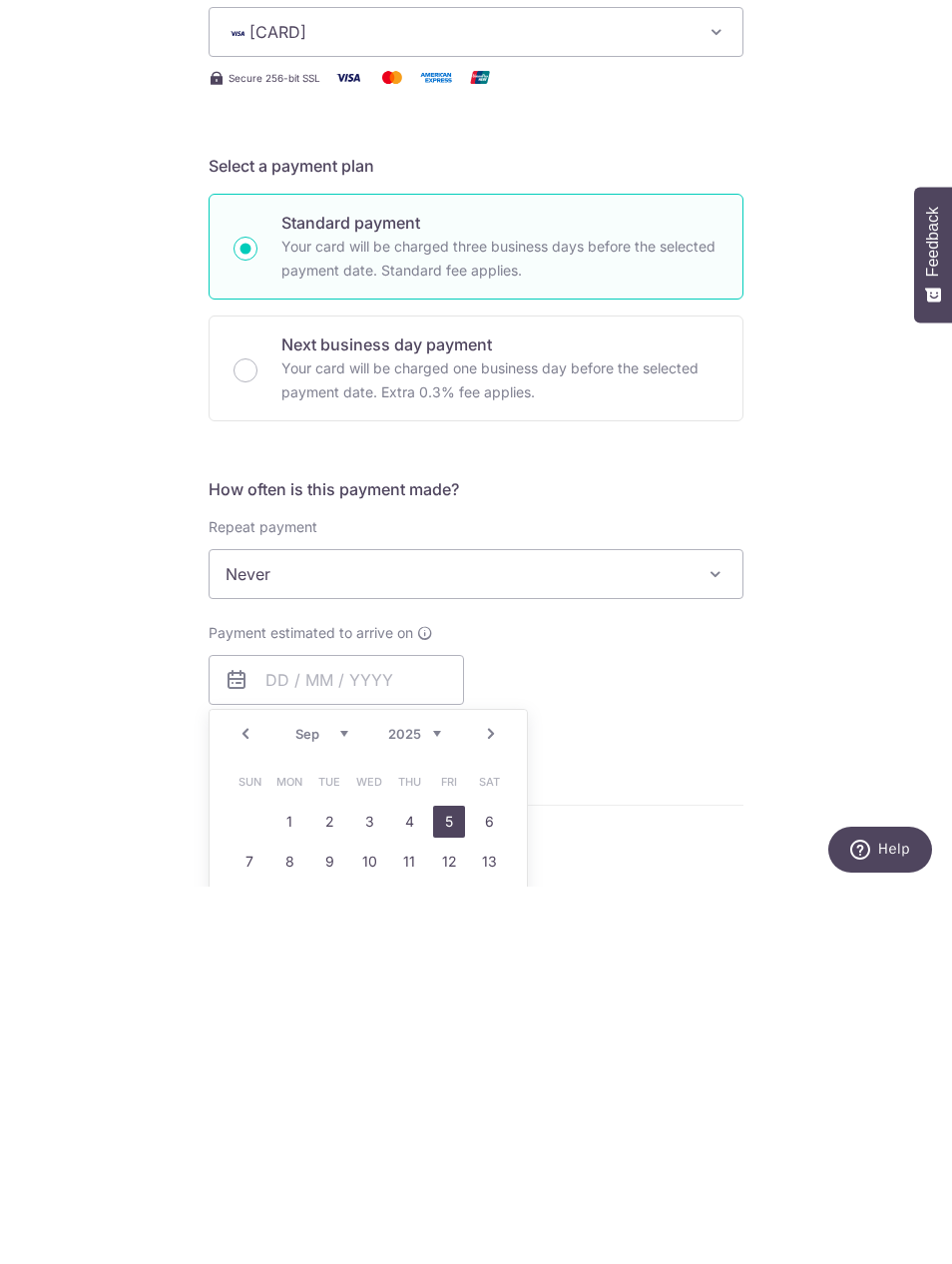 click on "5" at bounding box center [449, 1199] 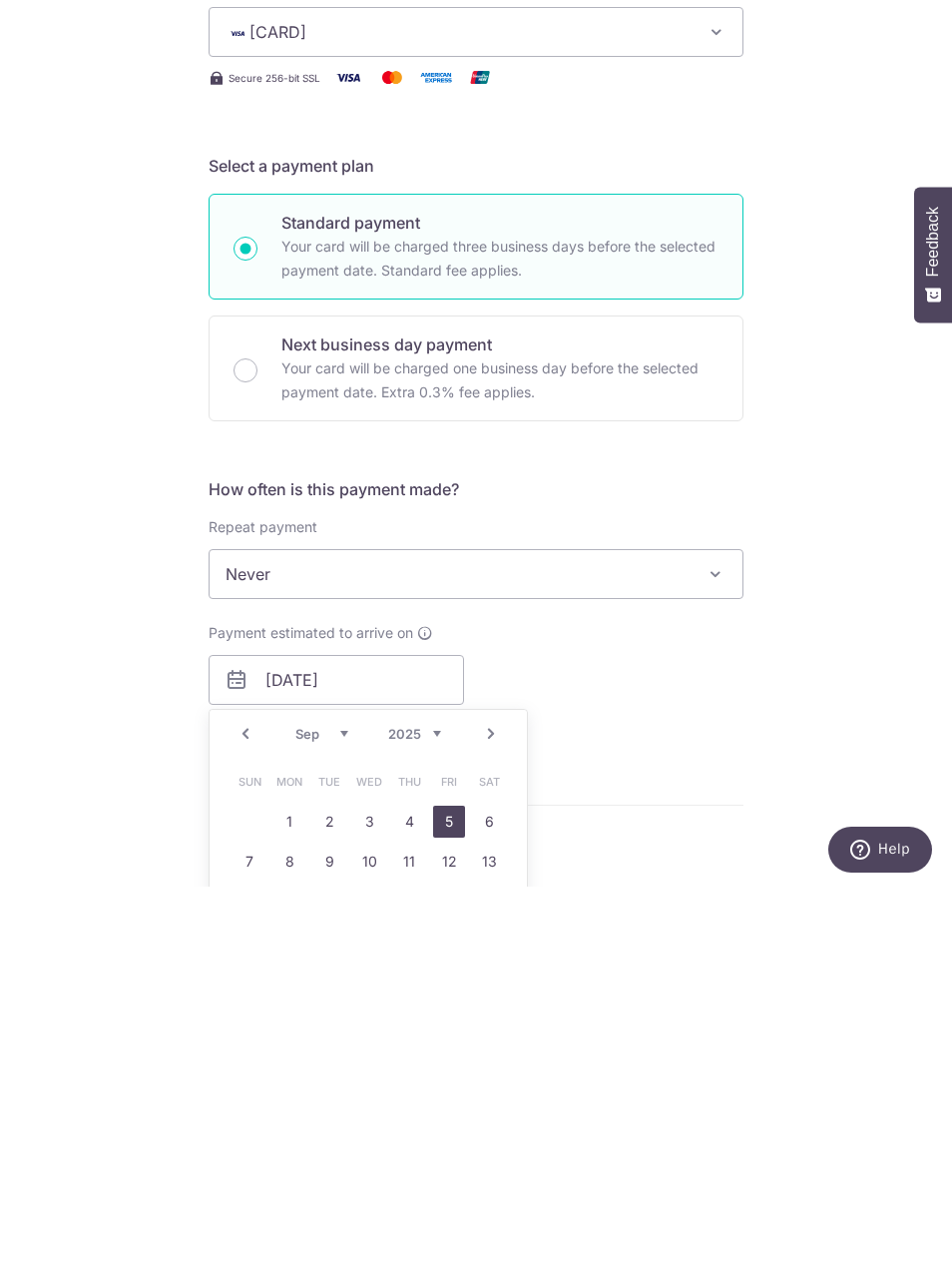 scroll, scrollTop: 66, scrollLeft: 0, axis: vertical 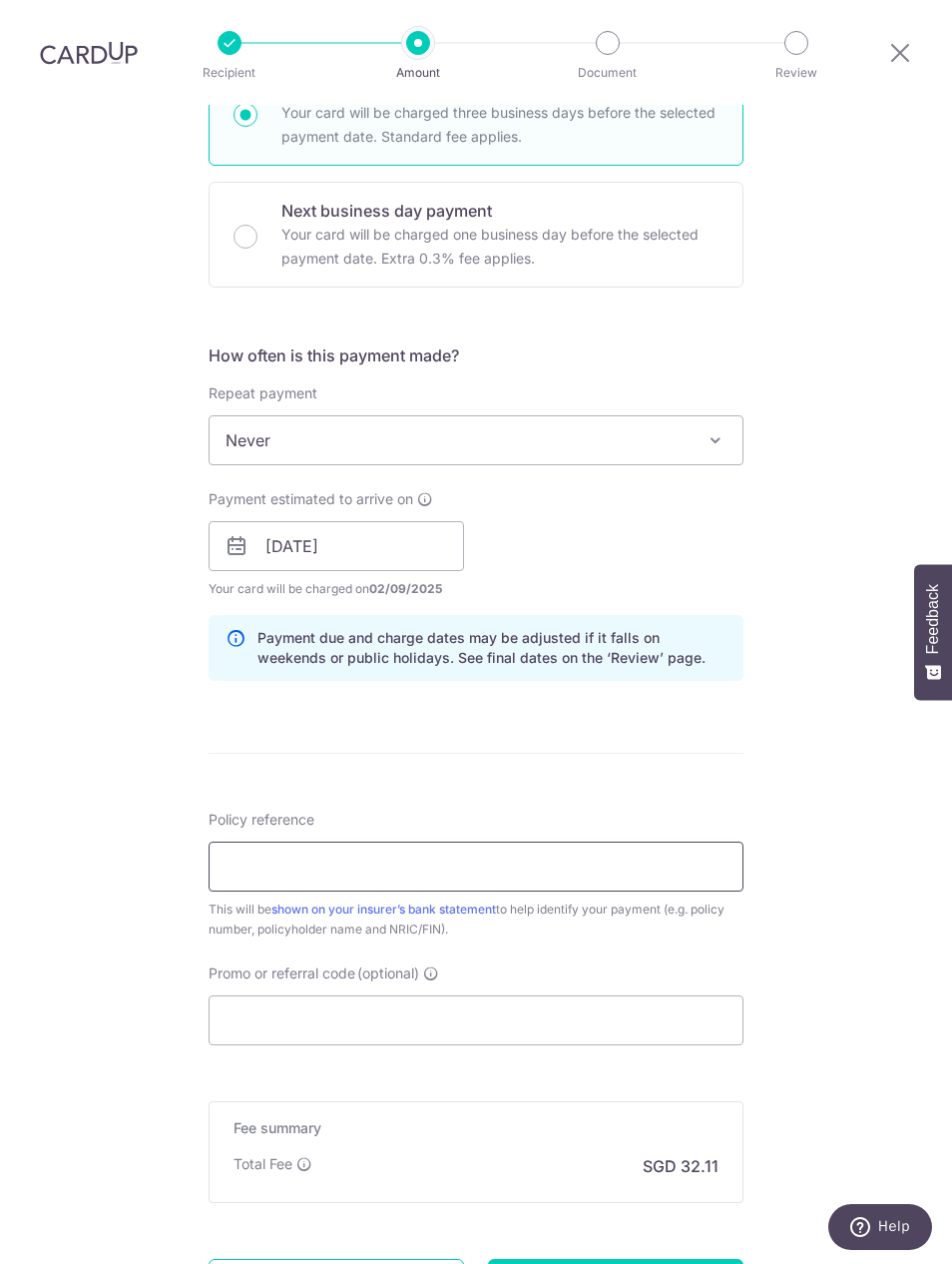 click on "Policy reference" at bounding box center [476, 867] 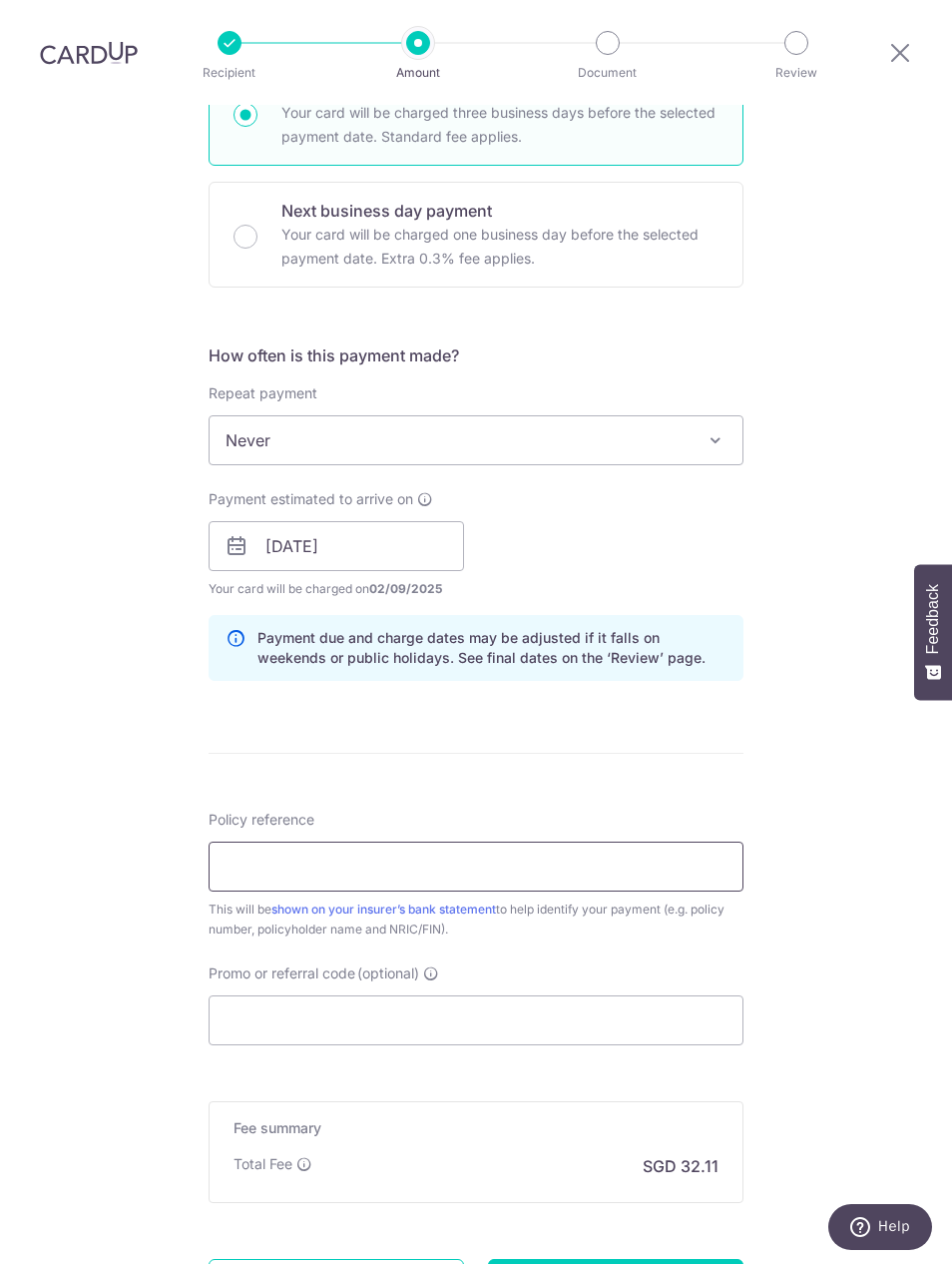 paste on "67902789" 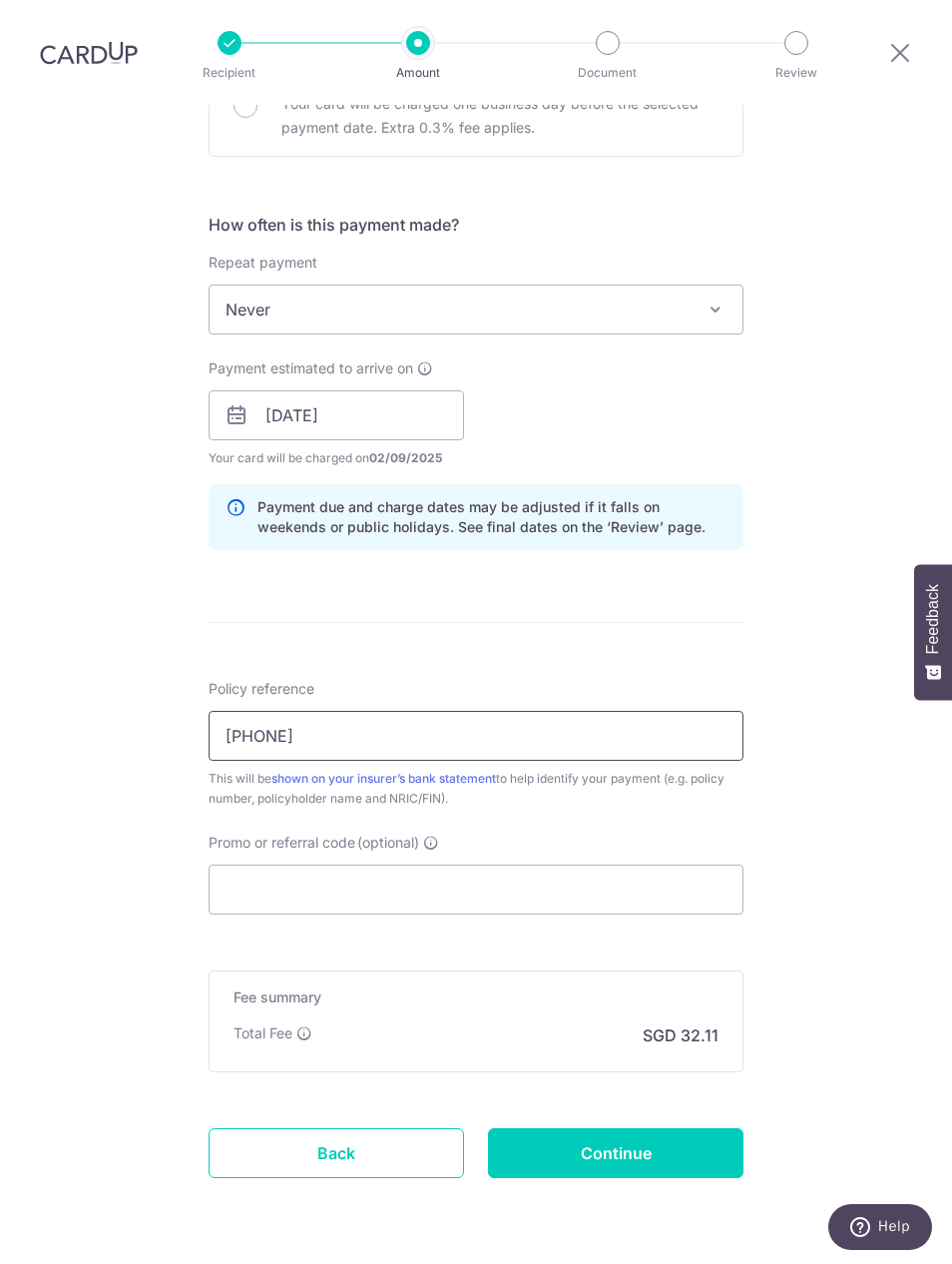 scroll, scrollTop: 672, scrollLeft: 0, axis: vertical 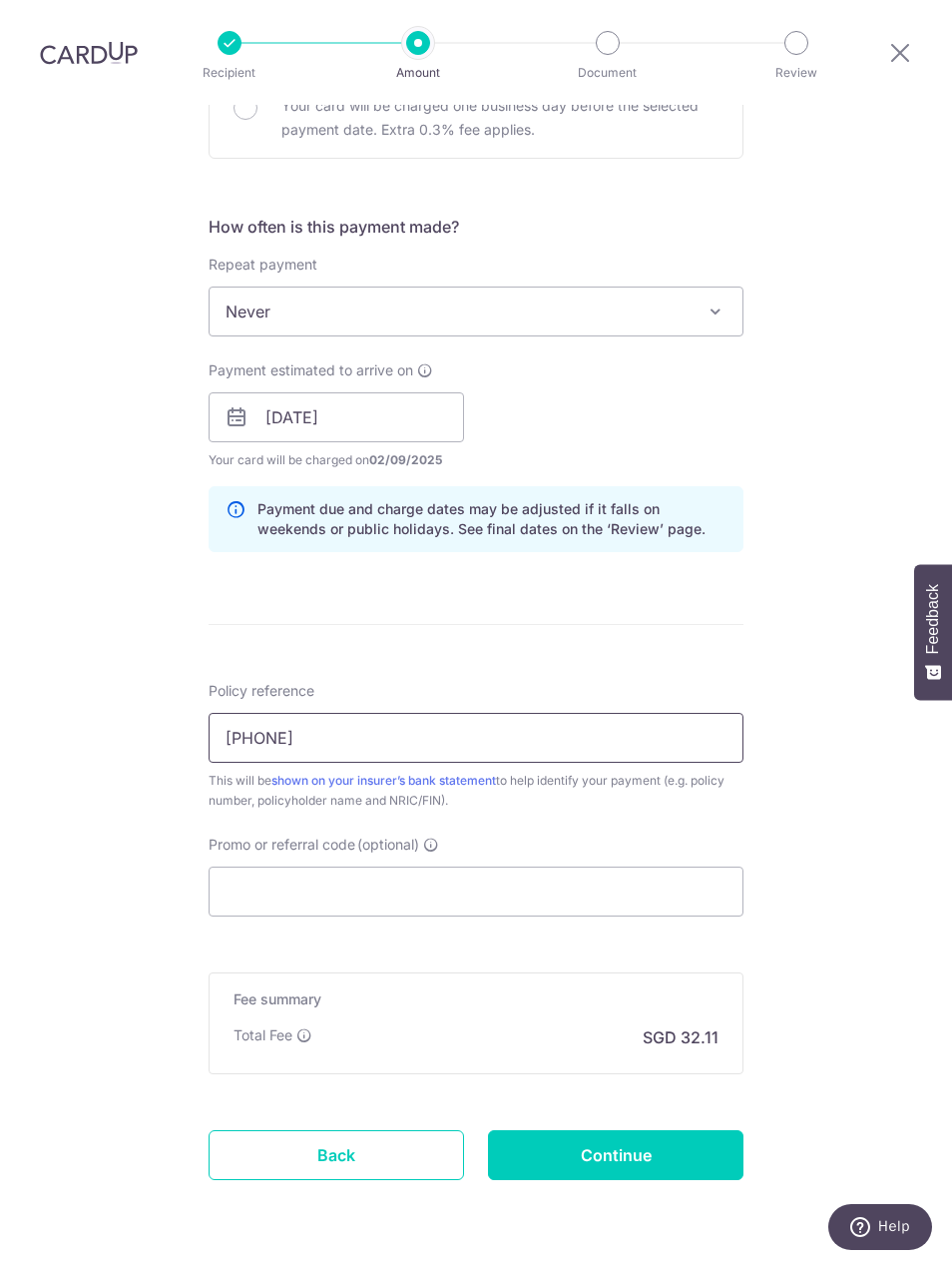type on "67902789" 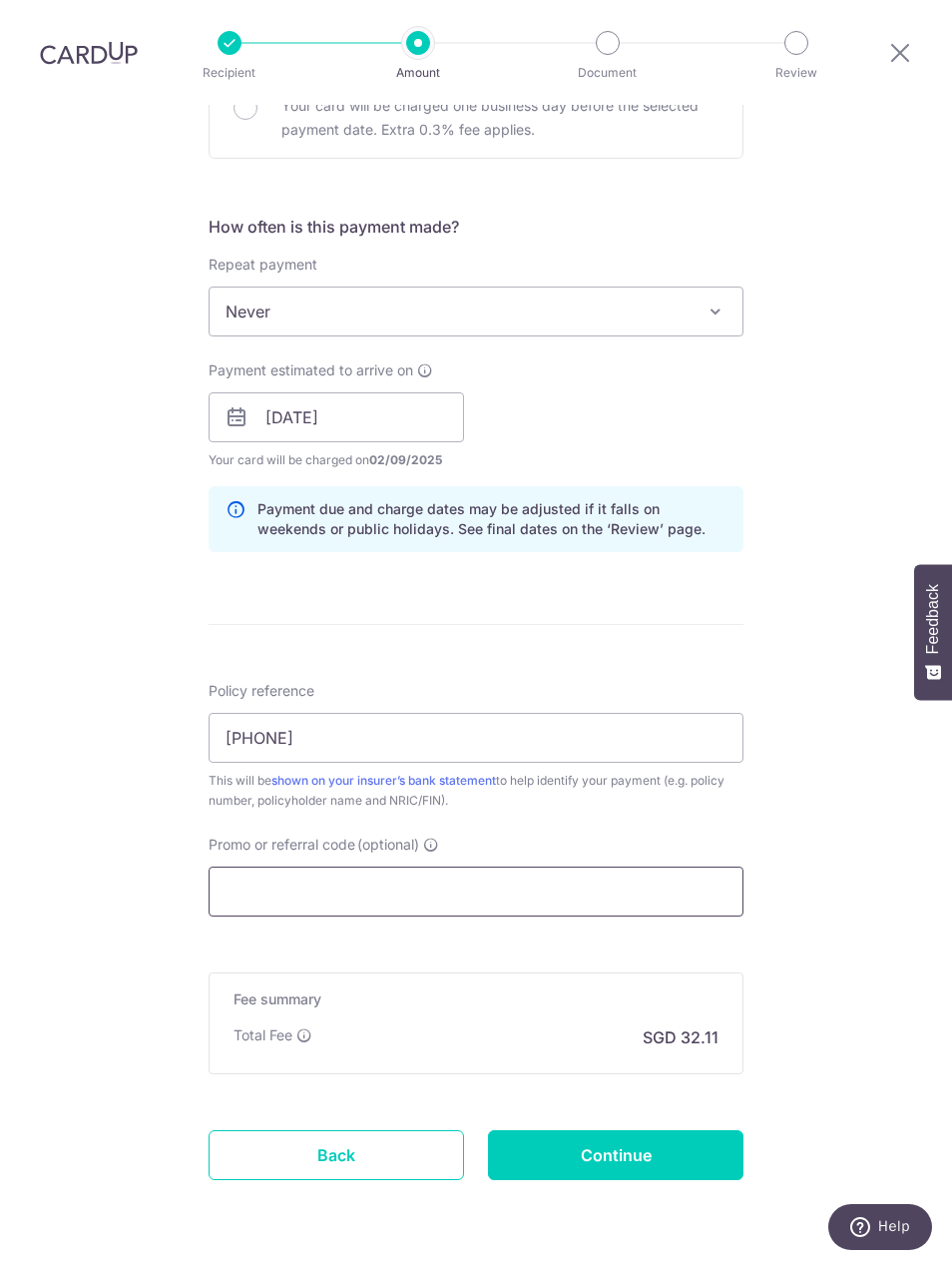 click on "Promo or referral code
(optional)" at bounding box center (476, 892) 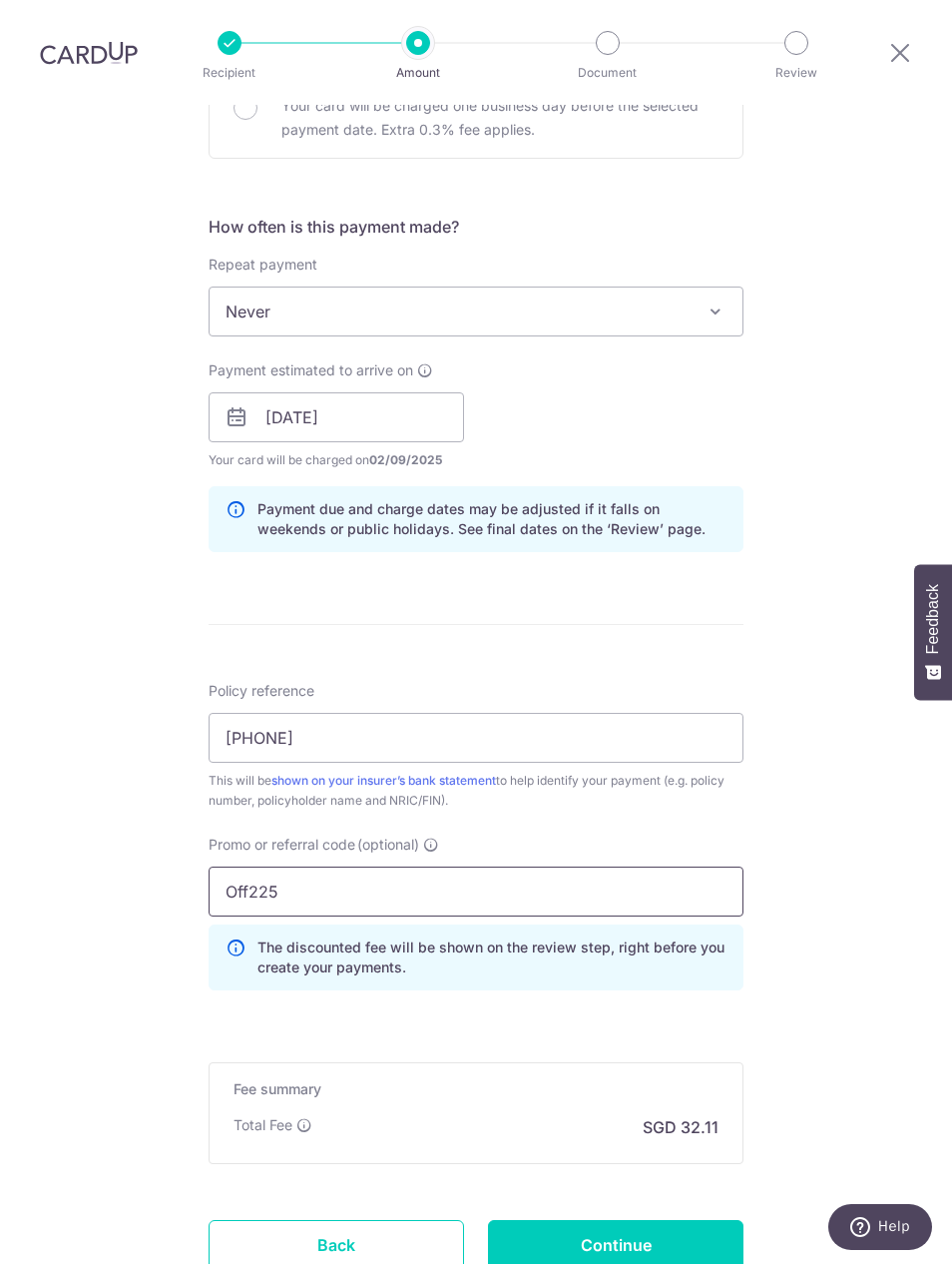 type on "Off225" 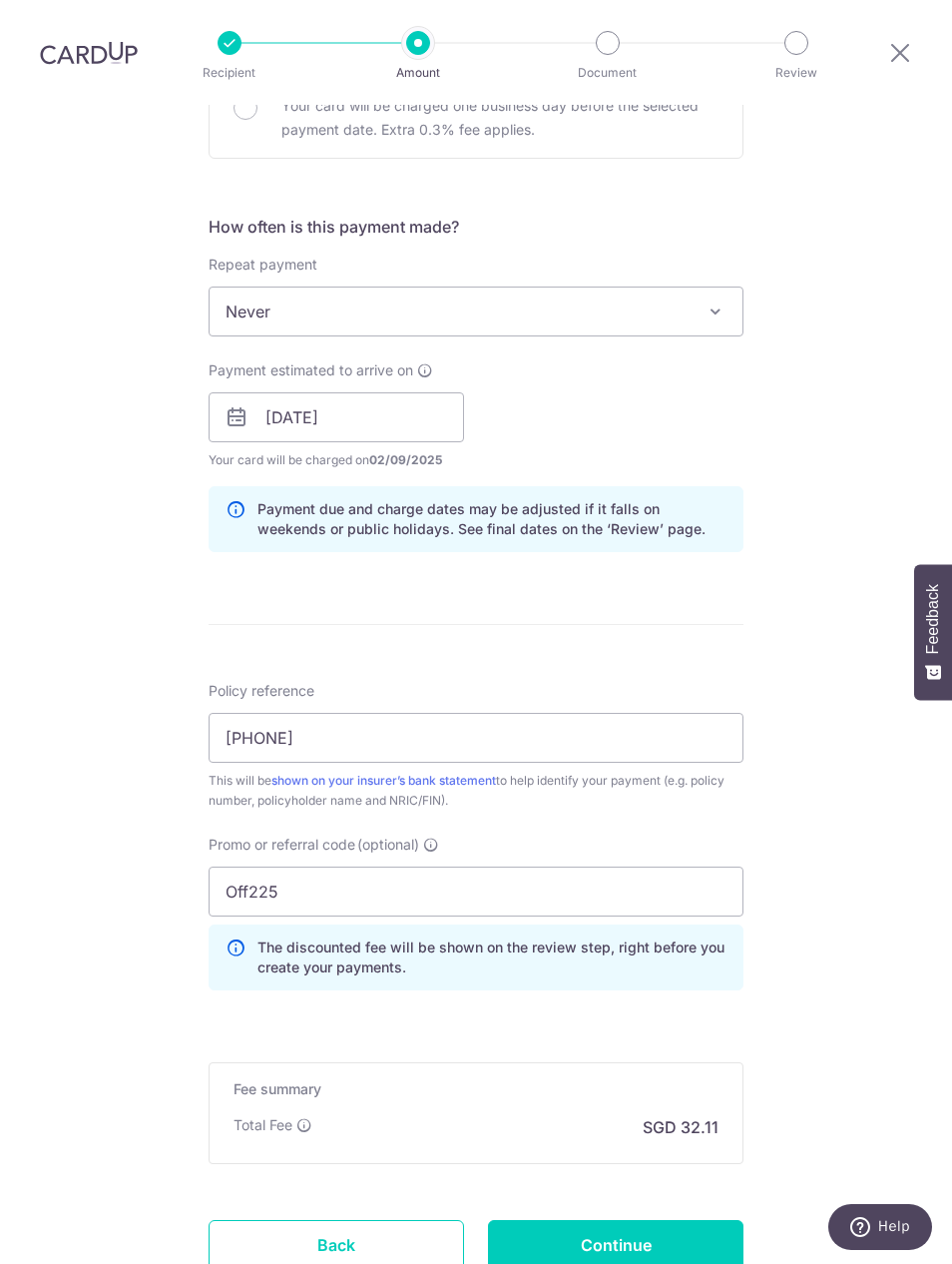 click on "Tell us more about your payment
Enter payment amount
SGD
1,235.00
1235.00
Select Card
**** 0439
Add credit card
Your Cards
**** 1031
**** 0439
**** 1501
Secure 256-bit SSL
Text
New card details
Card" at bounding box center [476, 426] 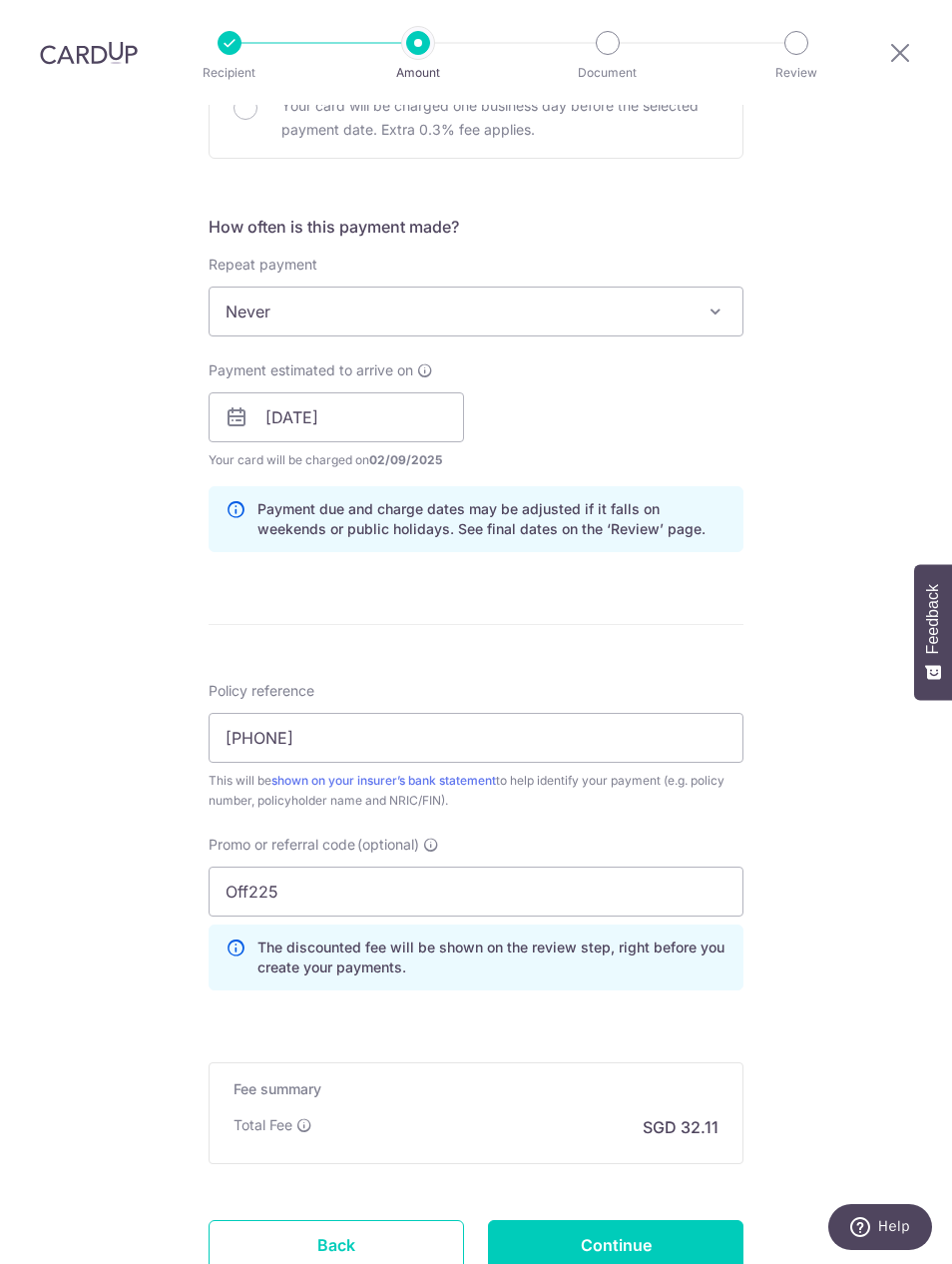 click on "Continue" at bounding box center (616, 1245) 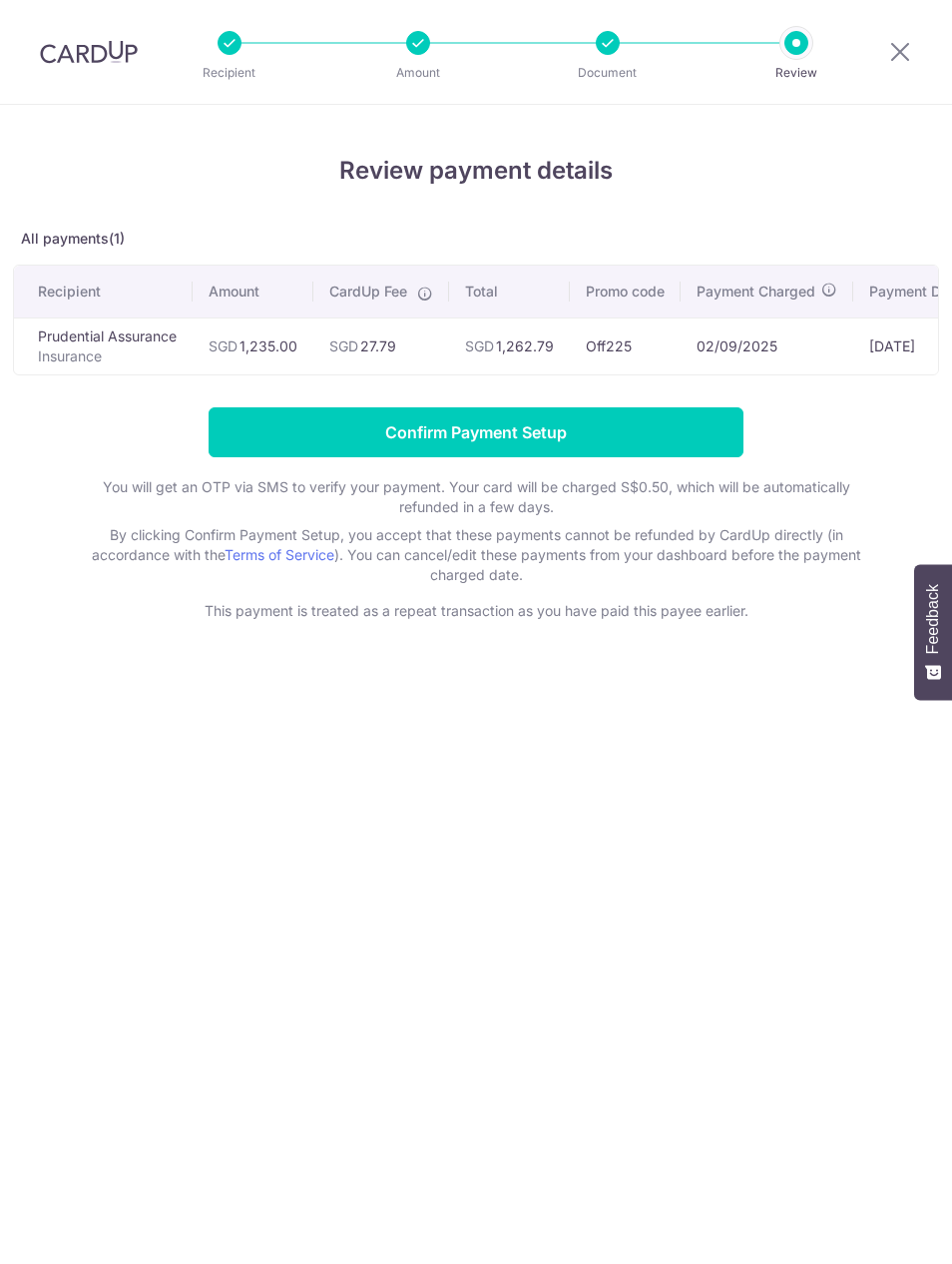 scroll, scrollTop: 0, scrollLeft: 0, axis: both 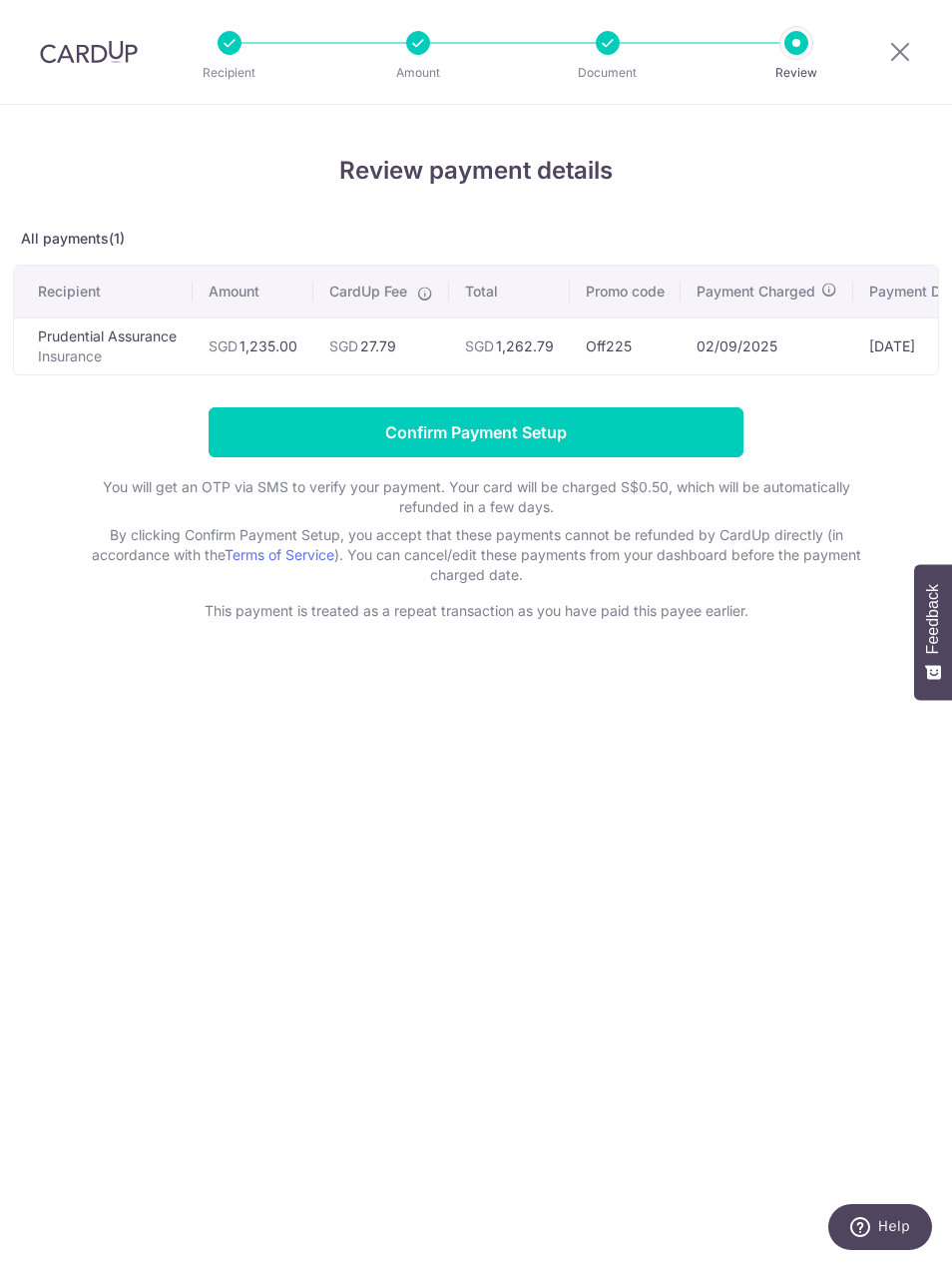 click on "Confirm Payment Setup" at bounding box center (476, 432) 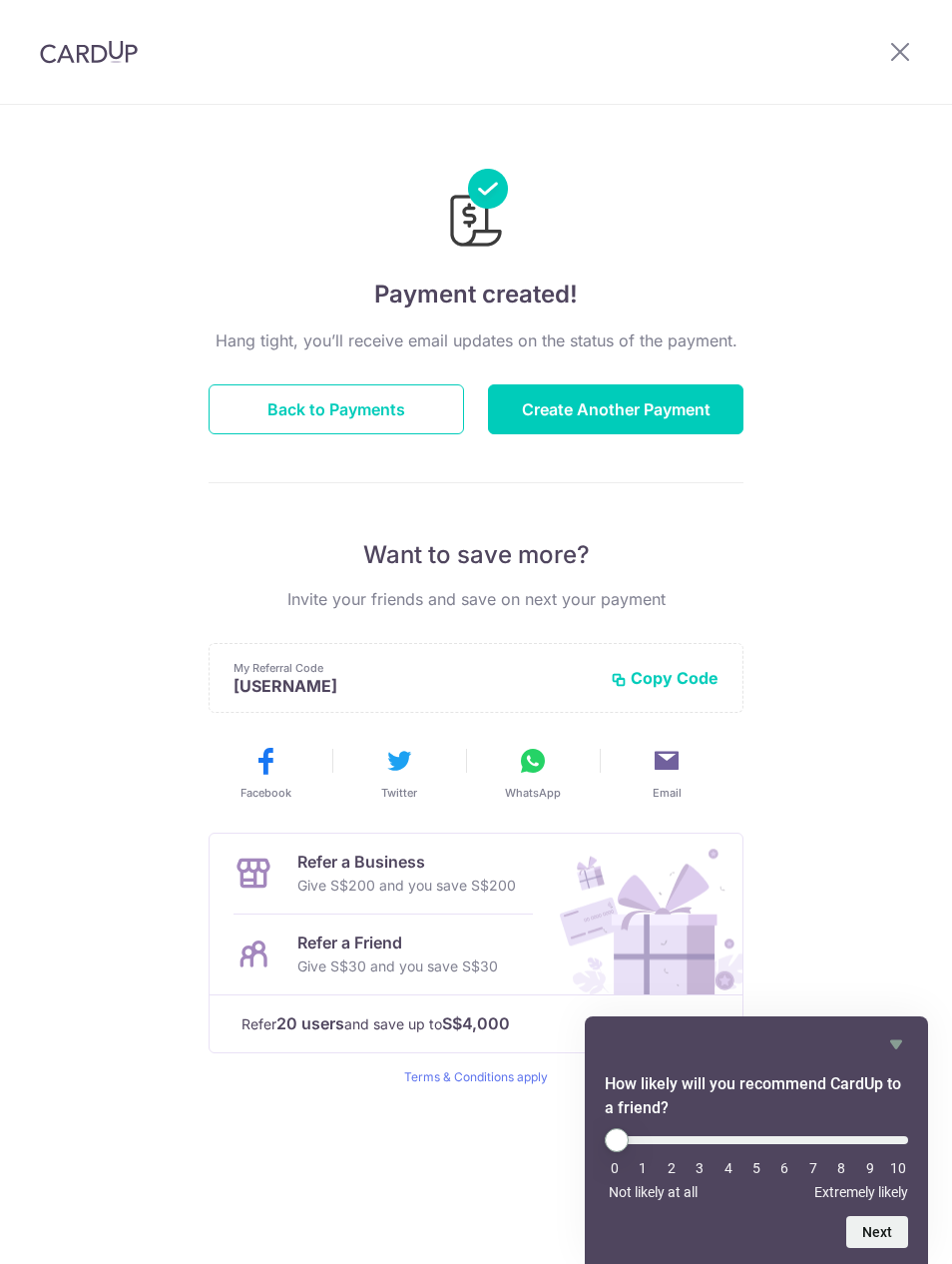scroll, scrollTop: 0, scrollLeft: 0, axis: both 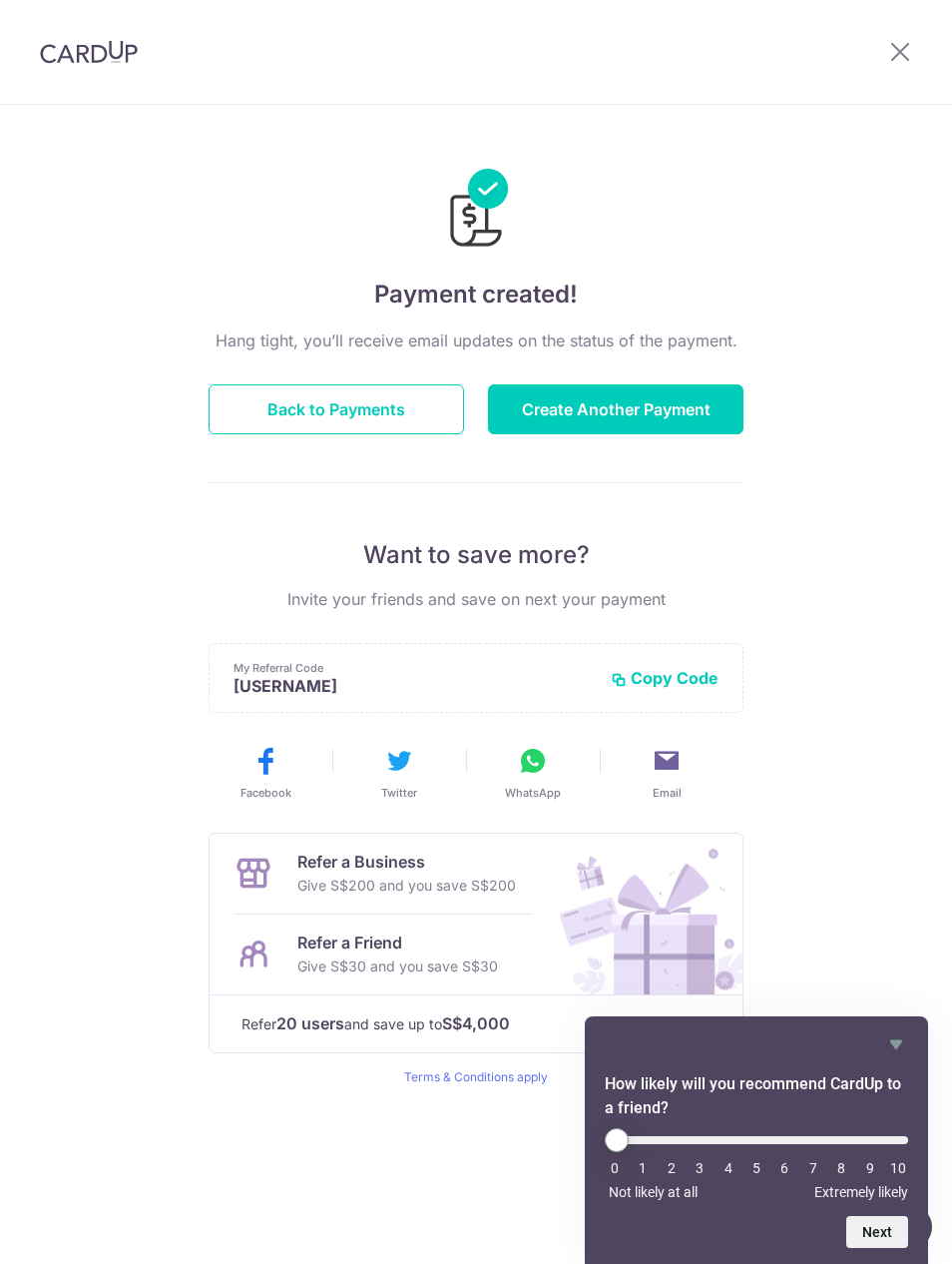 click on "Create Another Payment" at bounding box center (616, 409) 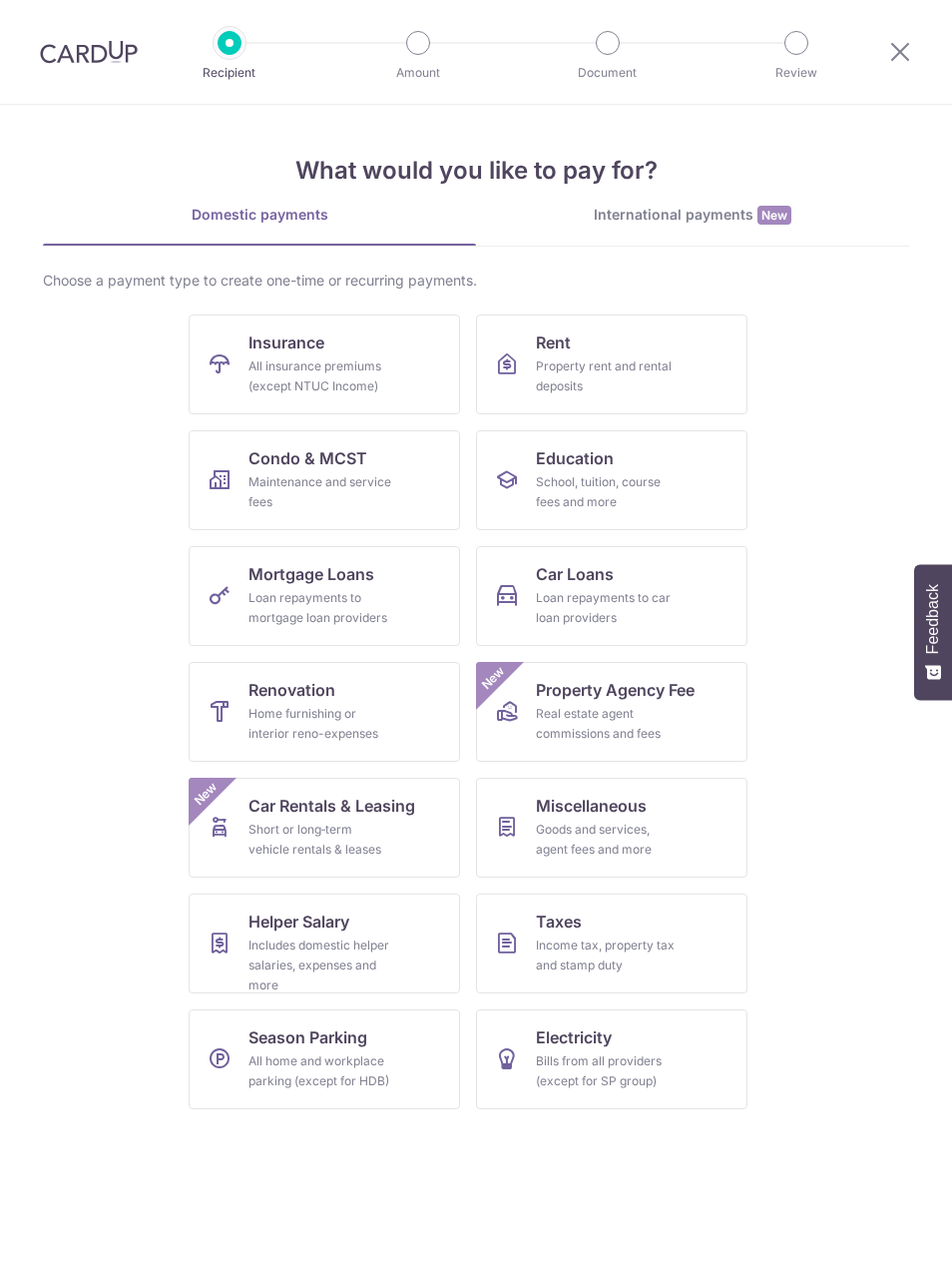 scroll, scrollTop: 0, scrollLeft: 0, axis: both 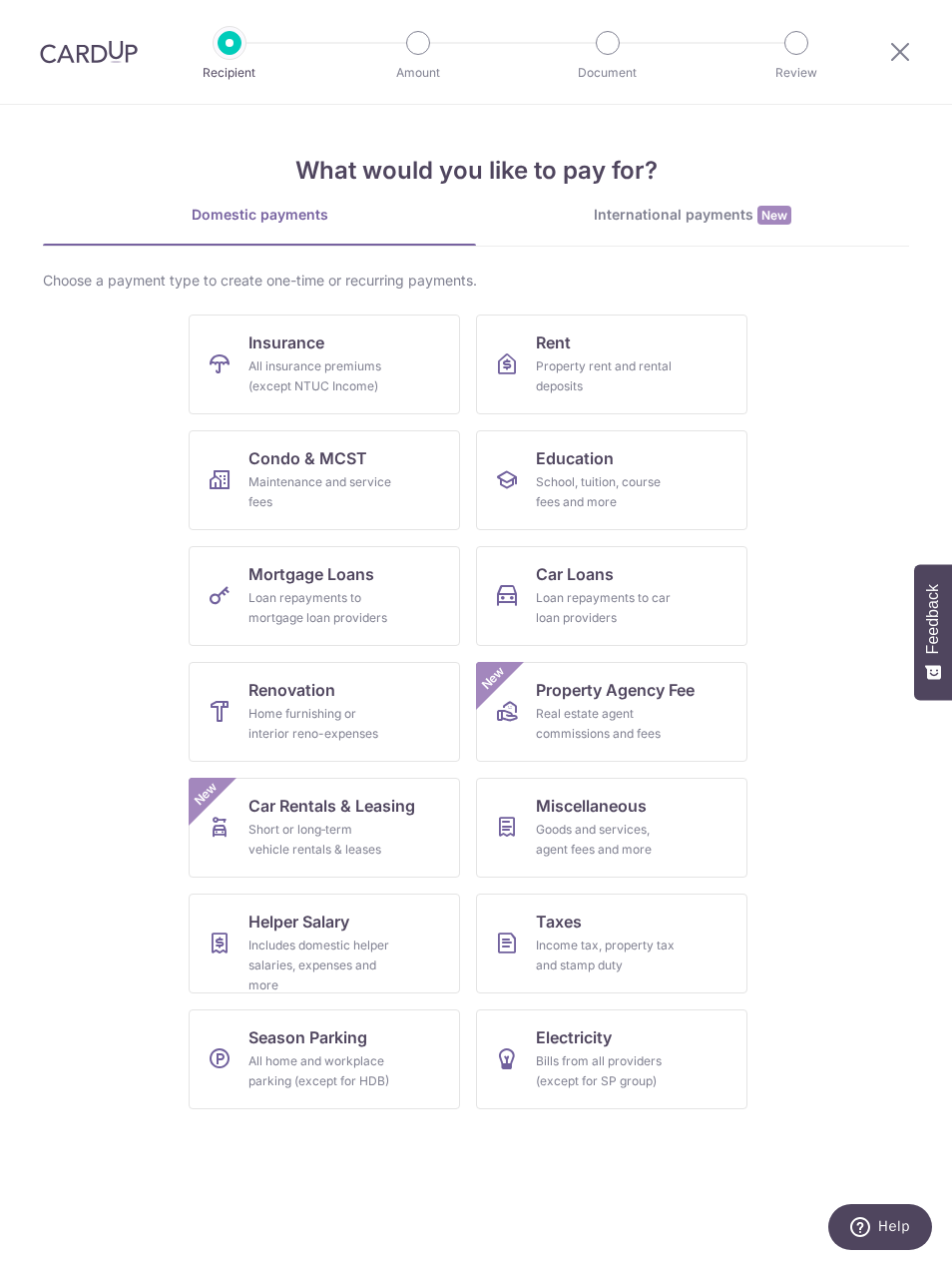 click on "Recipient" at bounding box center (230, 43) 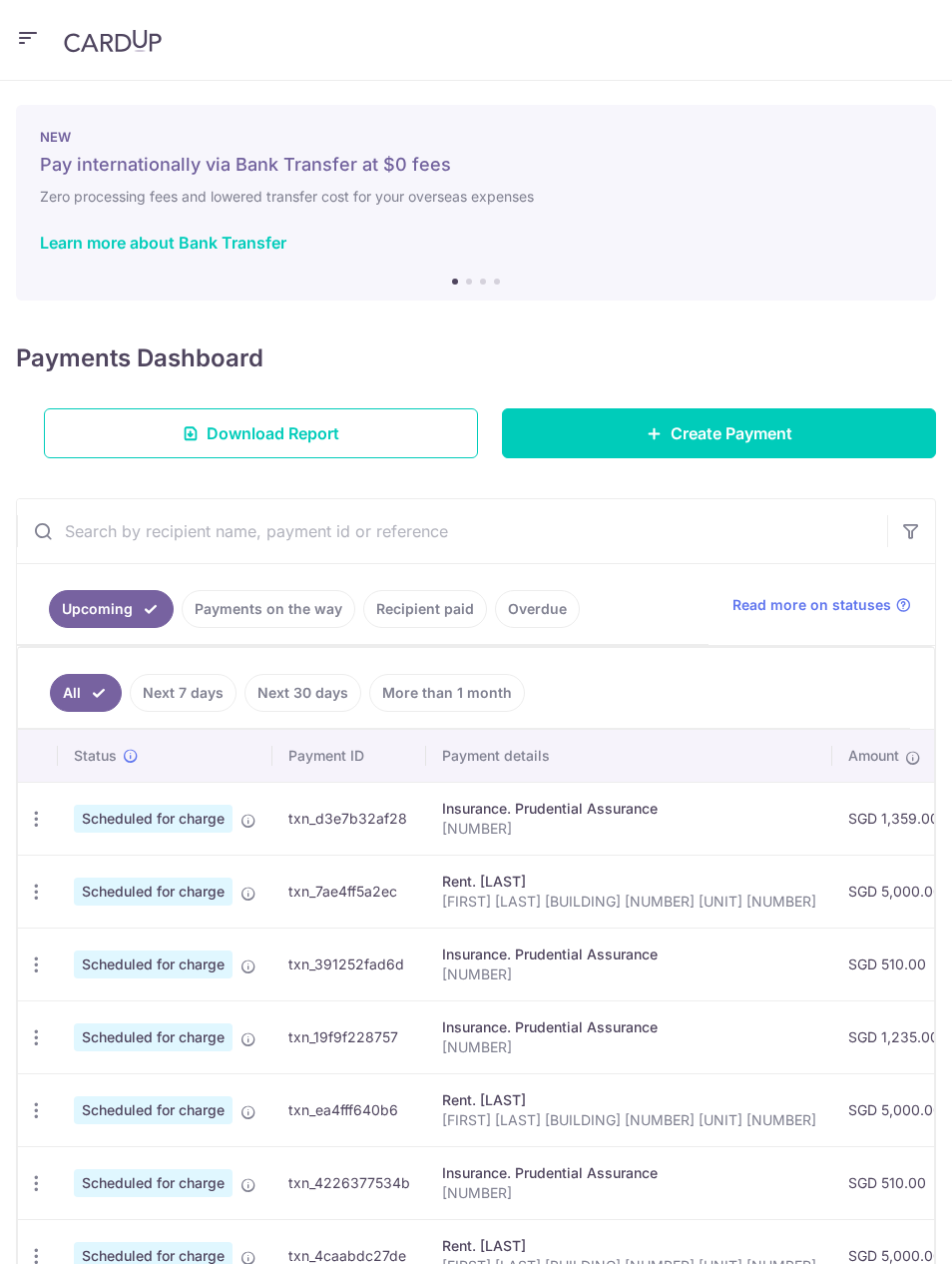 scroll, scrollTop: 0, scrollLeft: 0, axis: both 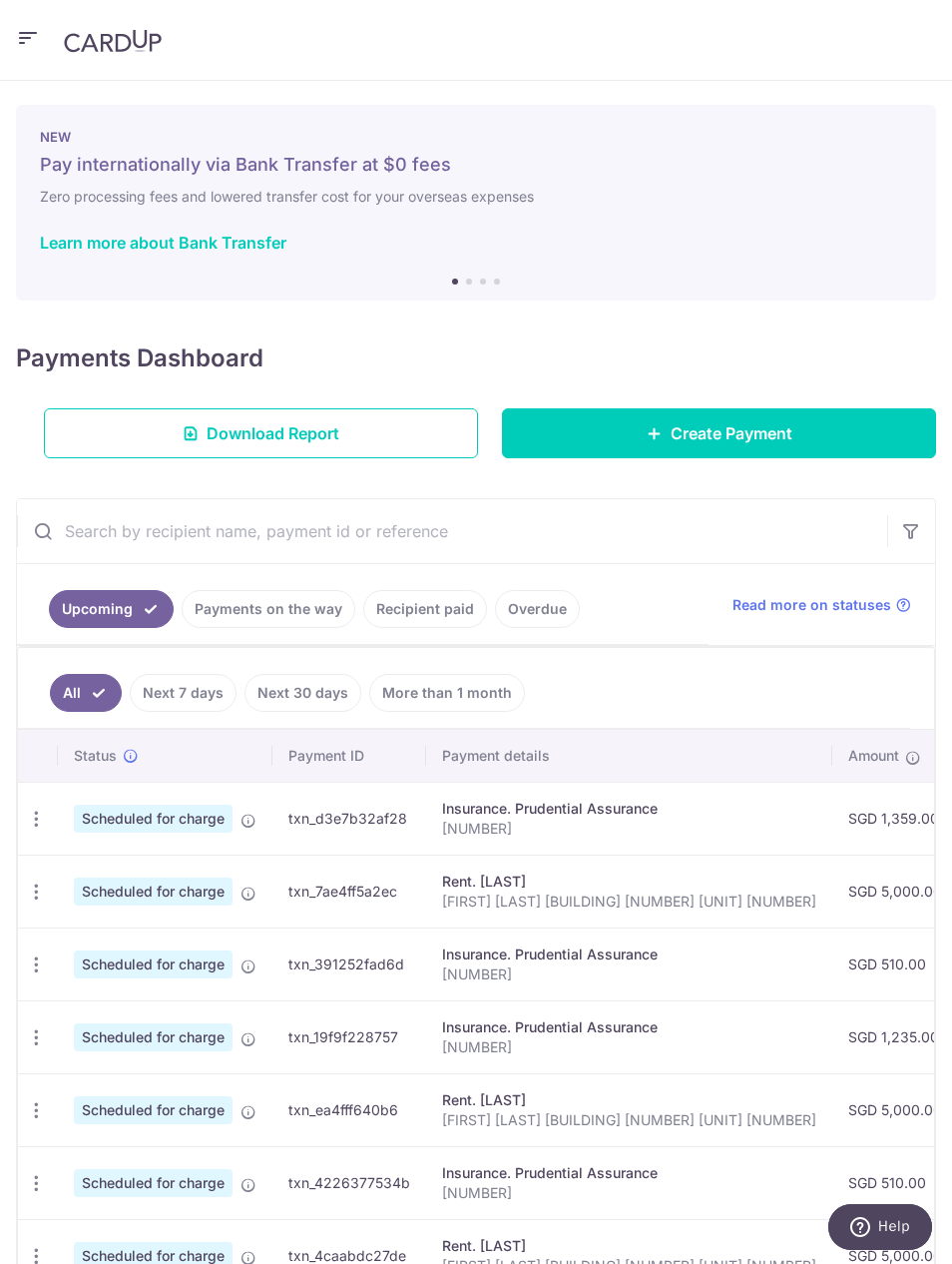 click at bounding box center [476, 40] 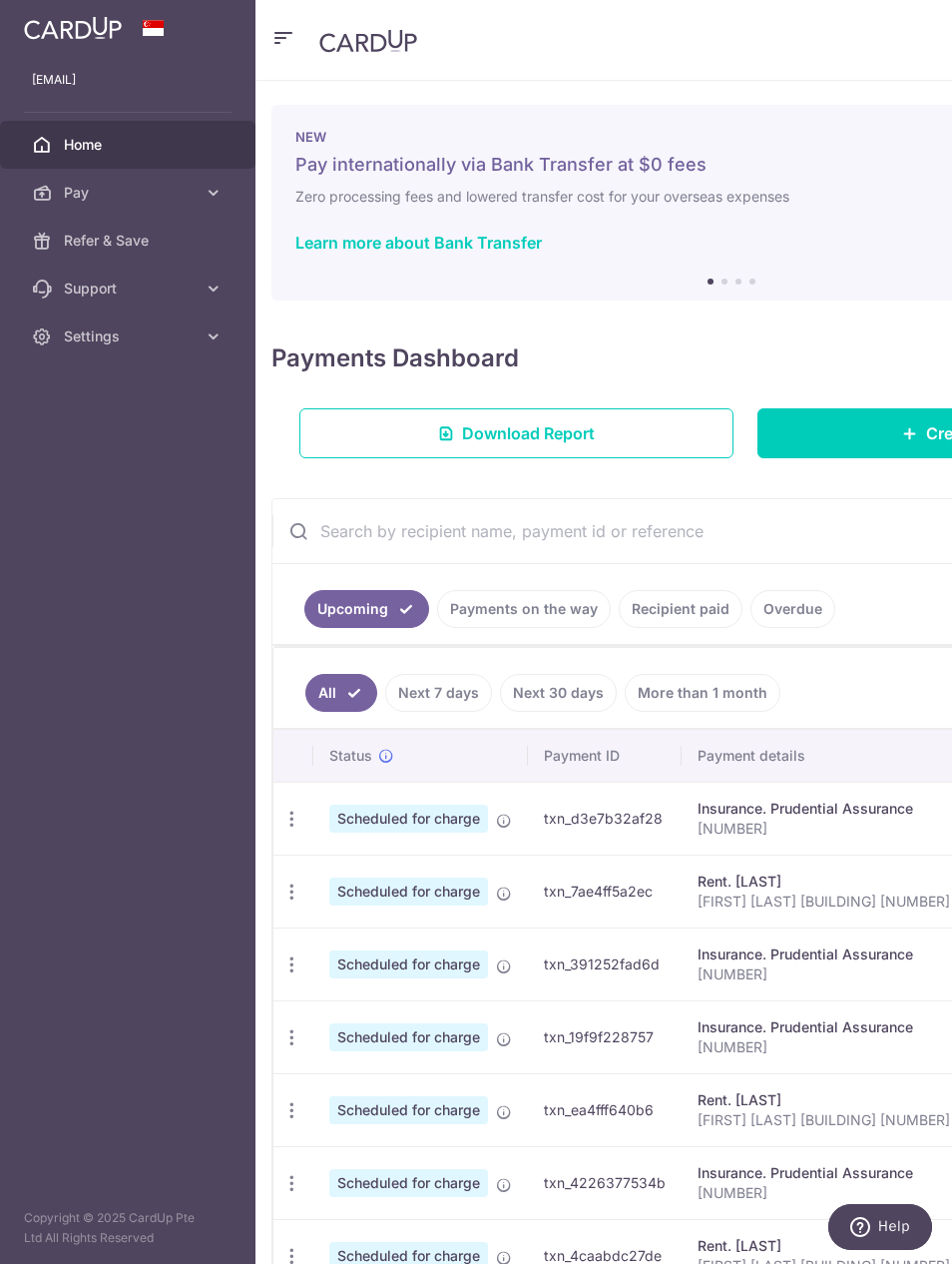 click on "Settings" at bounding box center [128, 336] 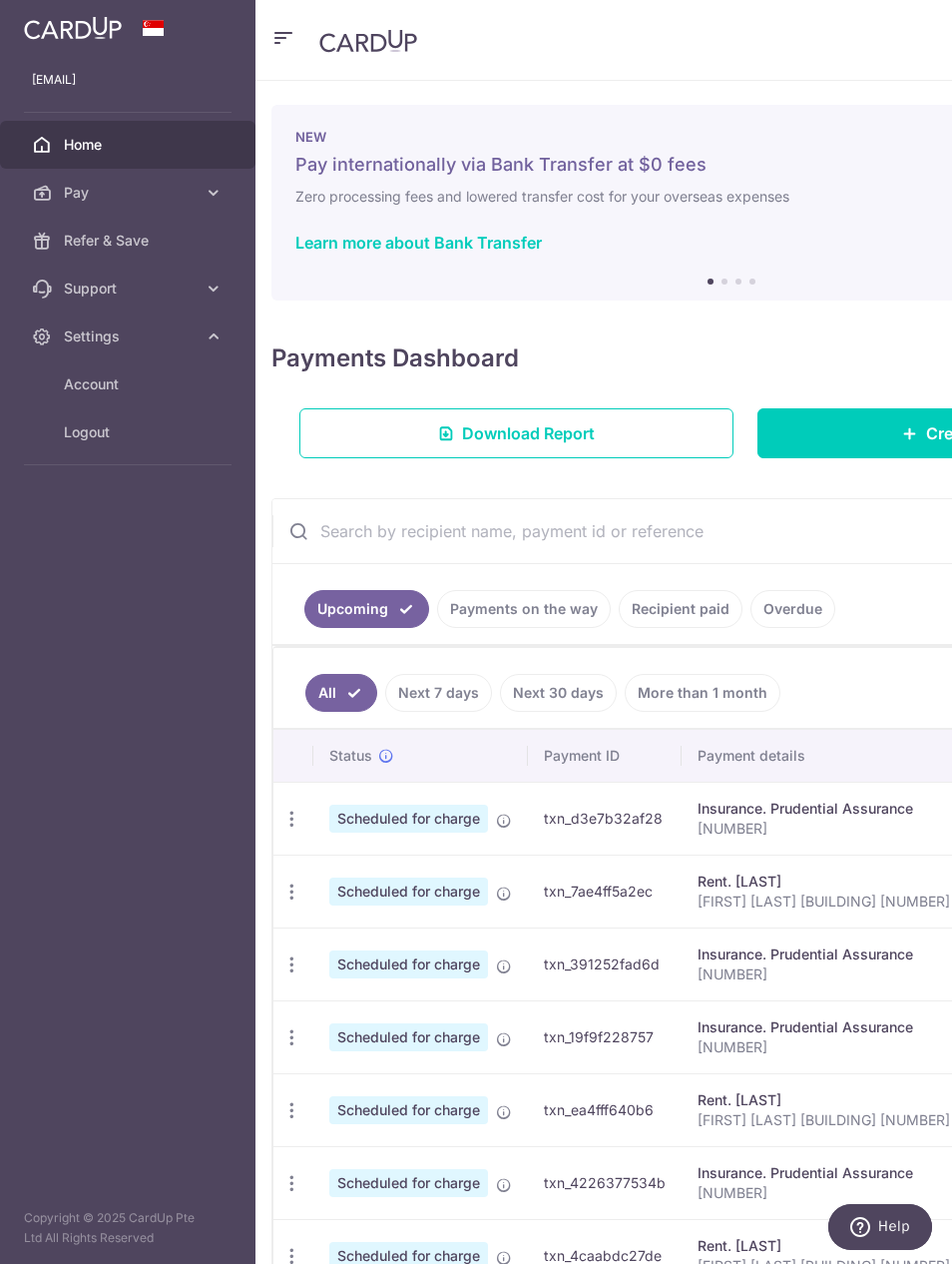 click on "Logout" at bounding box center (130, 432) 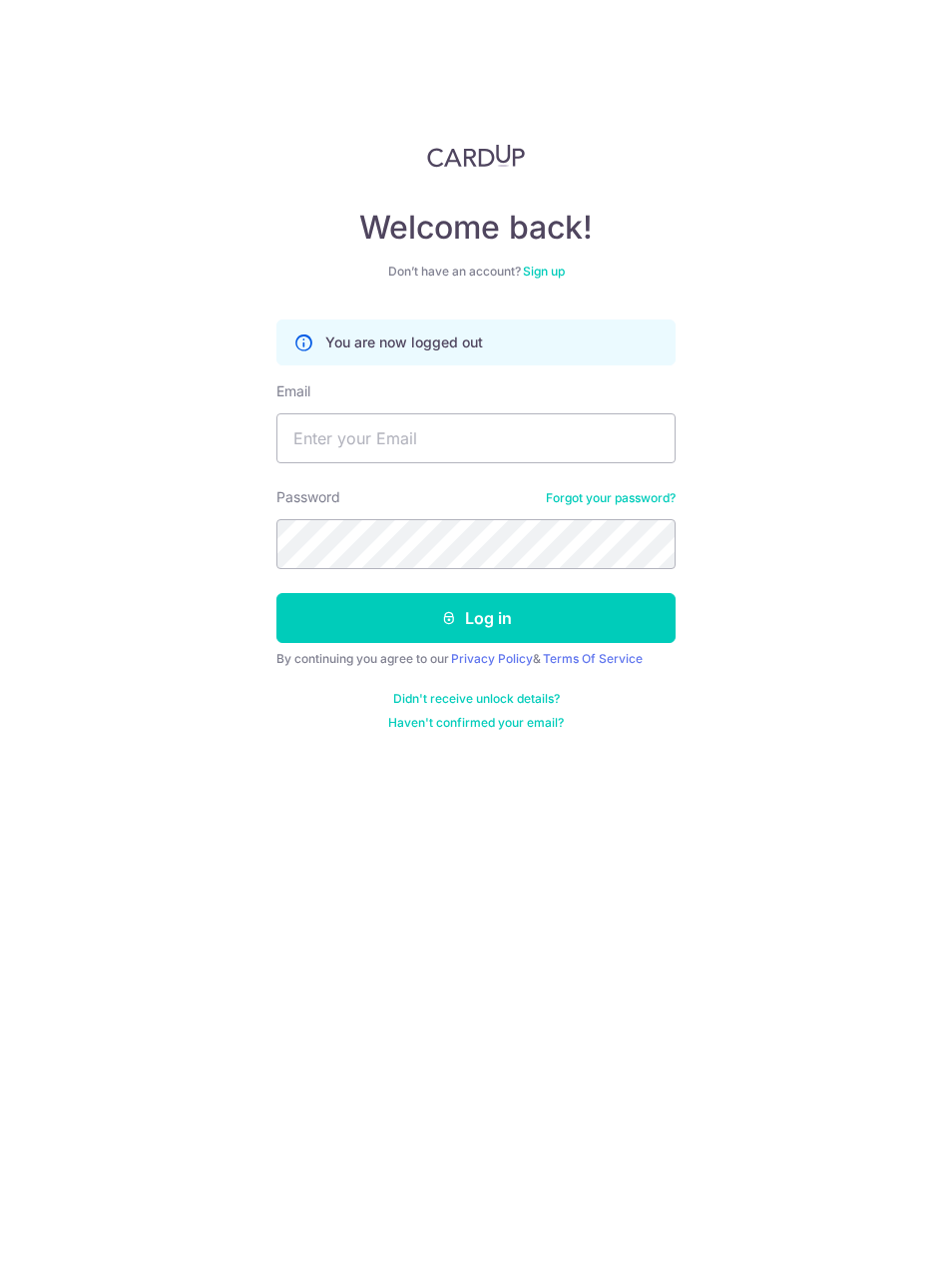 scroll, scrollTop: 0, scrollLeft: 0, axis: both 